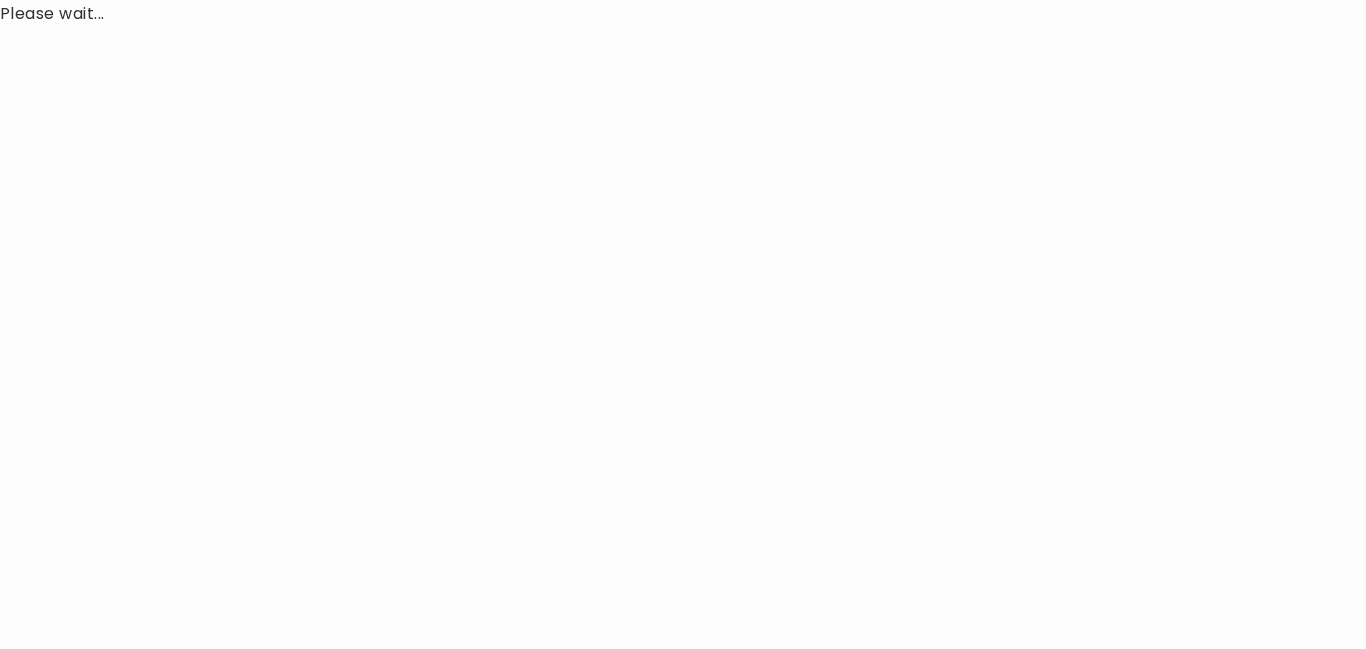 scroll, scrollTop: 0, scrollLeft: 0, axis: both 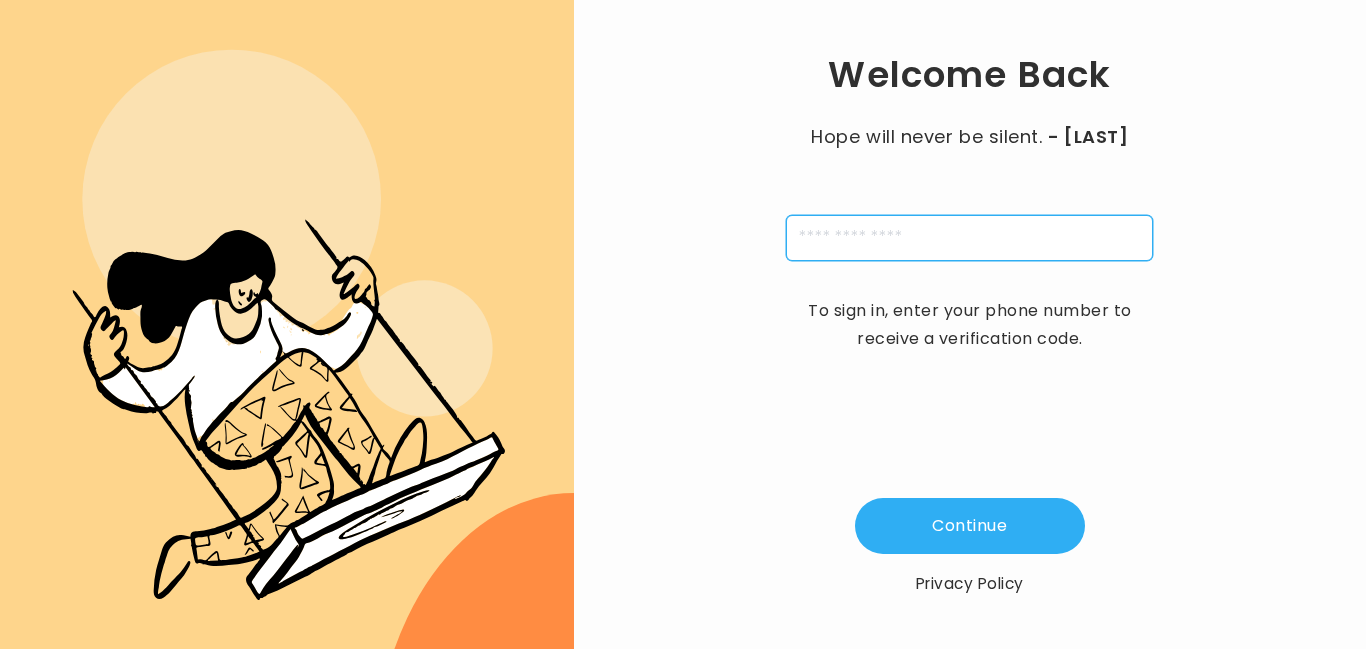 click at bounding box center (969, 238) 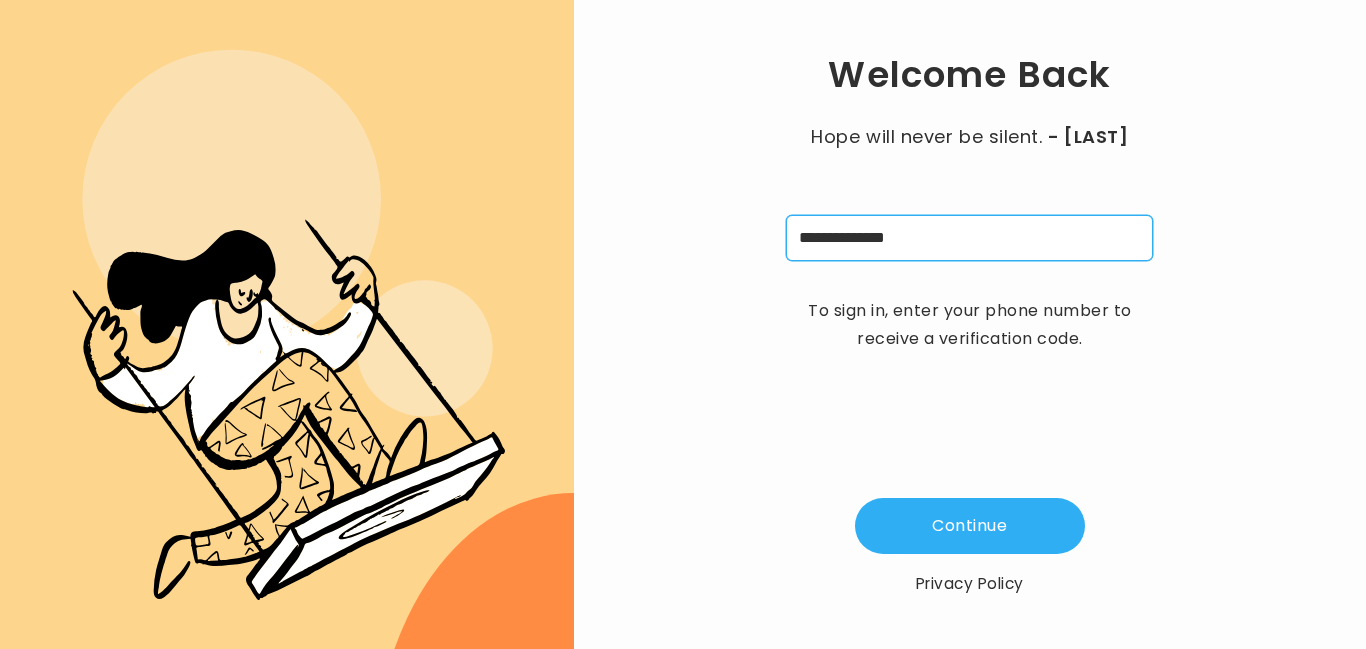 type on "**********" 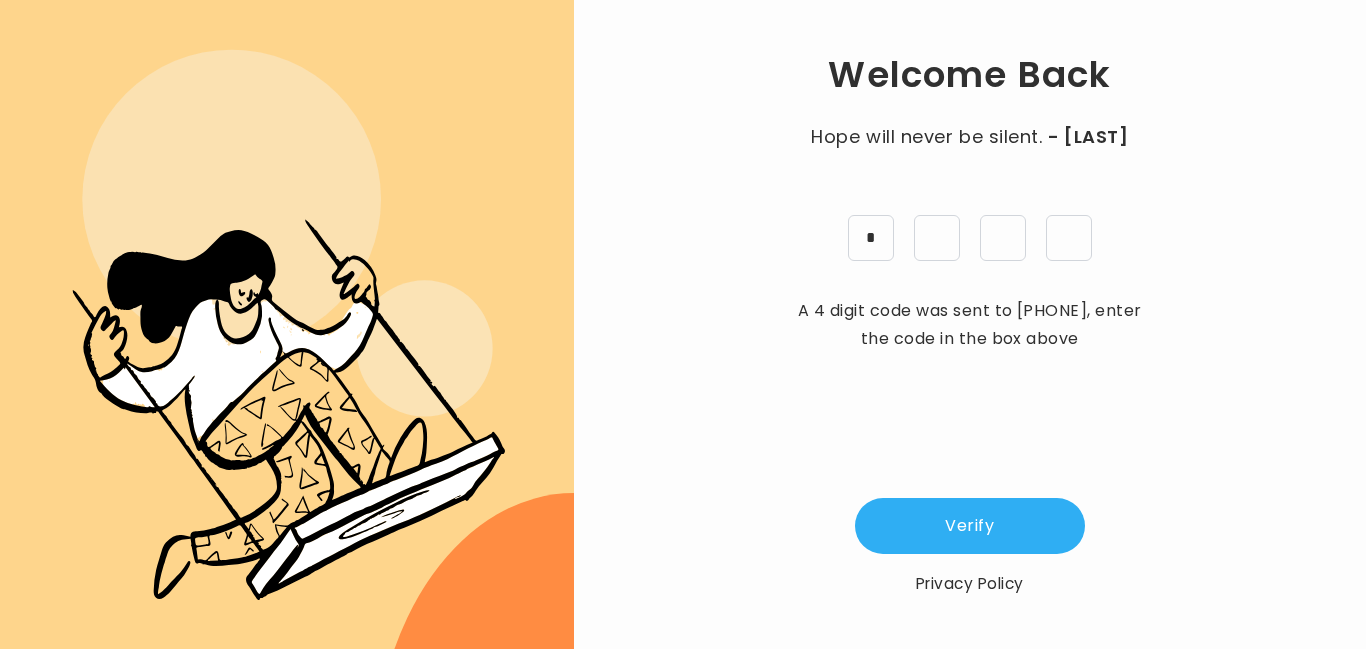 type on "*" 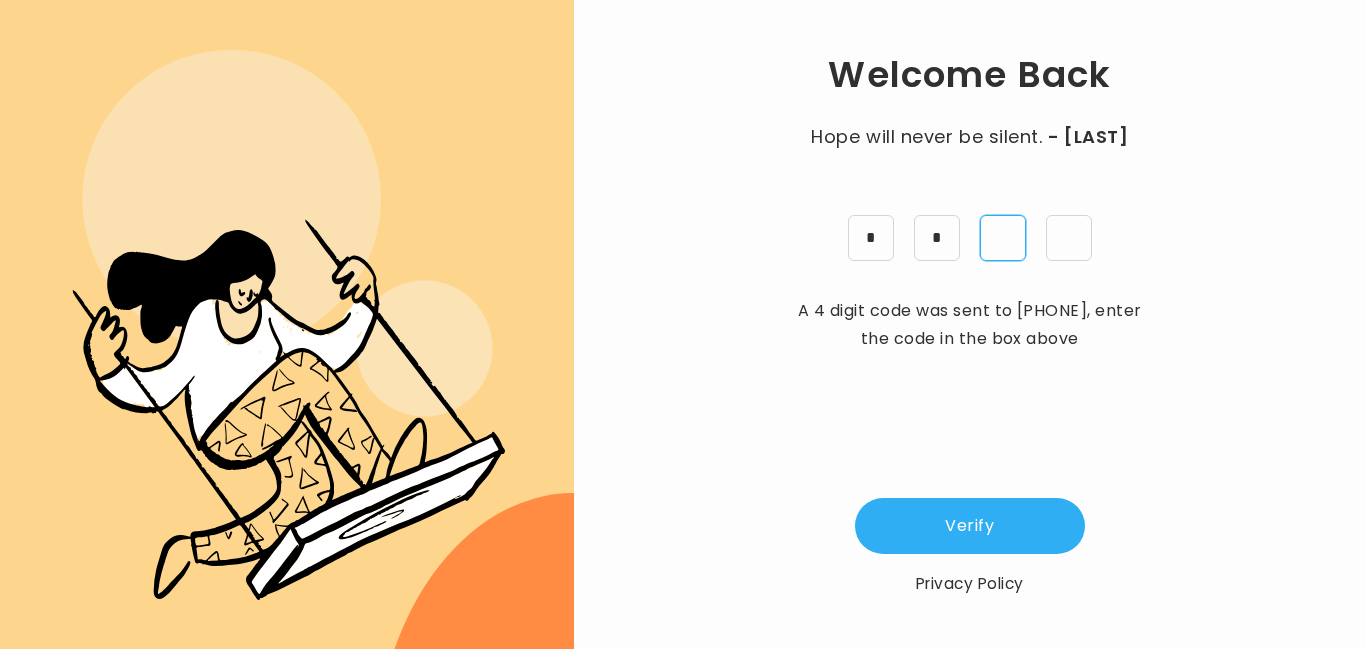 type on "*" 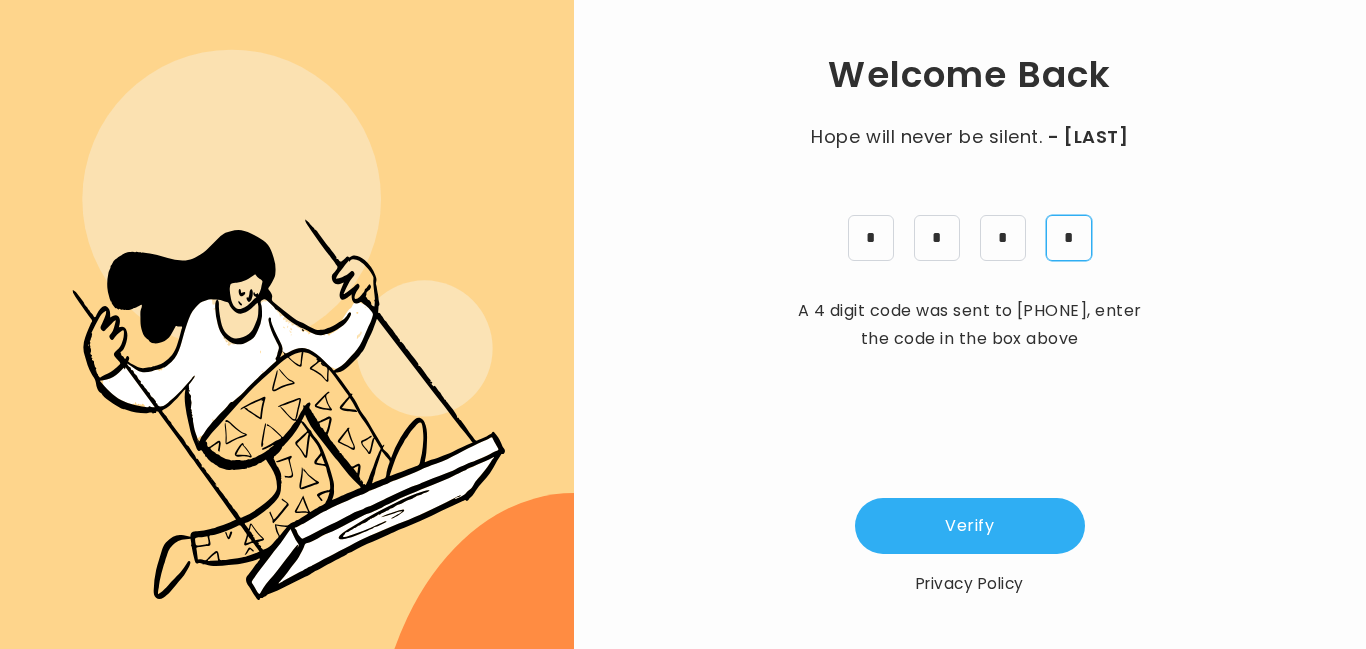type on "*" 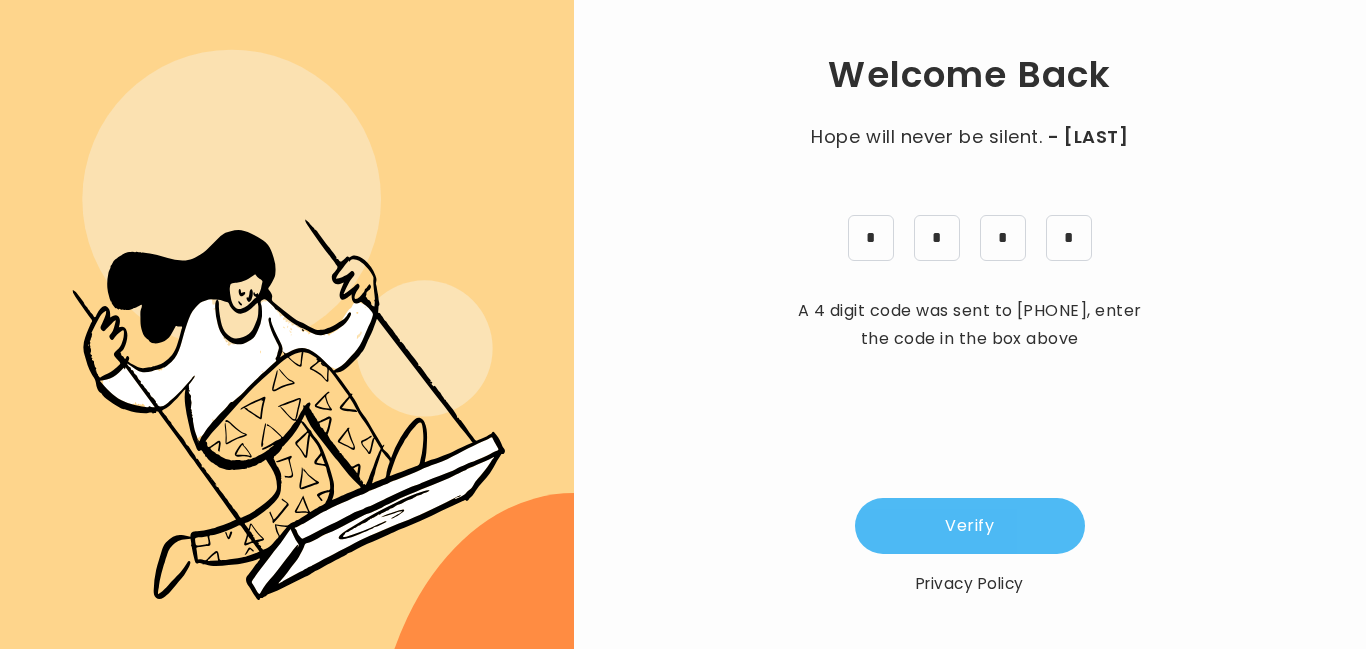 click on "Verify" at bounding box center (970, 526) 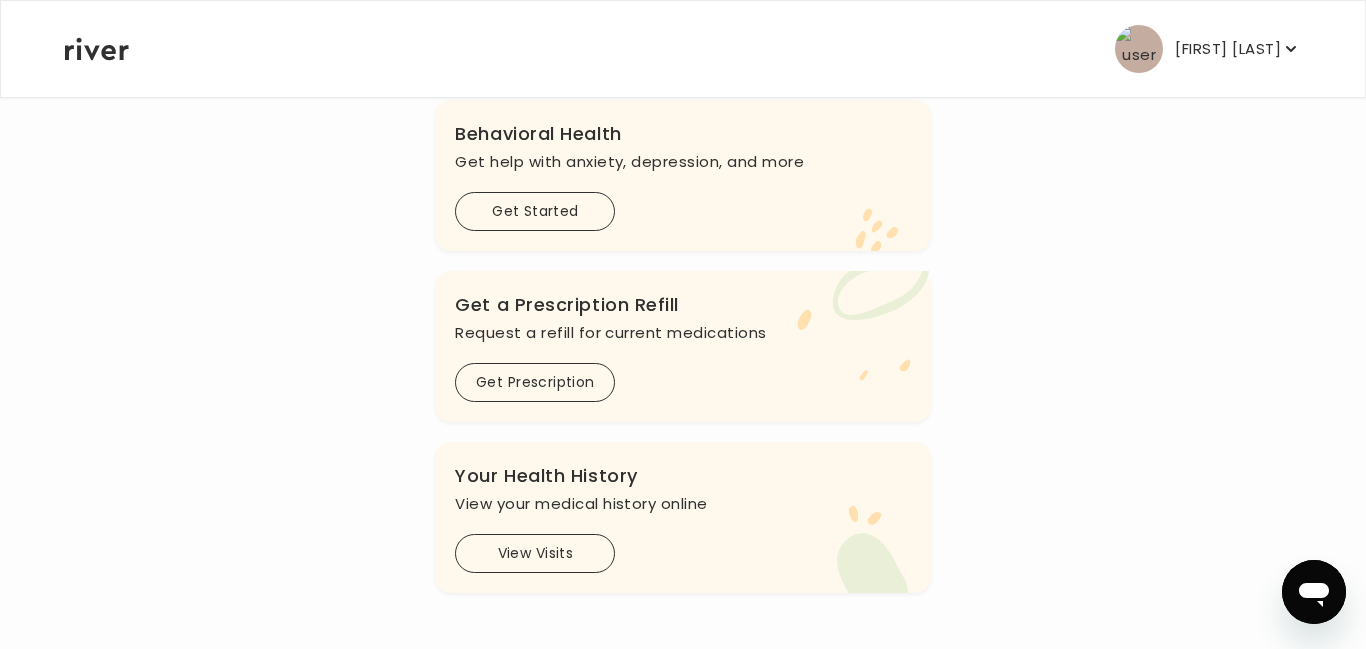 scroll, scrollTop: 0, scrollLeft: 0, axis: both 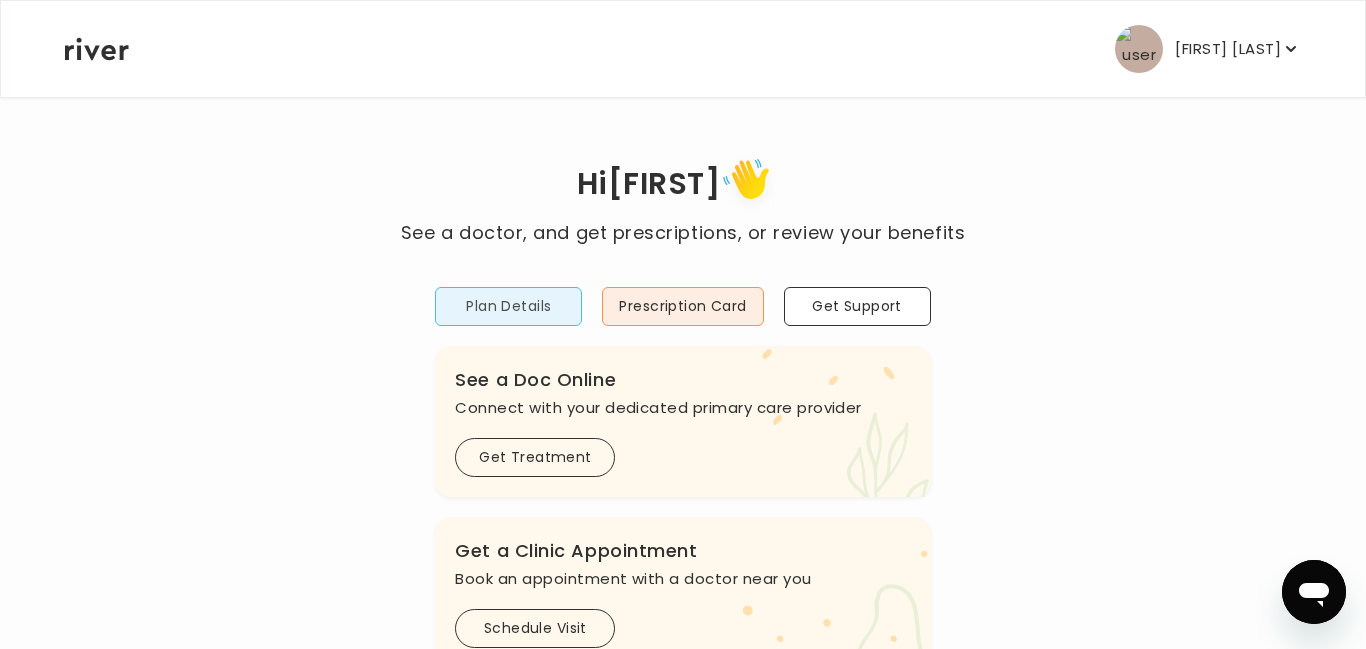 click on "Plan Details" at bounding box center [508, 306] 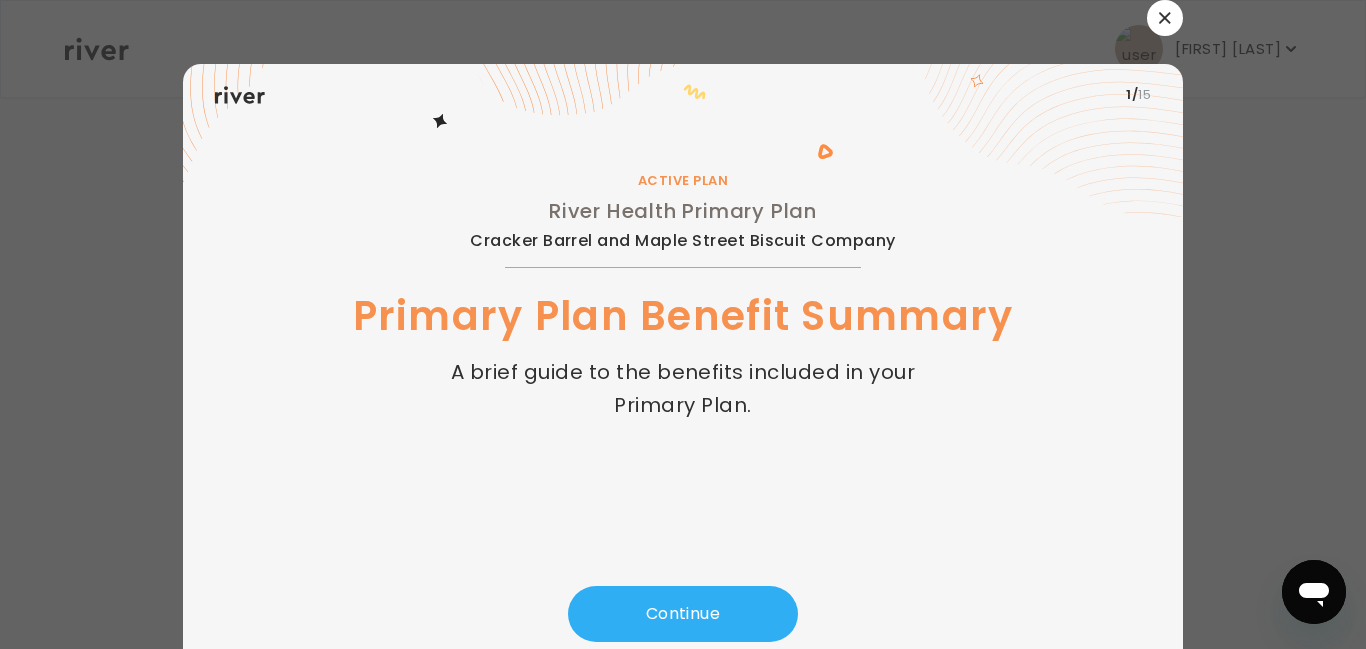 scroll, scrollTop: 65, scrollLeft: 0, axis: vertical 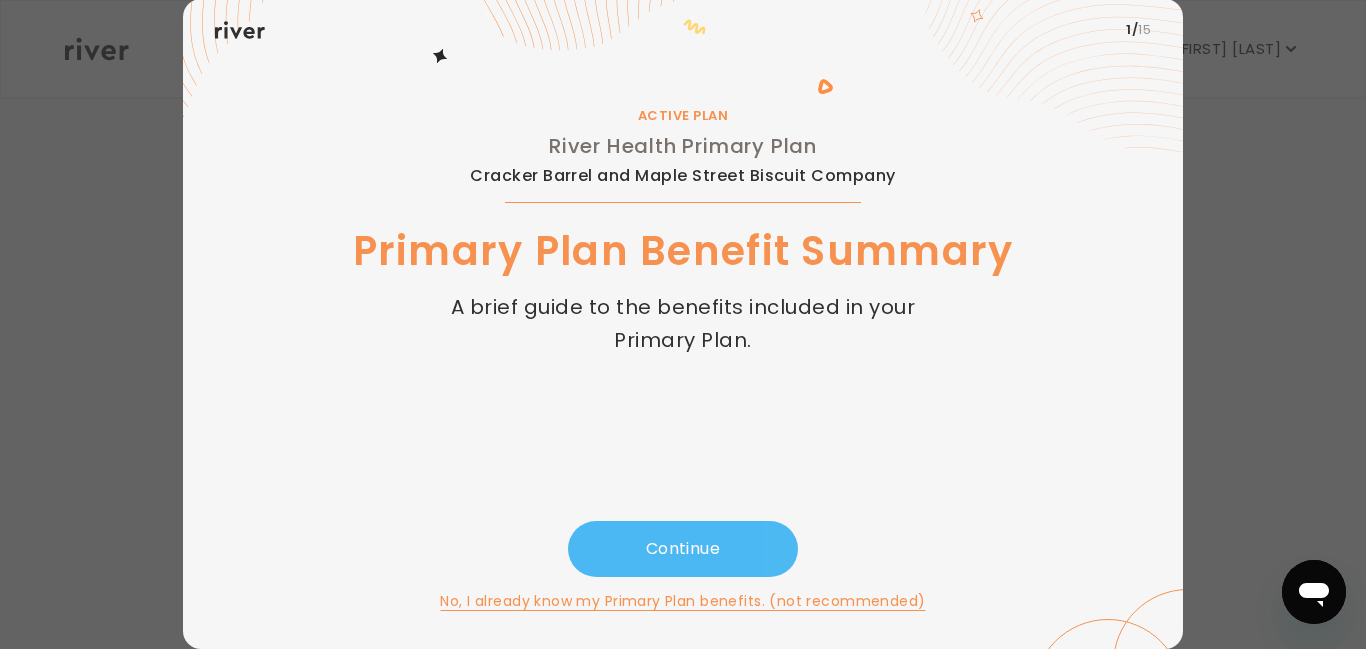 click on "Continue" at bounding box center [683, 549] 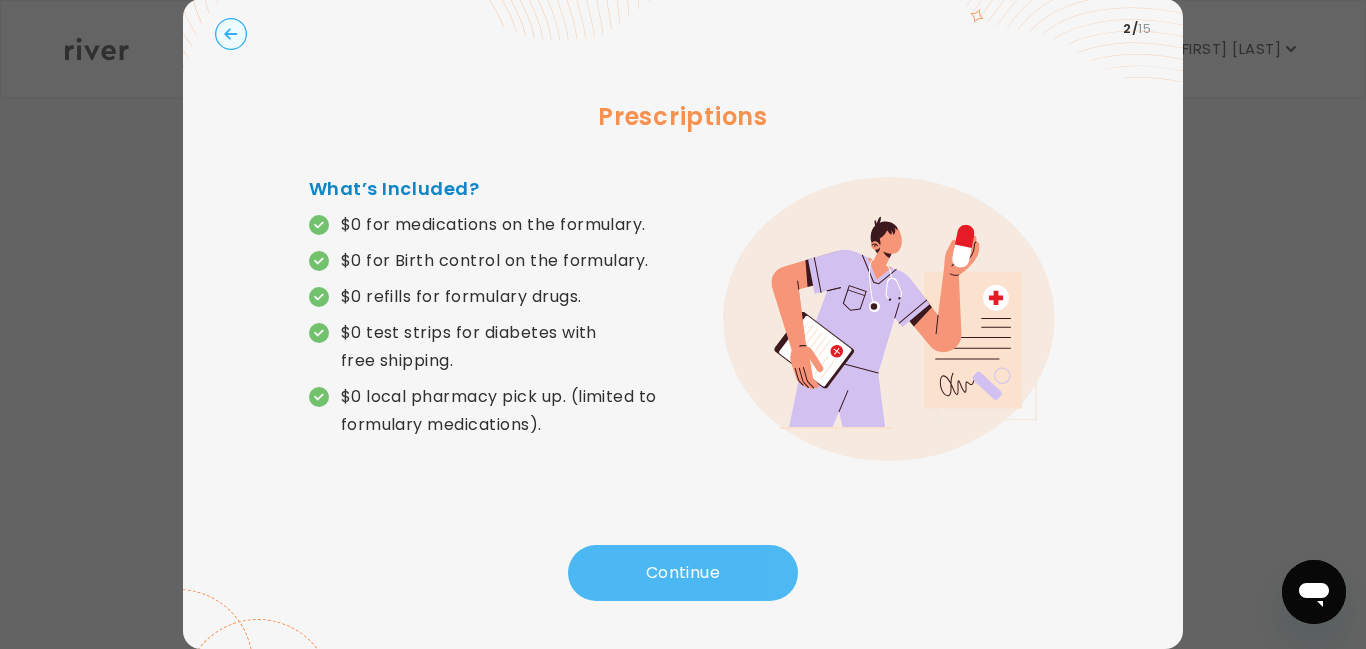 click on "Continue" at bounding box center (683, 573) 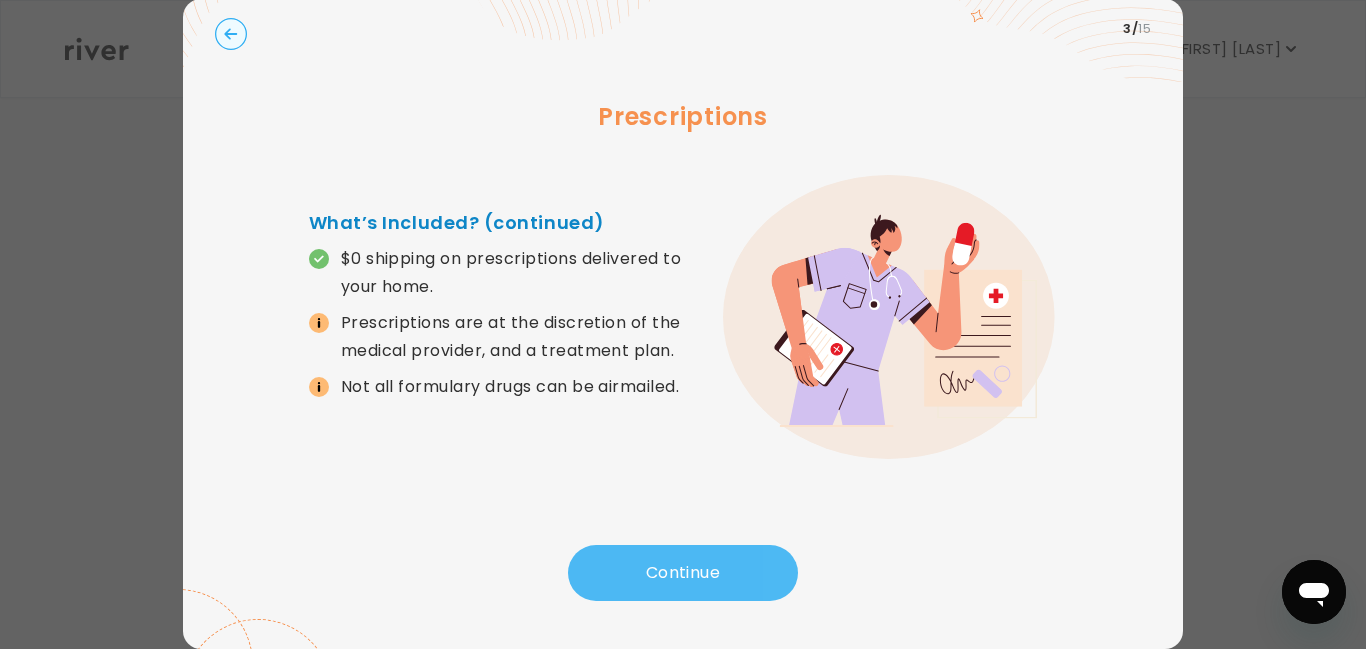 click on "Continue" at bounding box center [683, 573] 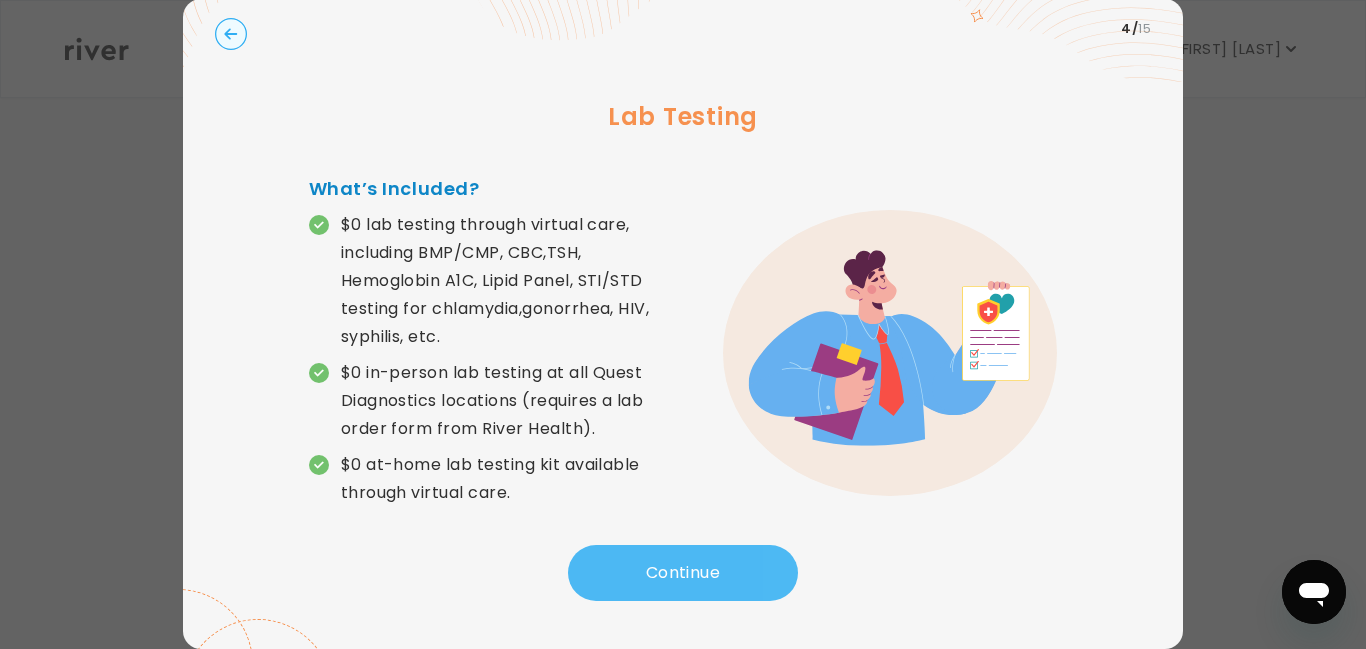 click on "Continue" at bounding box center [683, 573] 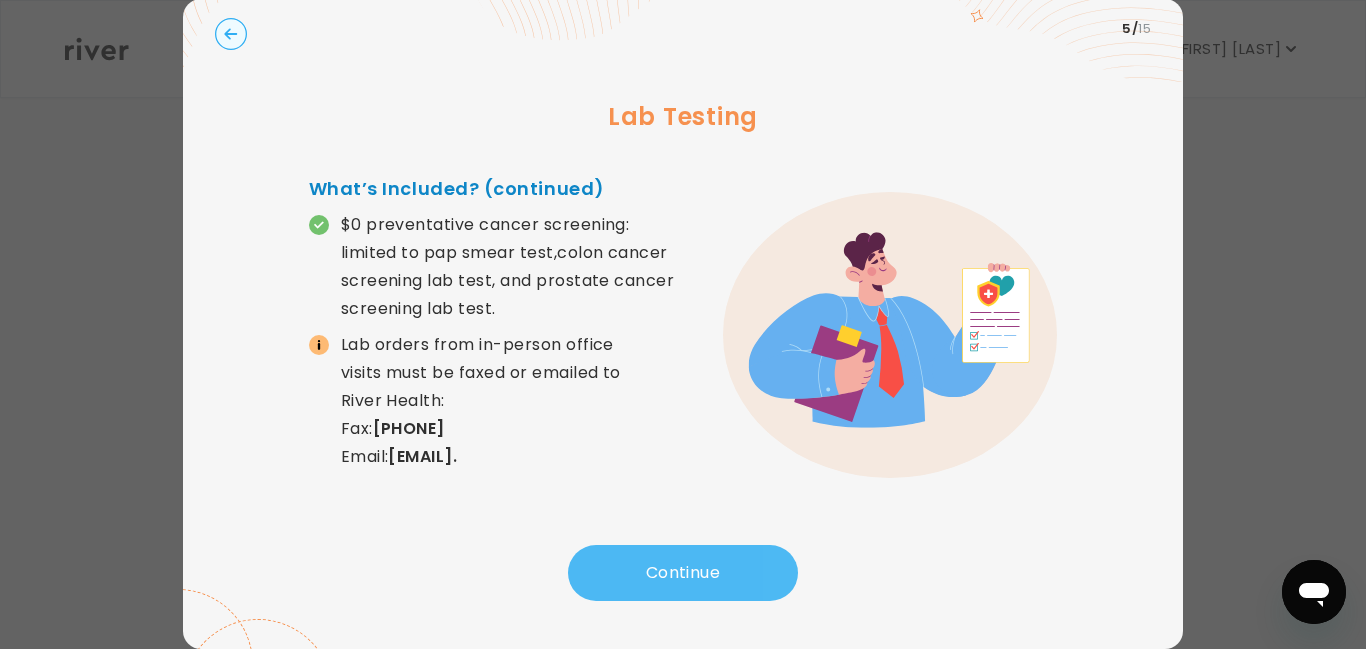 click on "Continue" at bounding box center (683, 573) 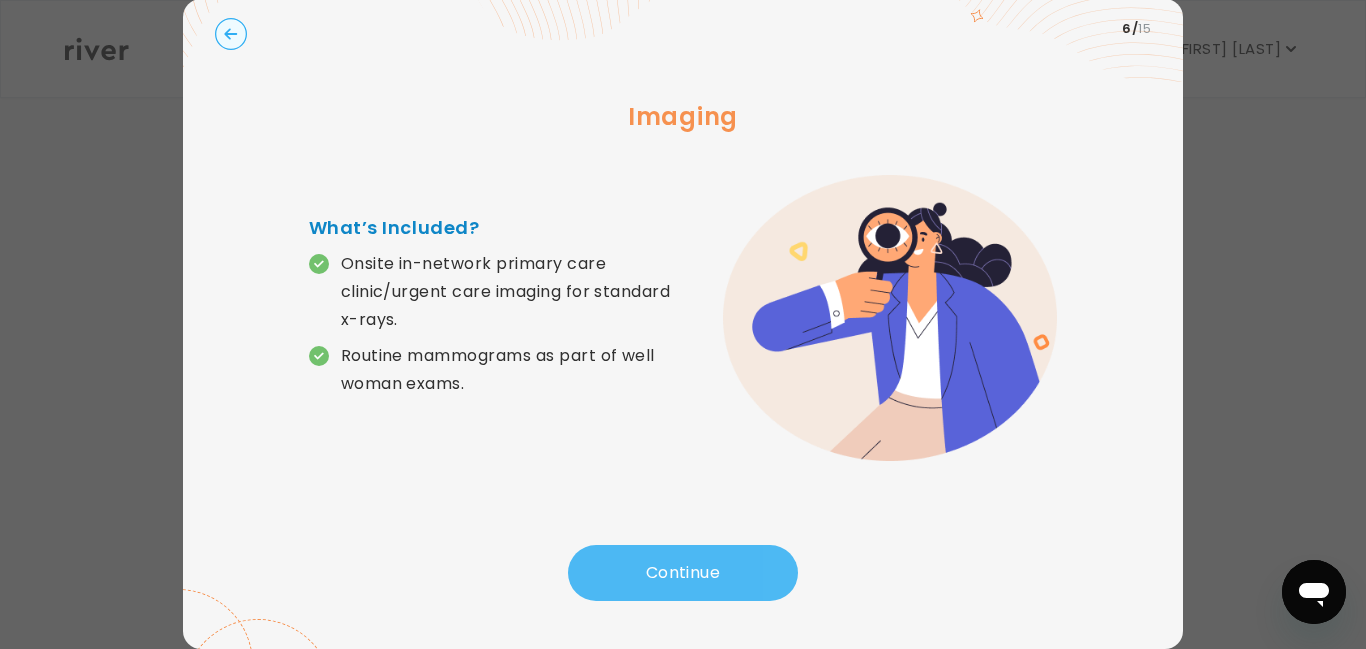 click on "Continue" at bounding box center (683, 573) 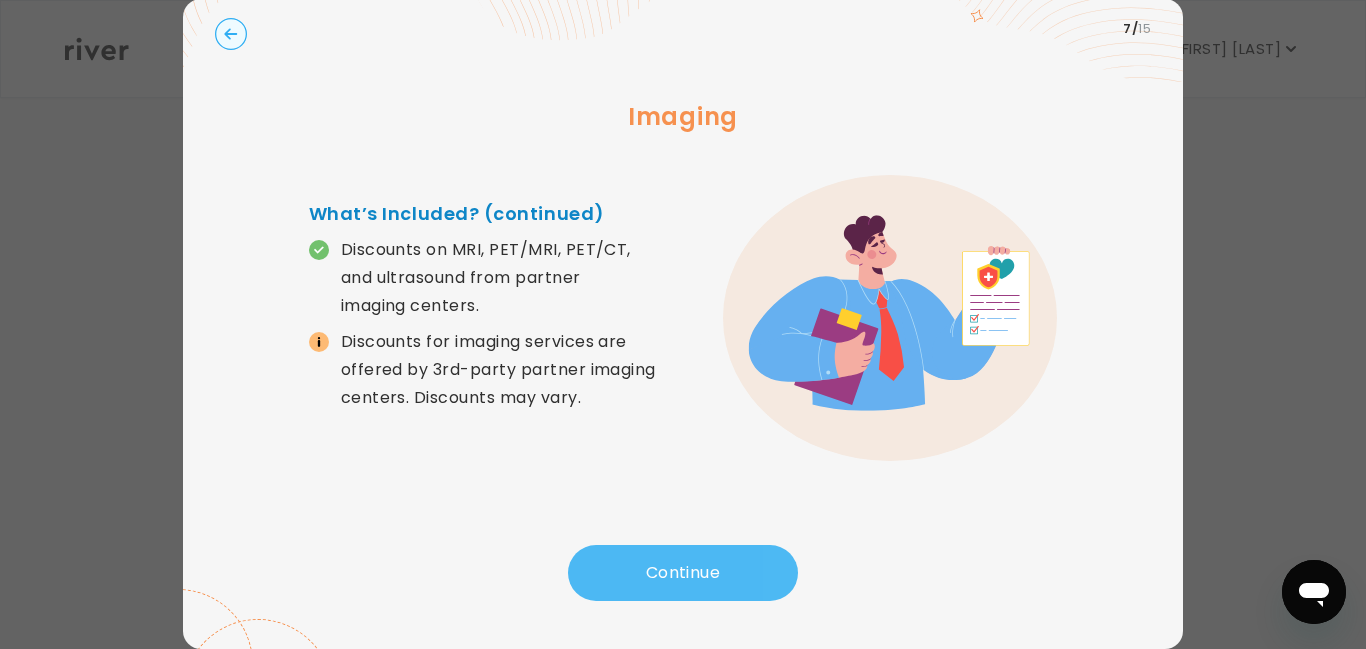 click on "Continue" at bounding box center (683, 573) 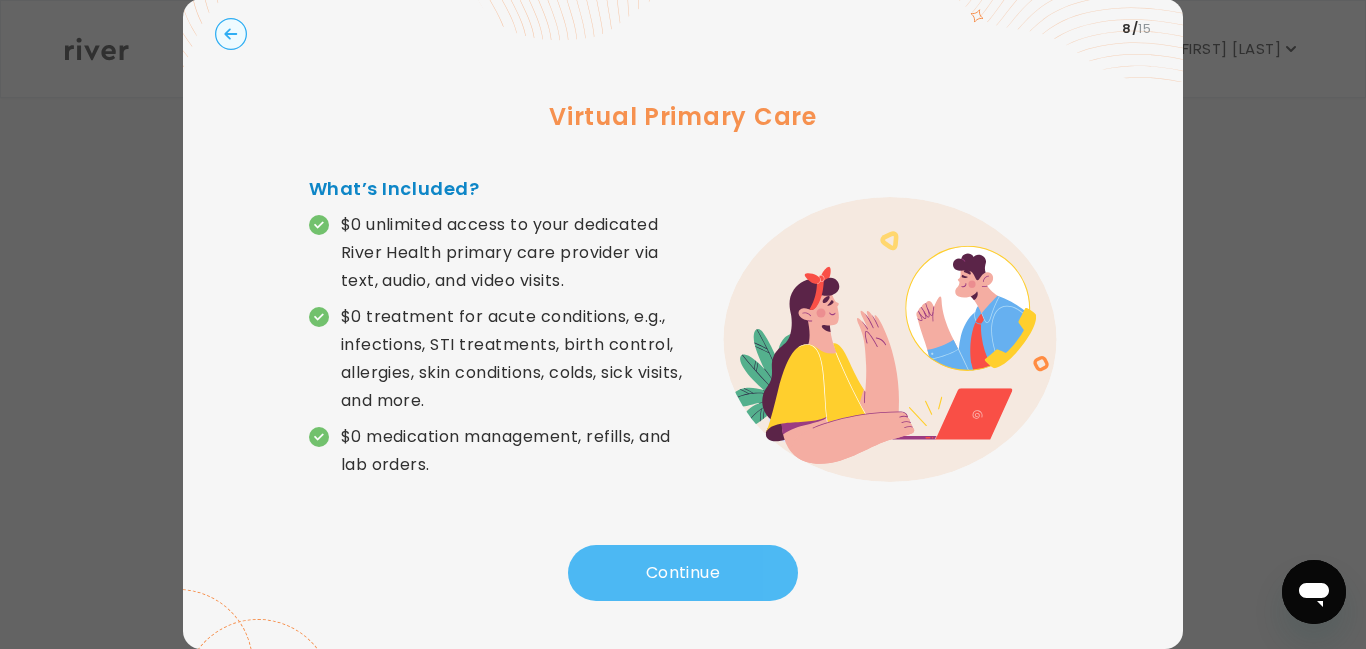 click on "Continue" at bounding box center [683, 573] 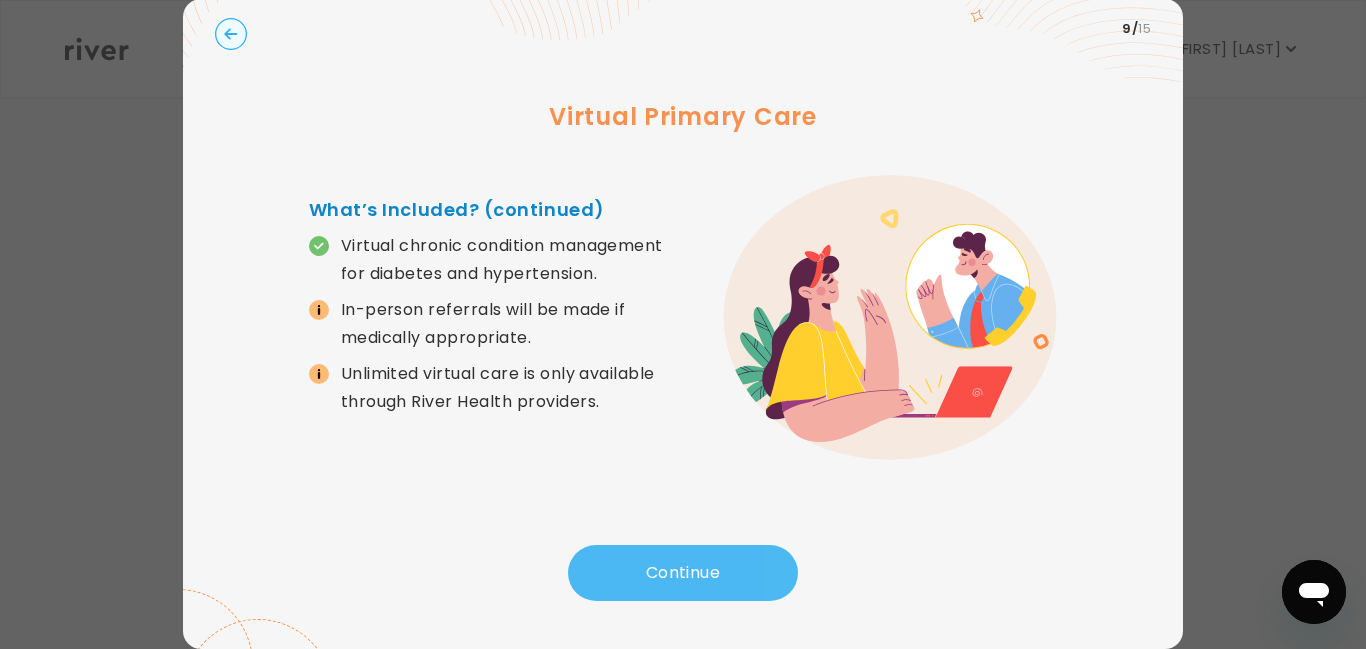 click on "Continue" at bounding box center (683, 573) 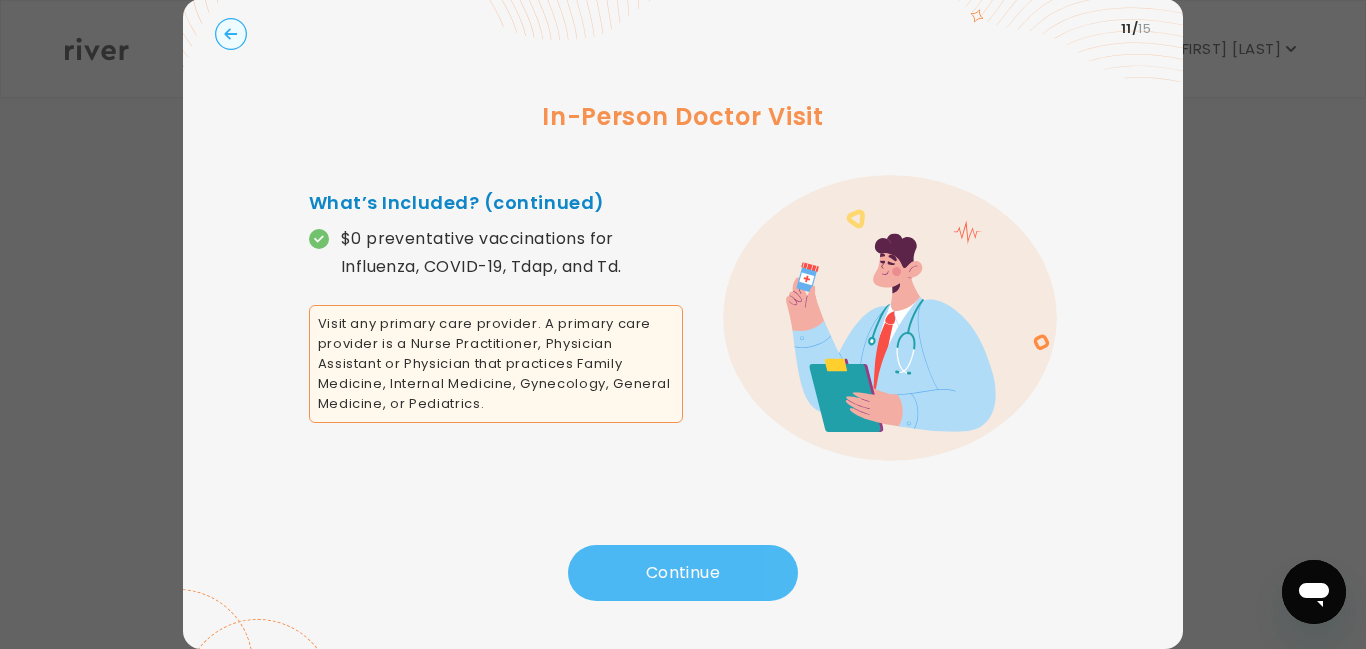 click on "Continue" at bounding box center (683, 573) 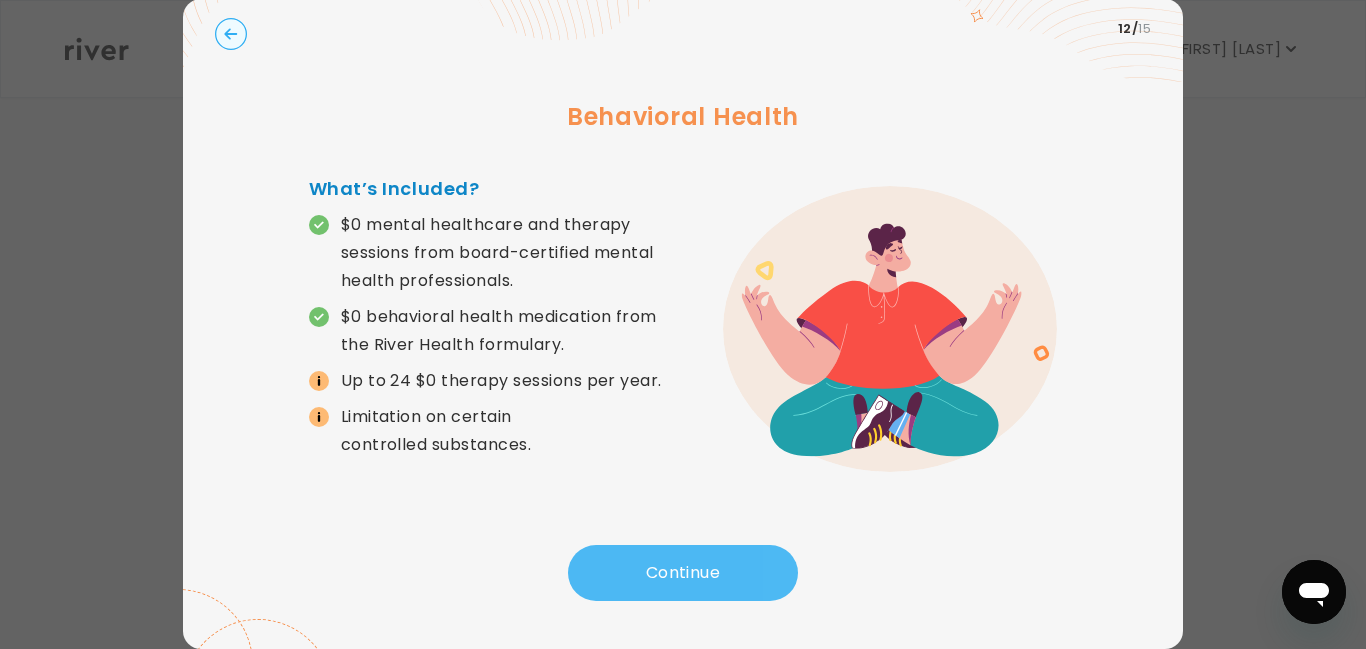 click on "Continue" at bounding box center (683, 573) 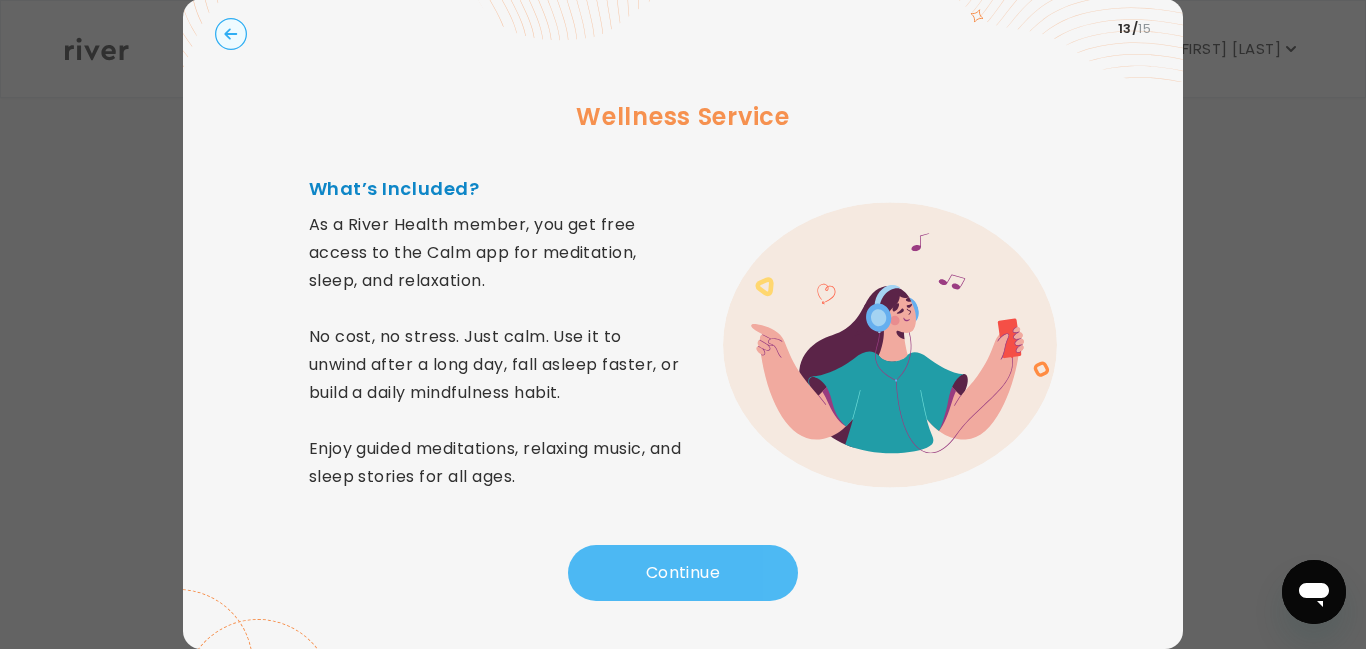 click on "Continue" at bounding box center (683, 573) 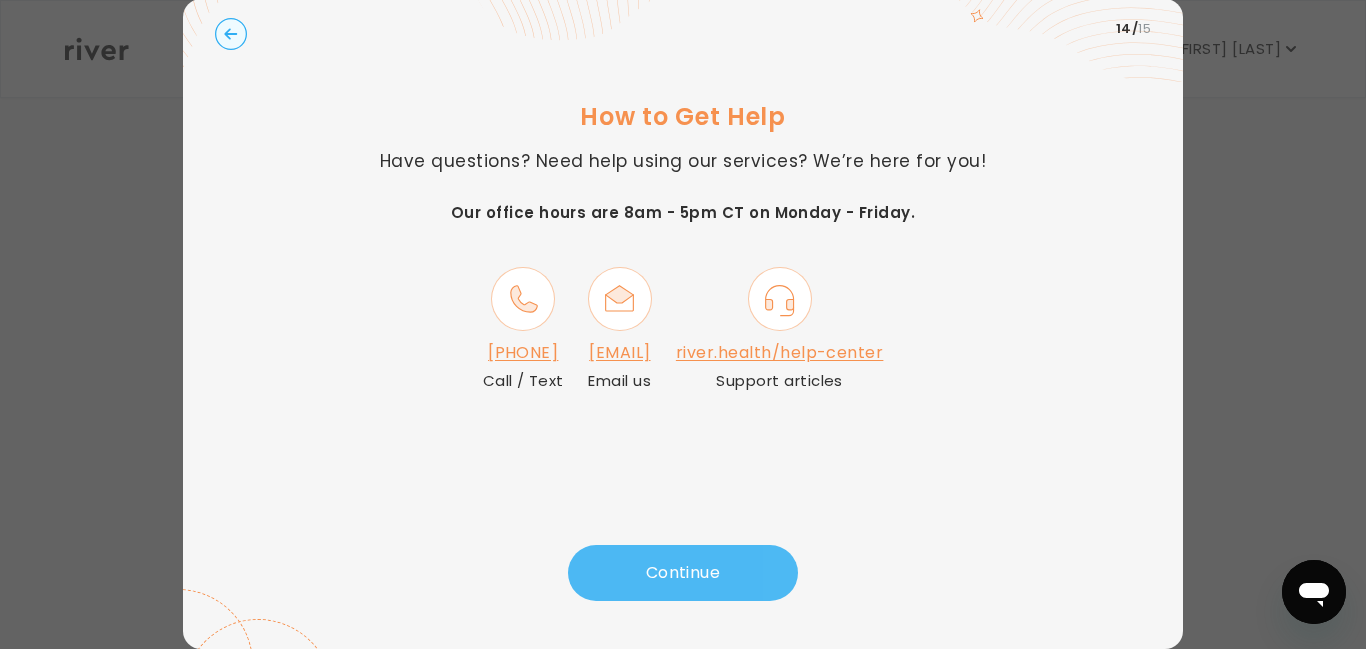 click on "Continue" at bounding box center (683, 573) 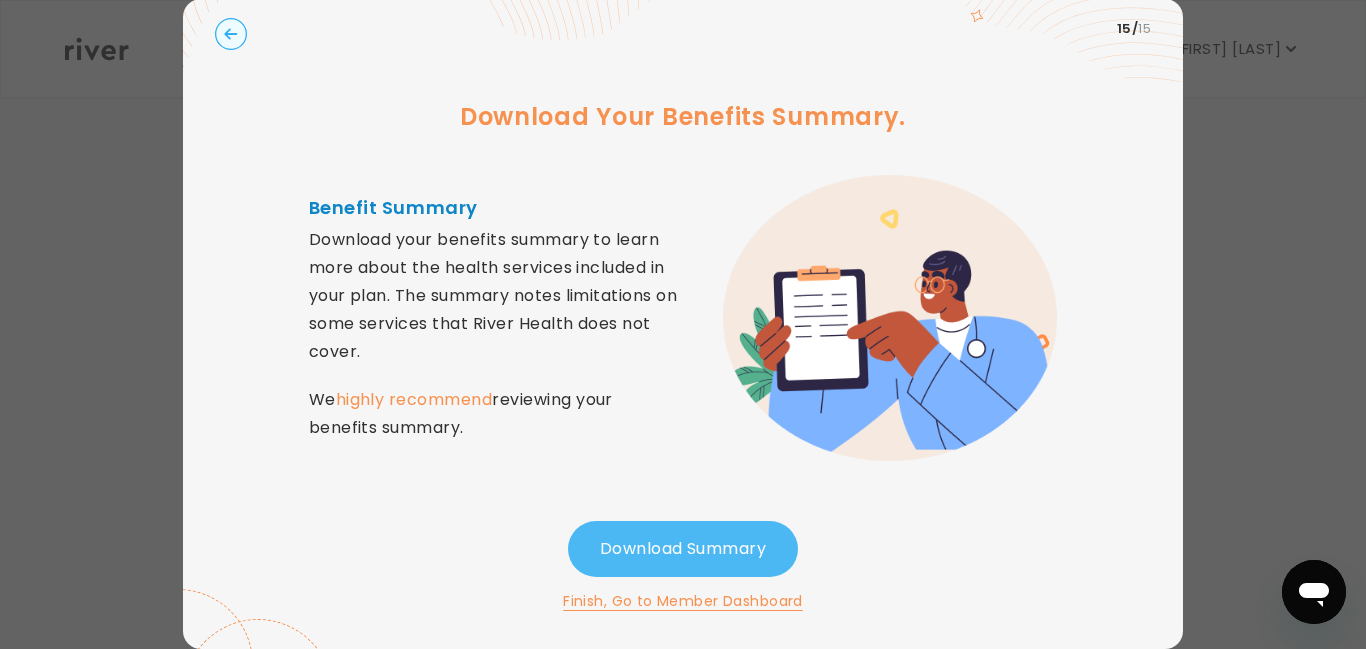 click on "Download Summary" at bounding box center [683, 549] 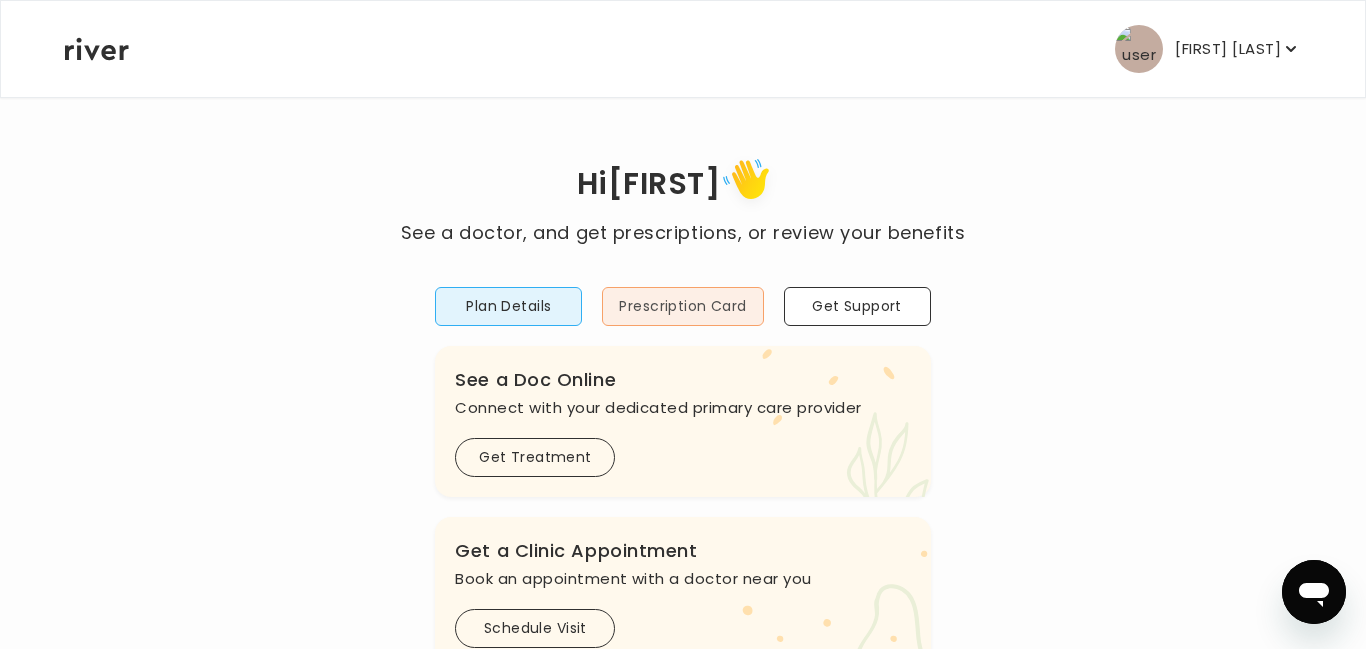 click on "Prescription Card" at bounding box center [682, 306] 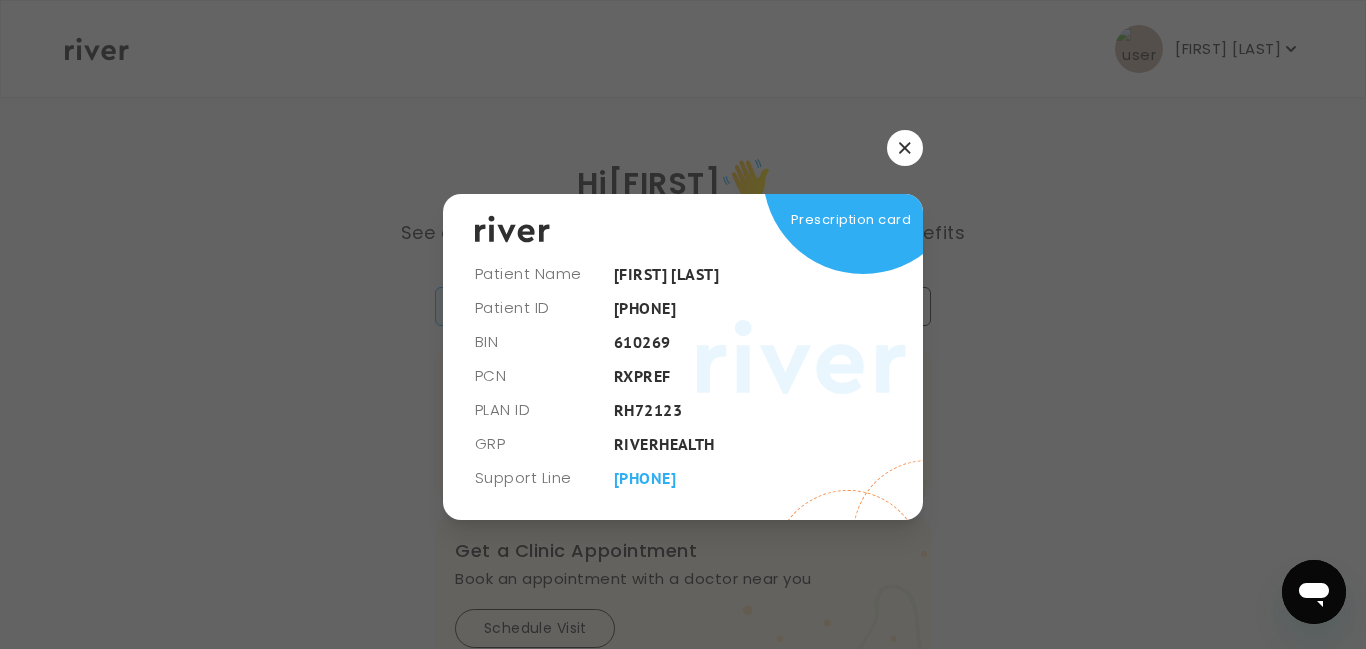 click on "Prescription card" at bounding box center [851, 220] 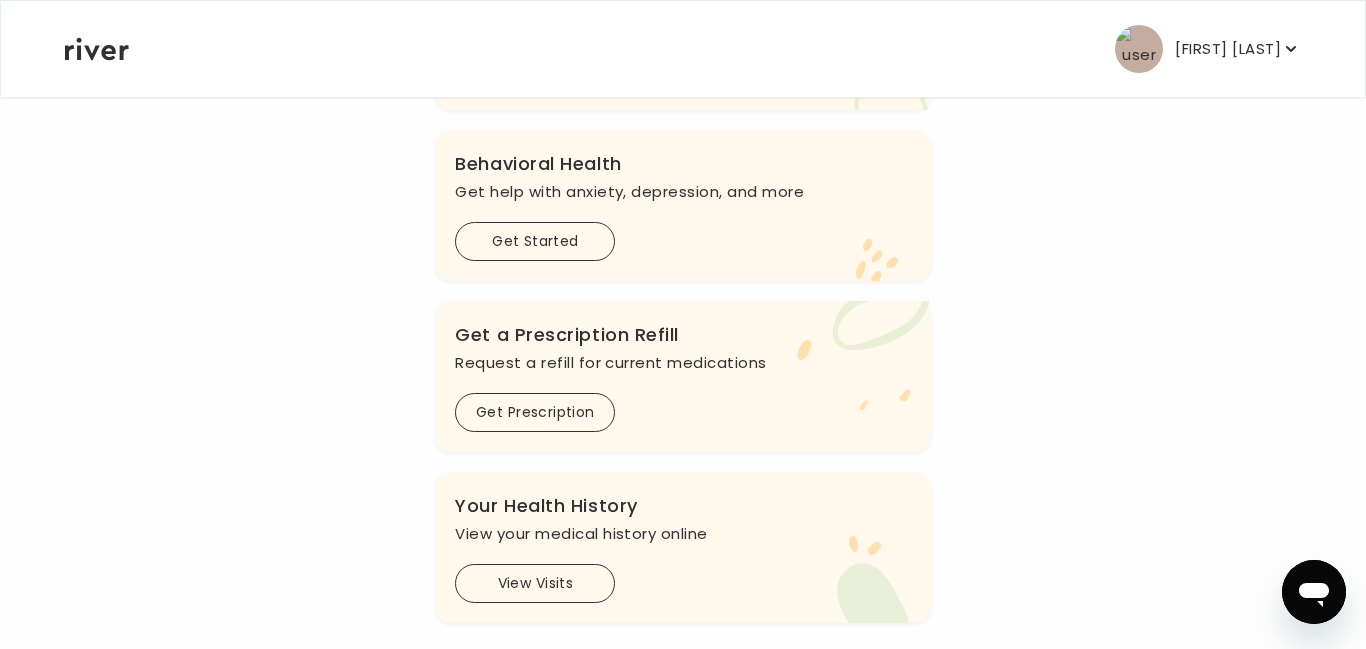 scroll, scrollTop: 593, scrollLeft: 0, axis: vertical 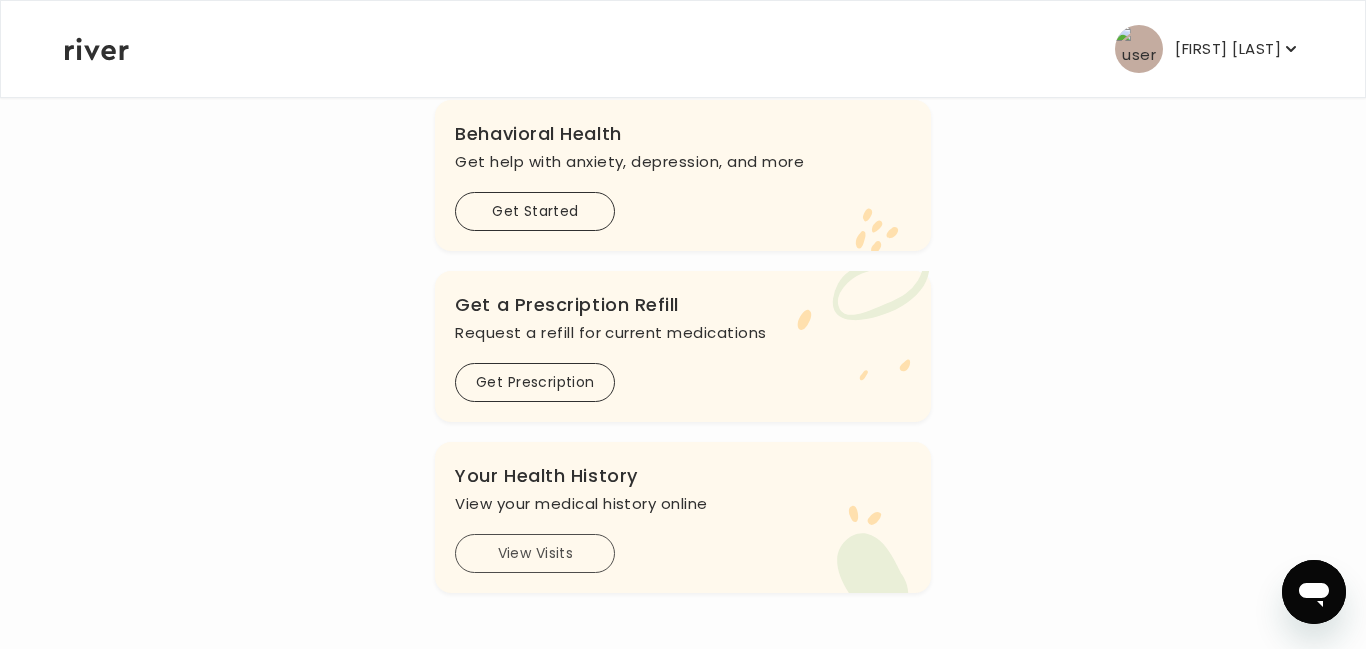 click on "View Visits" at bounding box center [535, 553] 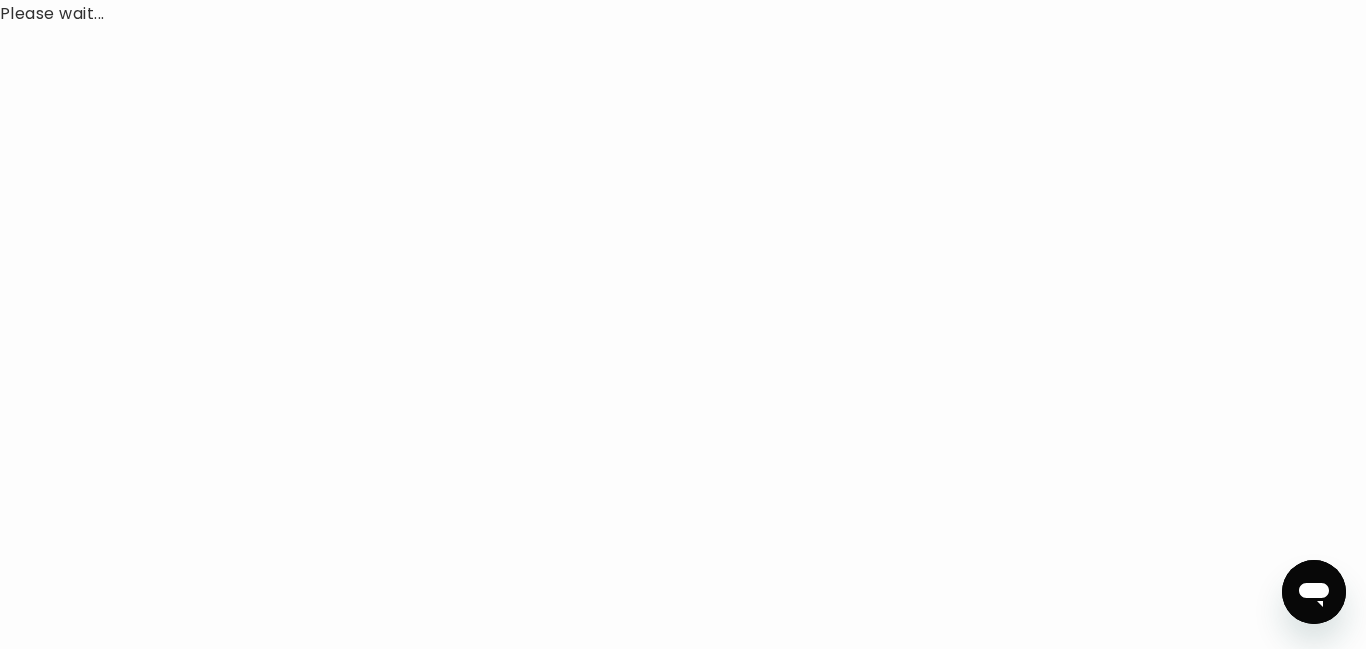 scroll, scrollTop: 0, scrollLeft: 0, axis: both 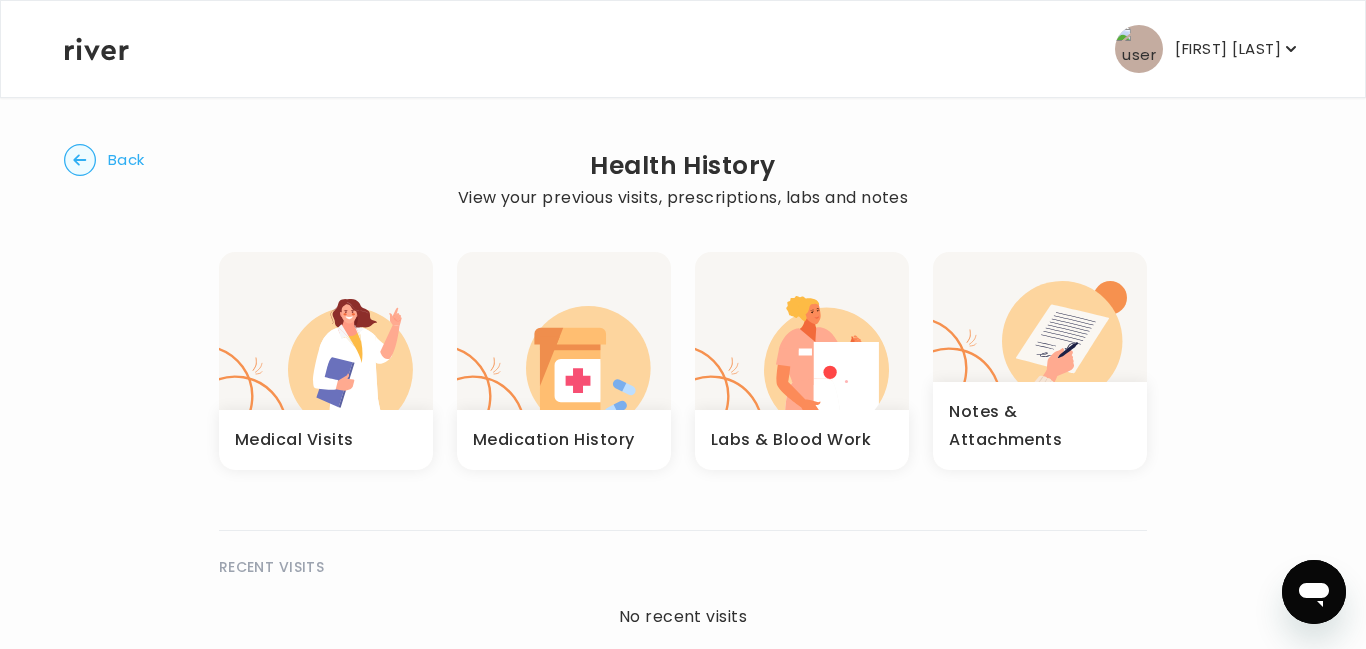 click 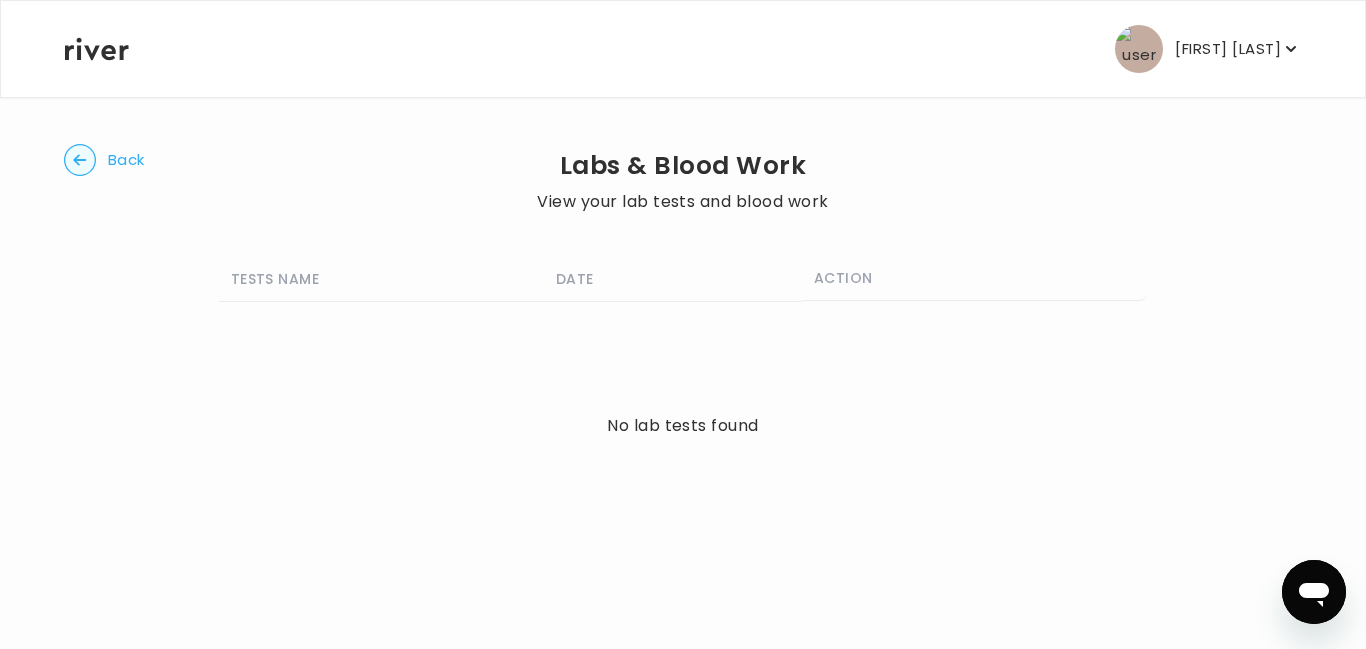 click 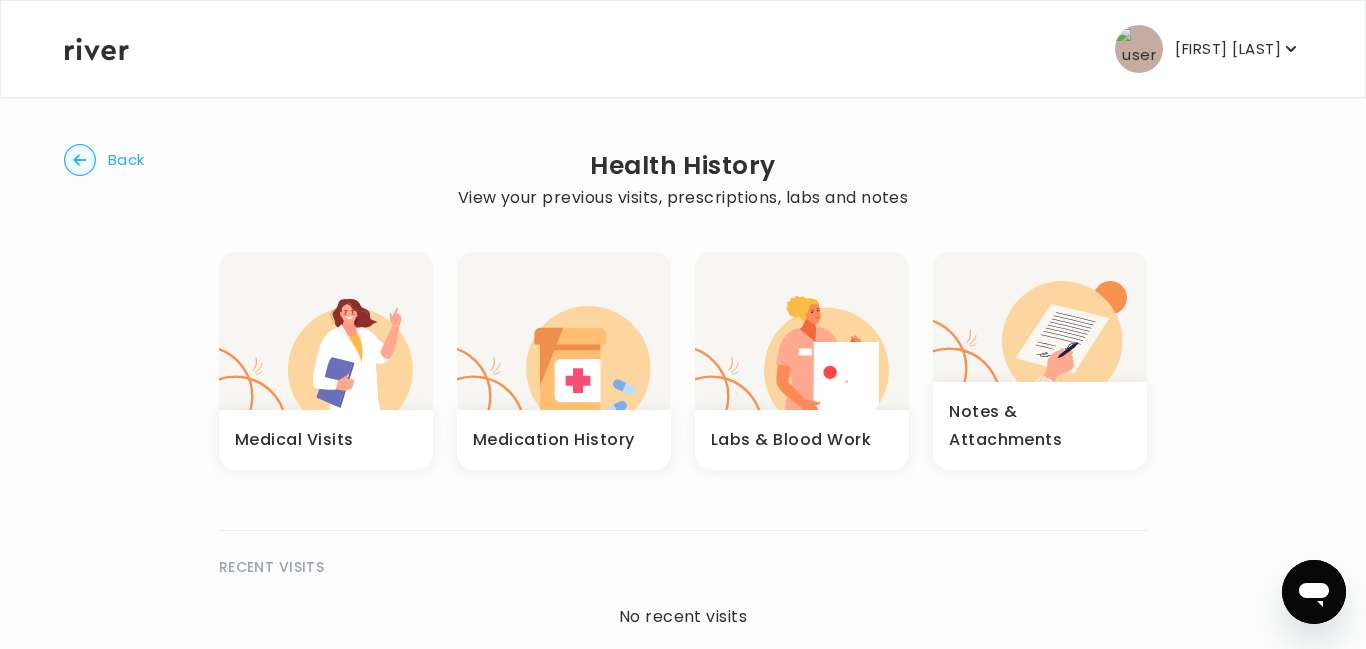 click 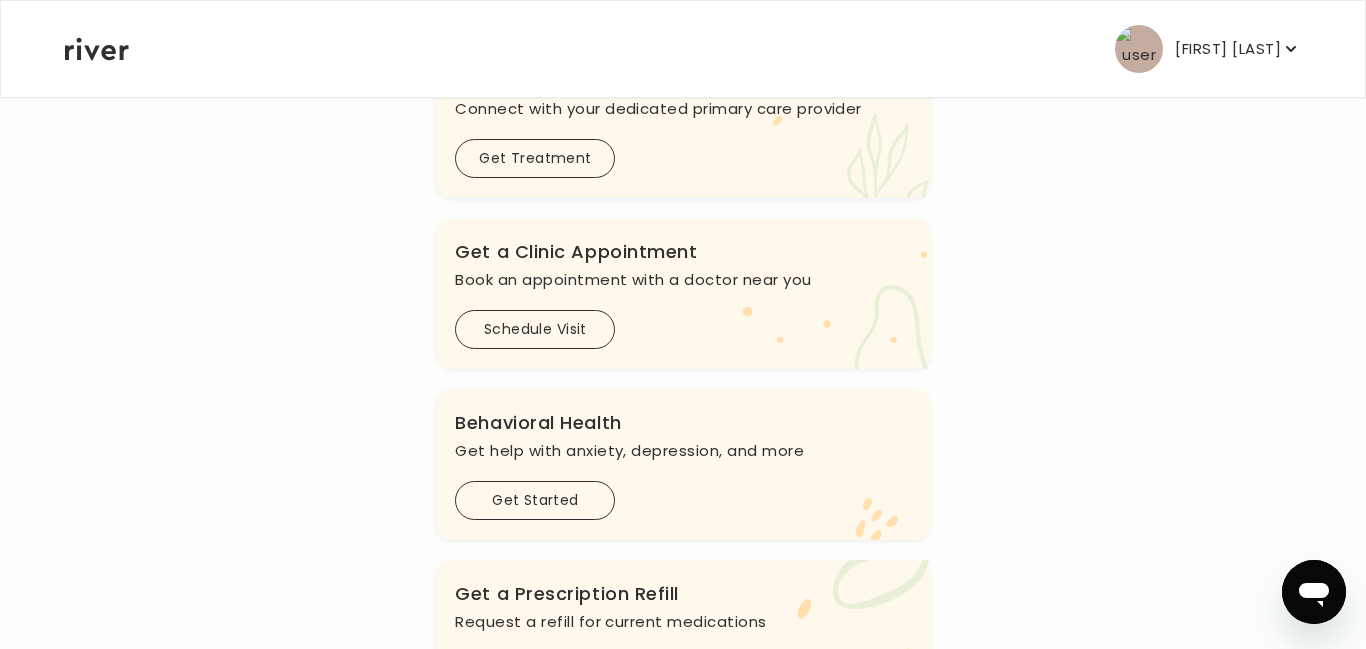 scroll, scrollTop: 298, scrollLeft: 0, axis: vertical 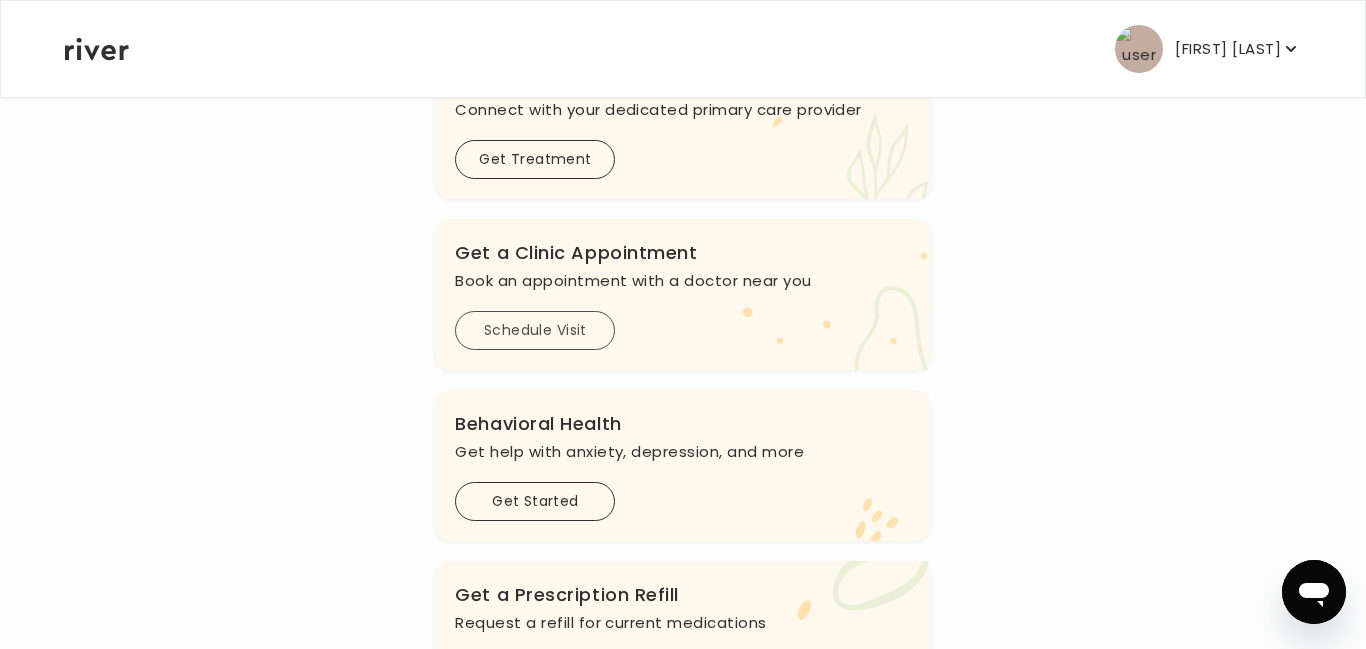 click on "Schedule Visit" at bounding box center [535, 330] 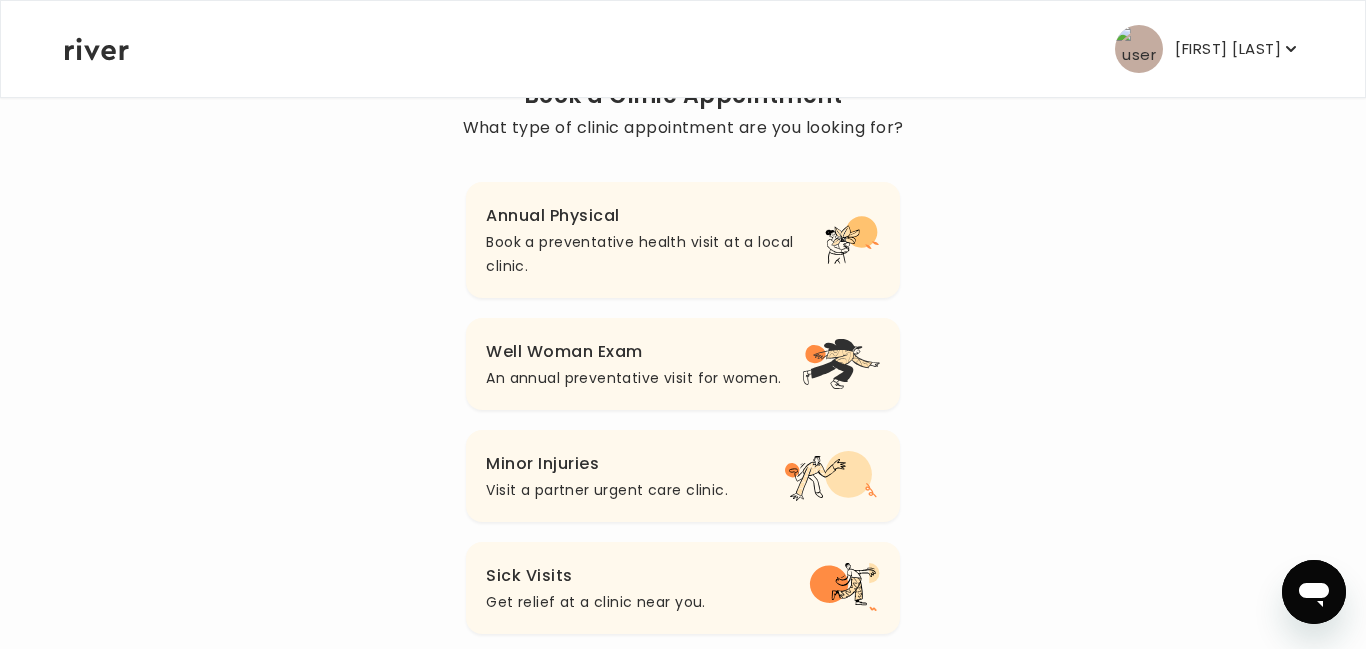 scroll, scrollTop: 223, scrollLeft: 0, axis: vertical 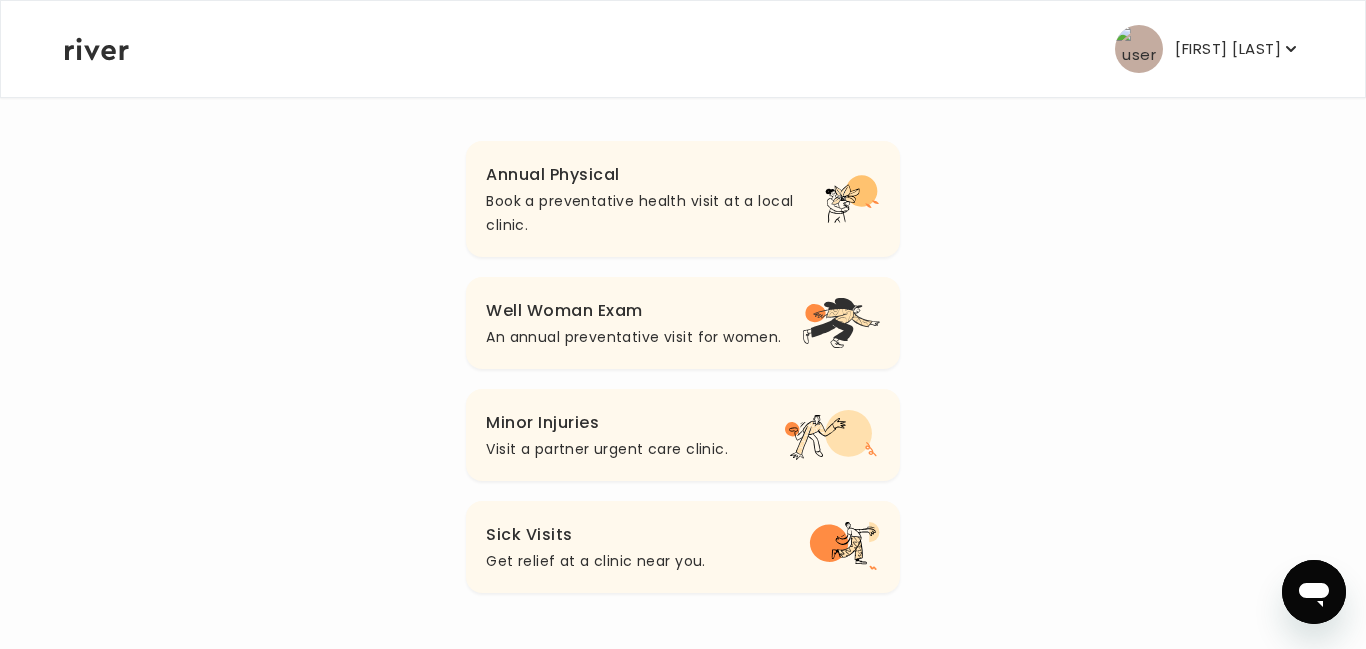 click on "Sick Visits" at bounding box center [595, 535] 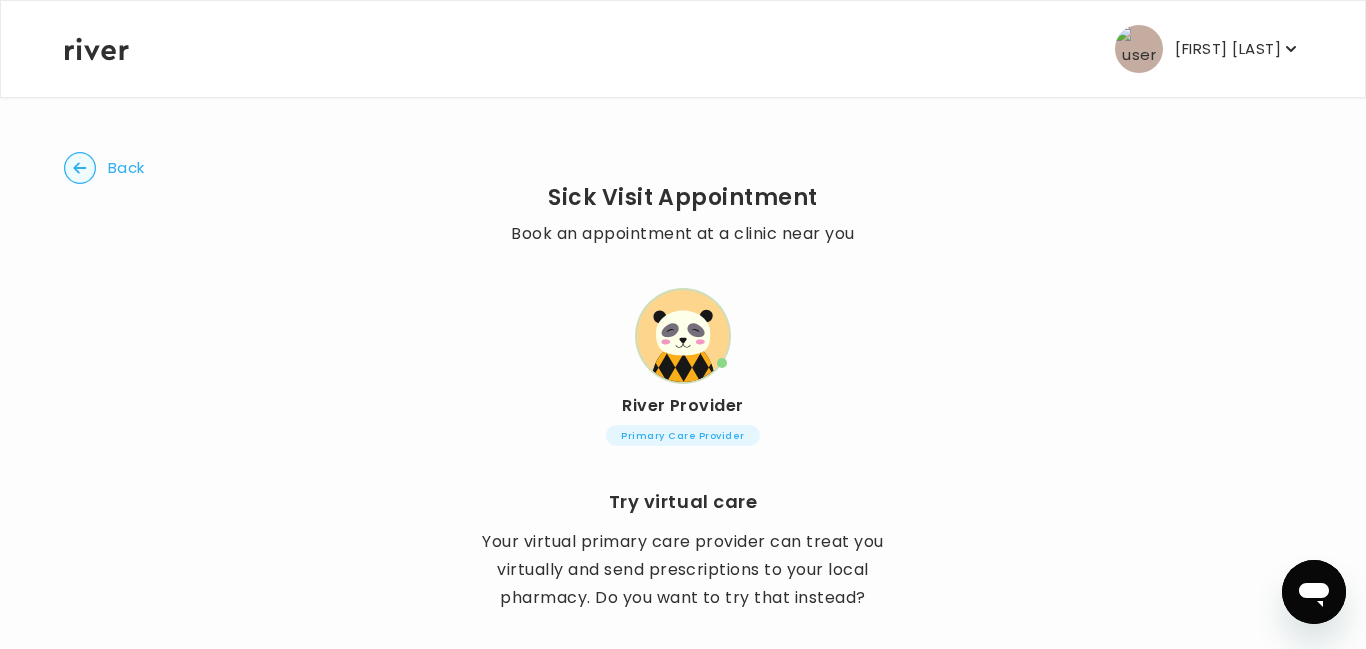 scroll, scrollTop: 155, scrollLeft: 0, axis: vertical 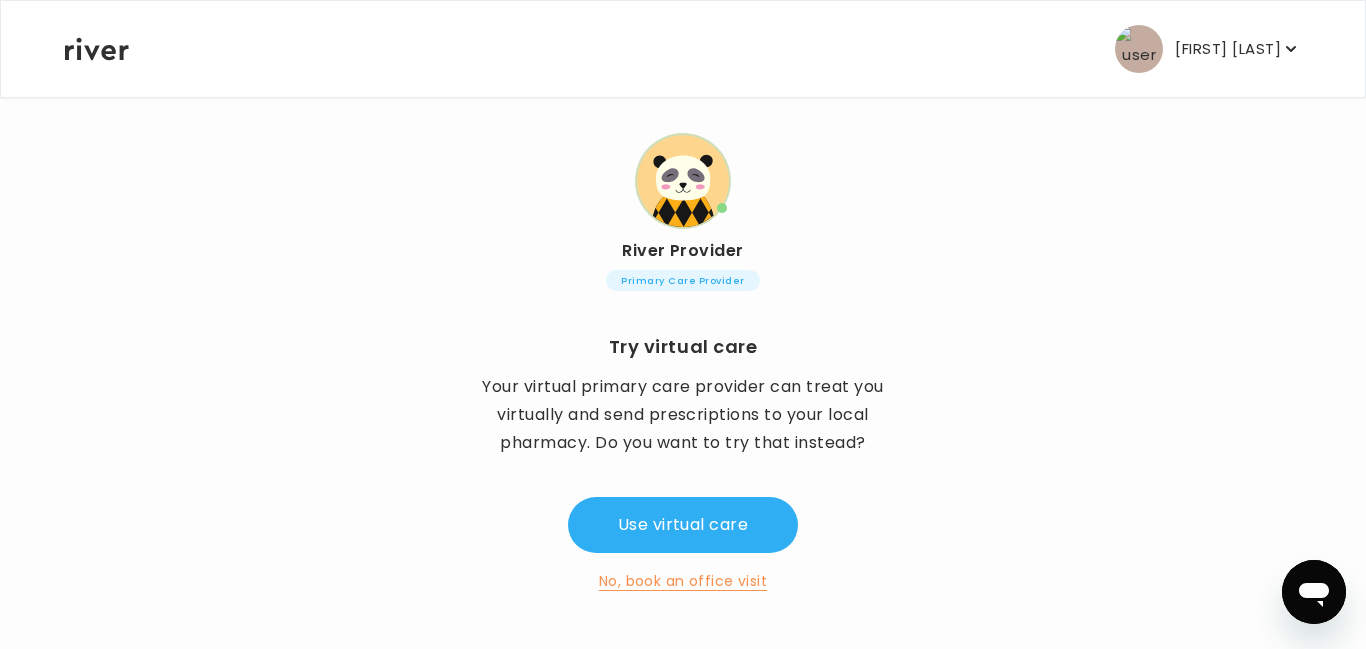click on "No, book an office visit" at bounding box center [683, 581] 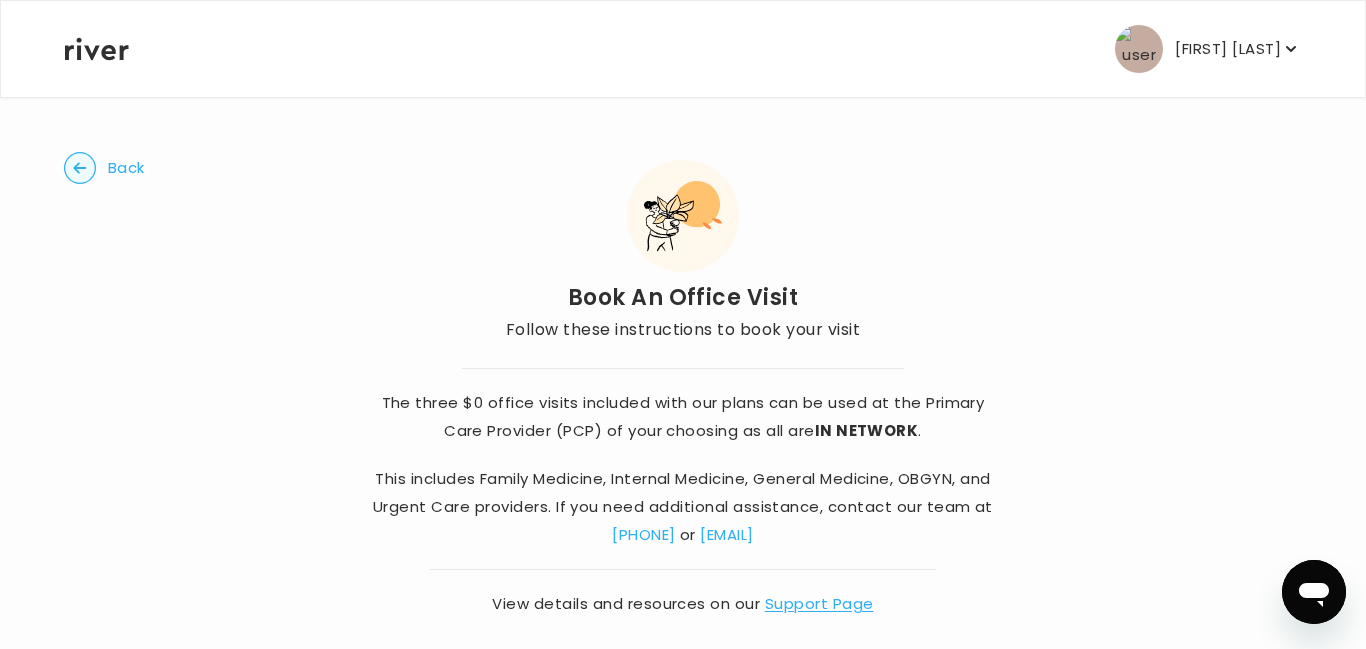 scroll, scrollTop: 25, scrollLeft: 0, axis: vertical 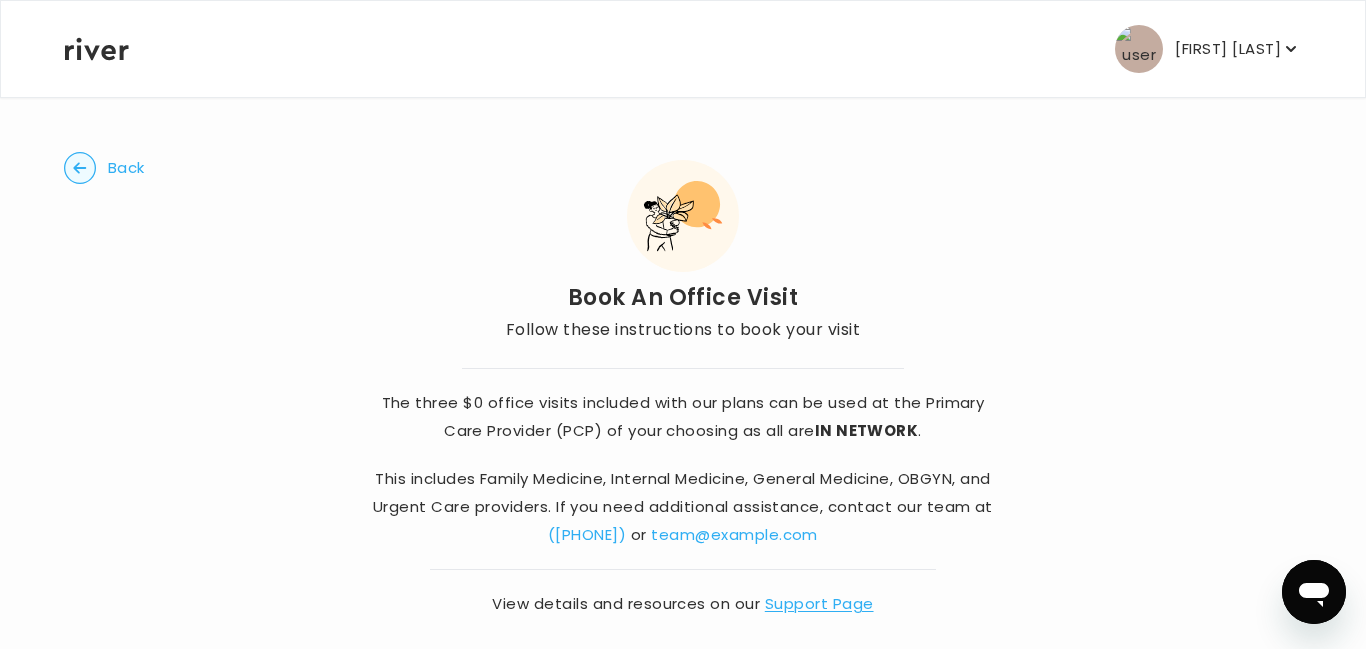 click on "[FIRST] [LAST] Profile Activate Card Add Family Reimbursement Terms of Service Privacy Policy Logout" at bounding box center [683, 49] 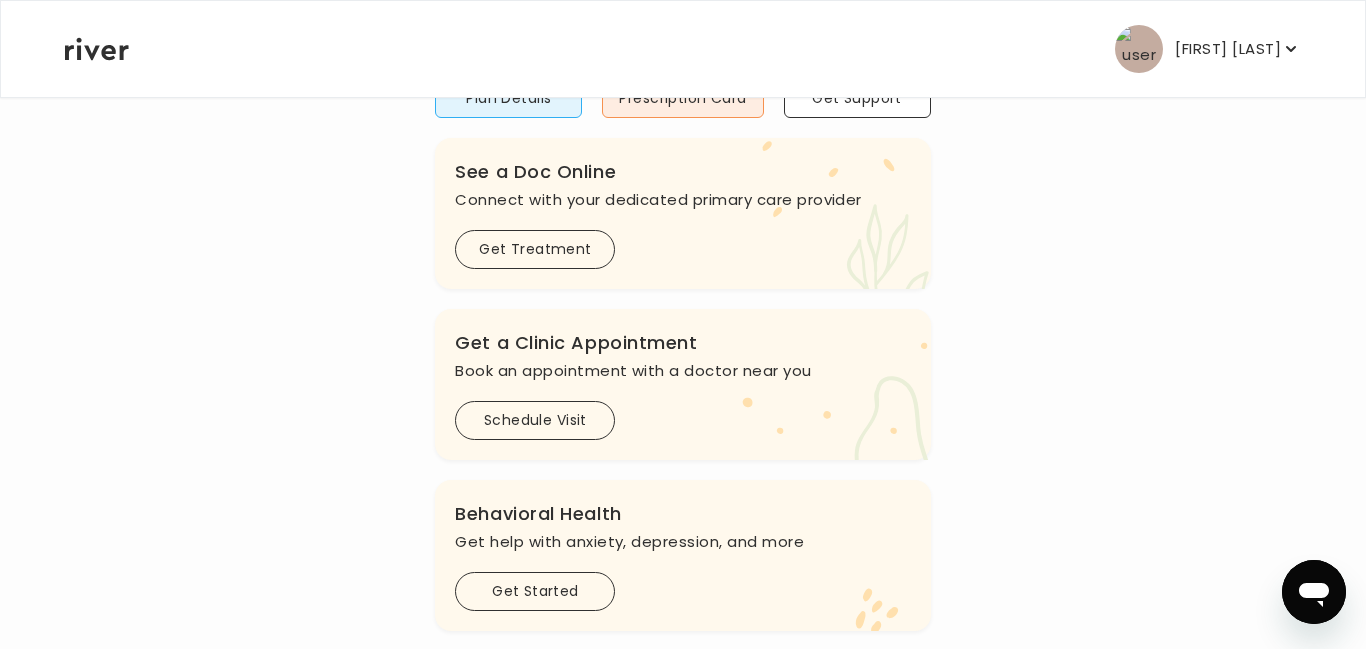 scroll, scrollTop: 219, scrollLeft: 0, axis: vertical 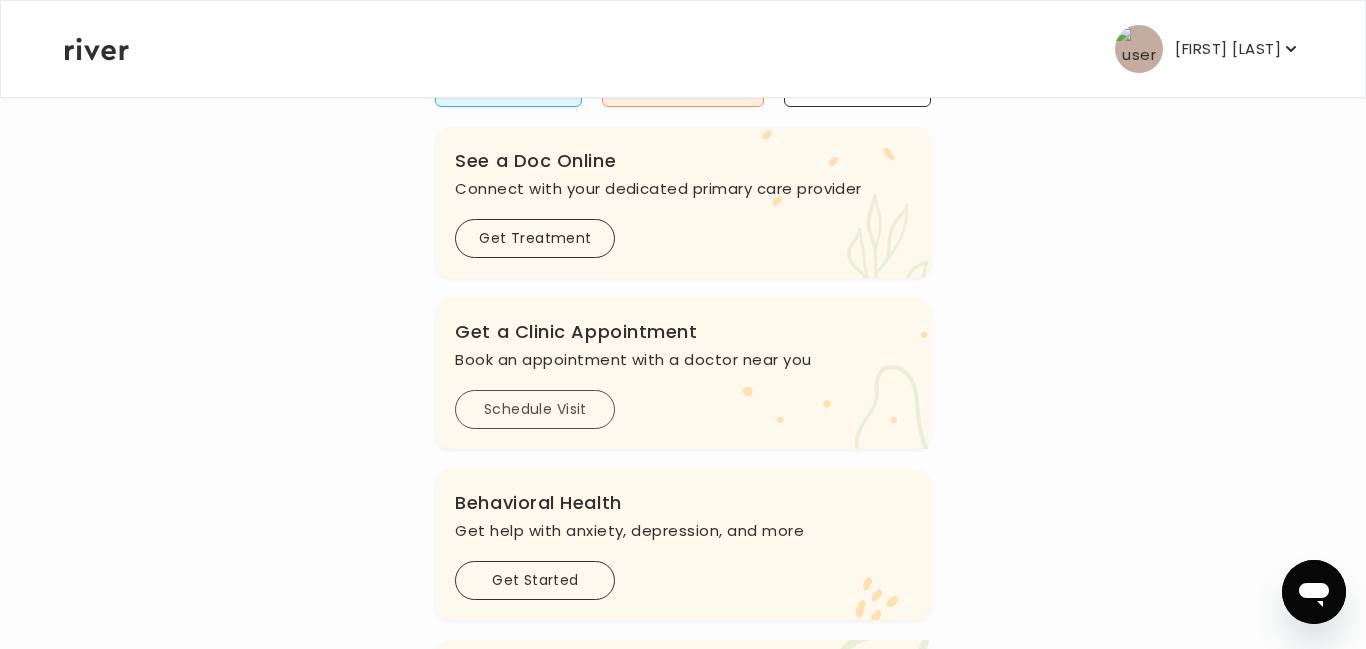 click on "Schedule Visit" at bounding box center (535, 409) 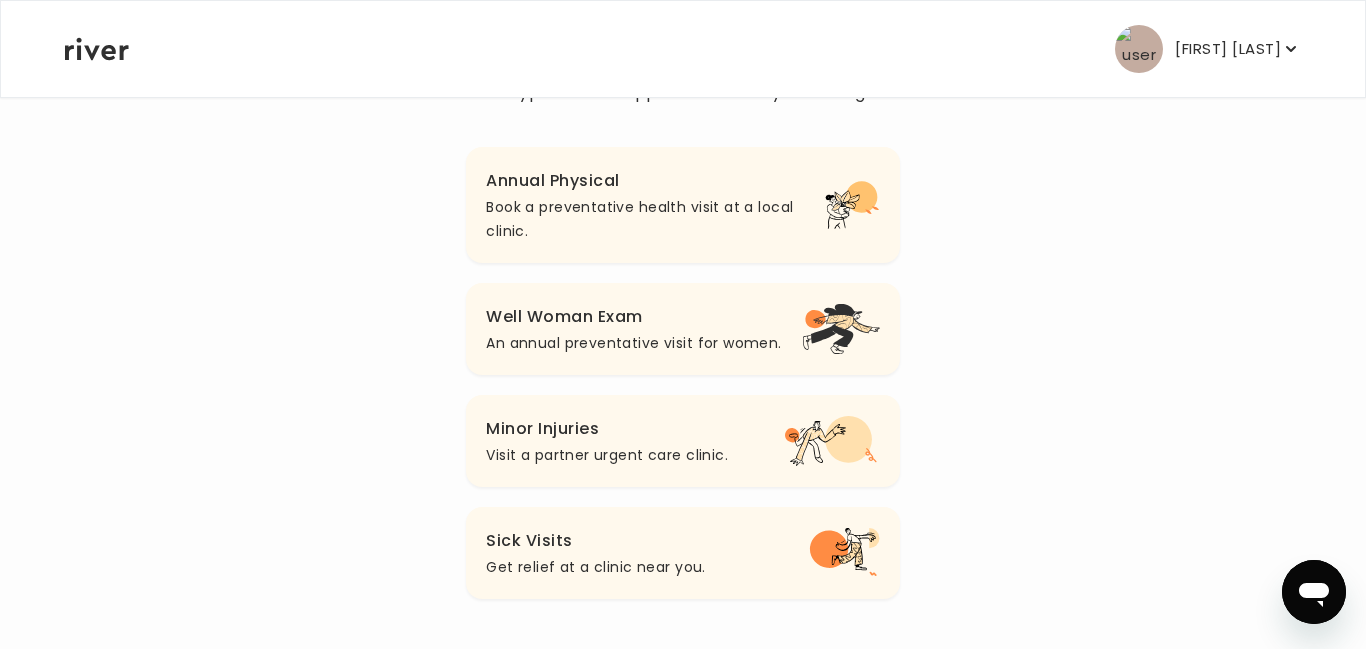 scroll, scrollTop: 223, scrollLeft: 0, axis: vertical 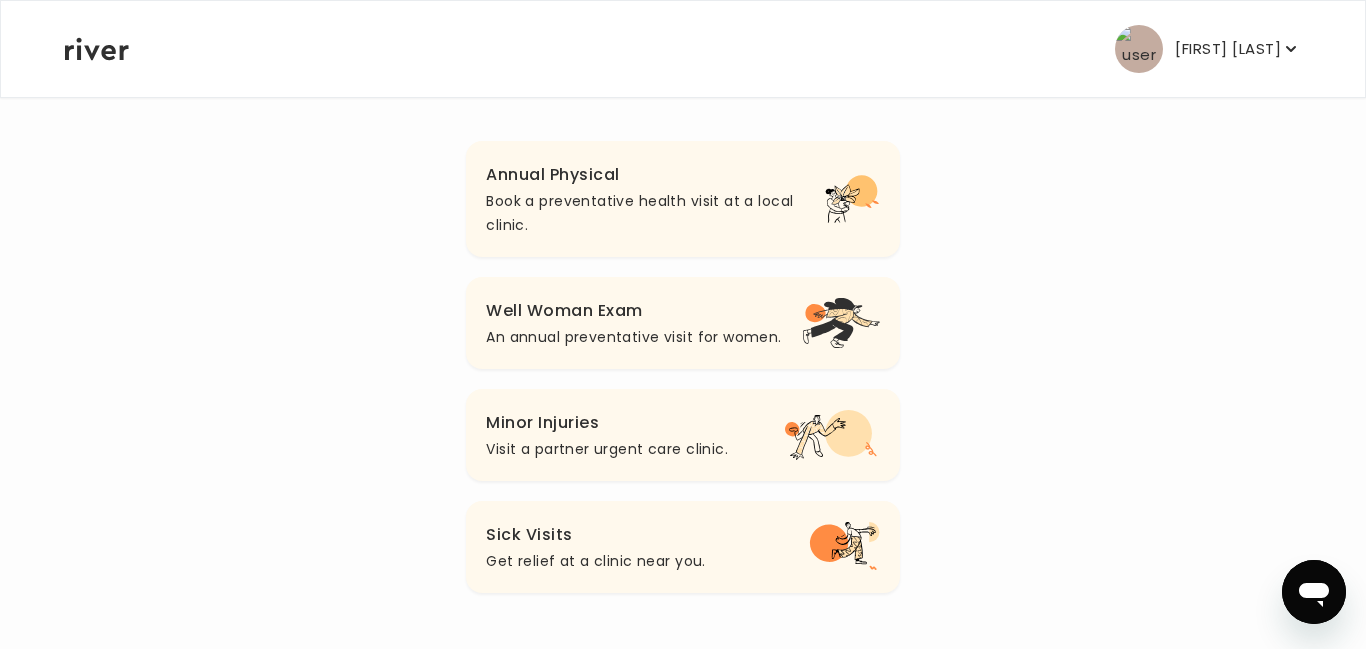 click on "Sick Visits" at bounding box center [595, 535] 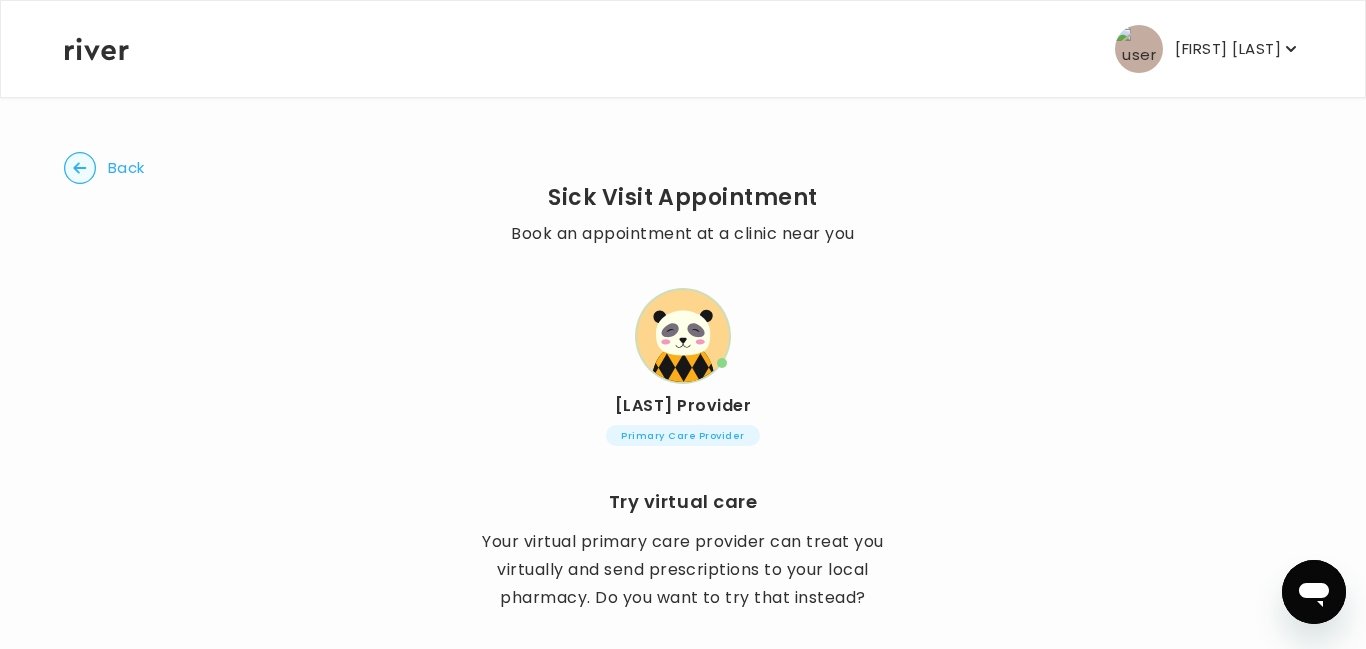 scroll, scrollTop: 155, scrollLeft: 0, axis: vertical 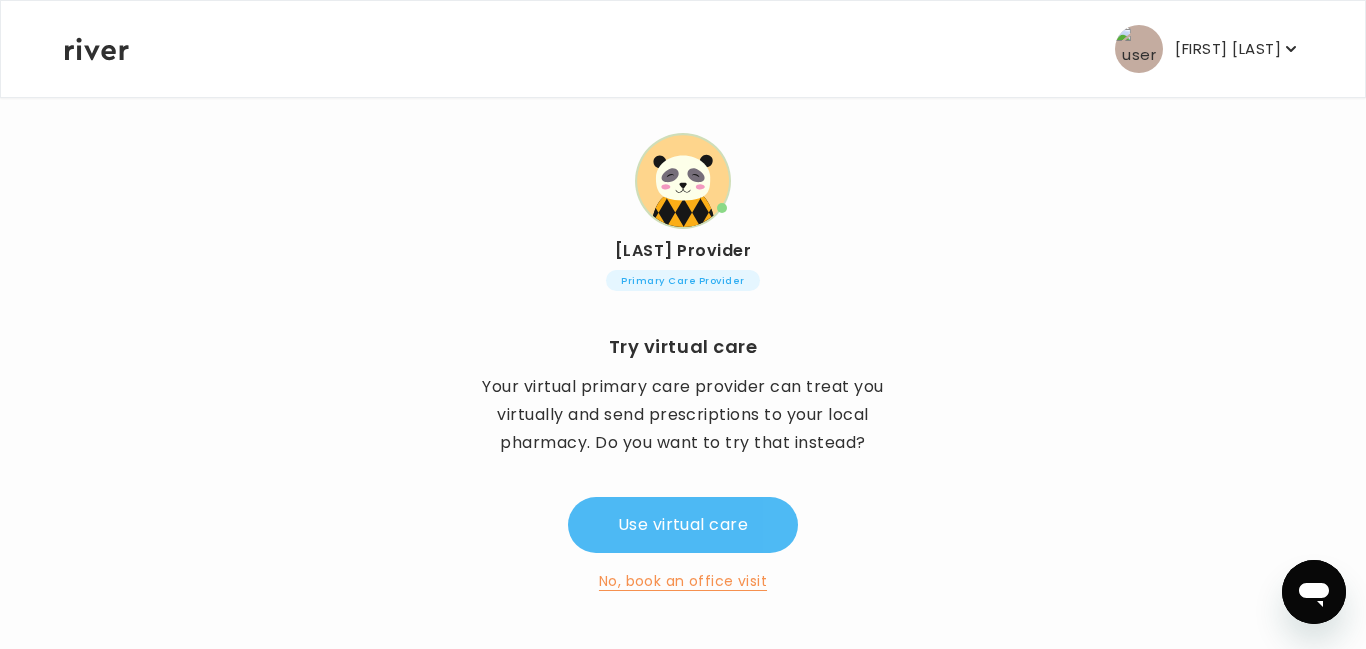 click on "Use virtual care" at bounding box center (683, 525) 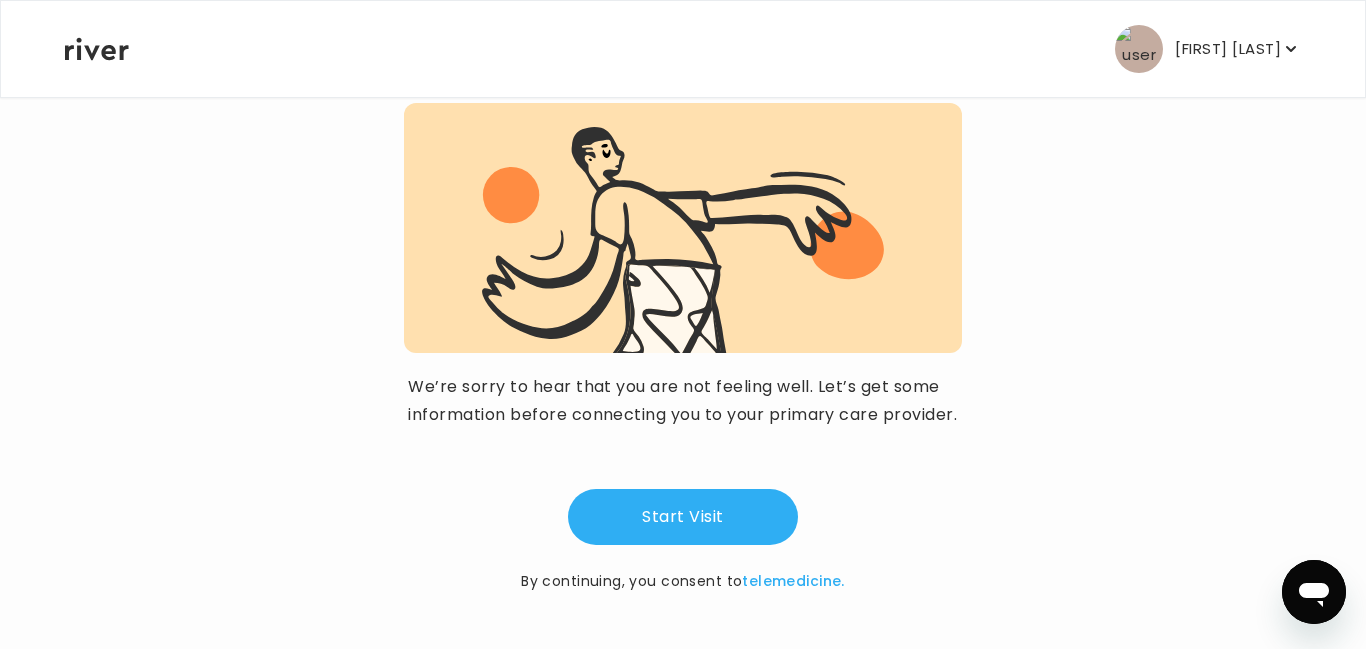 scroll, scrollTop: 225, scrollLeft: 0, axis: vertical 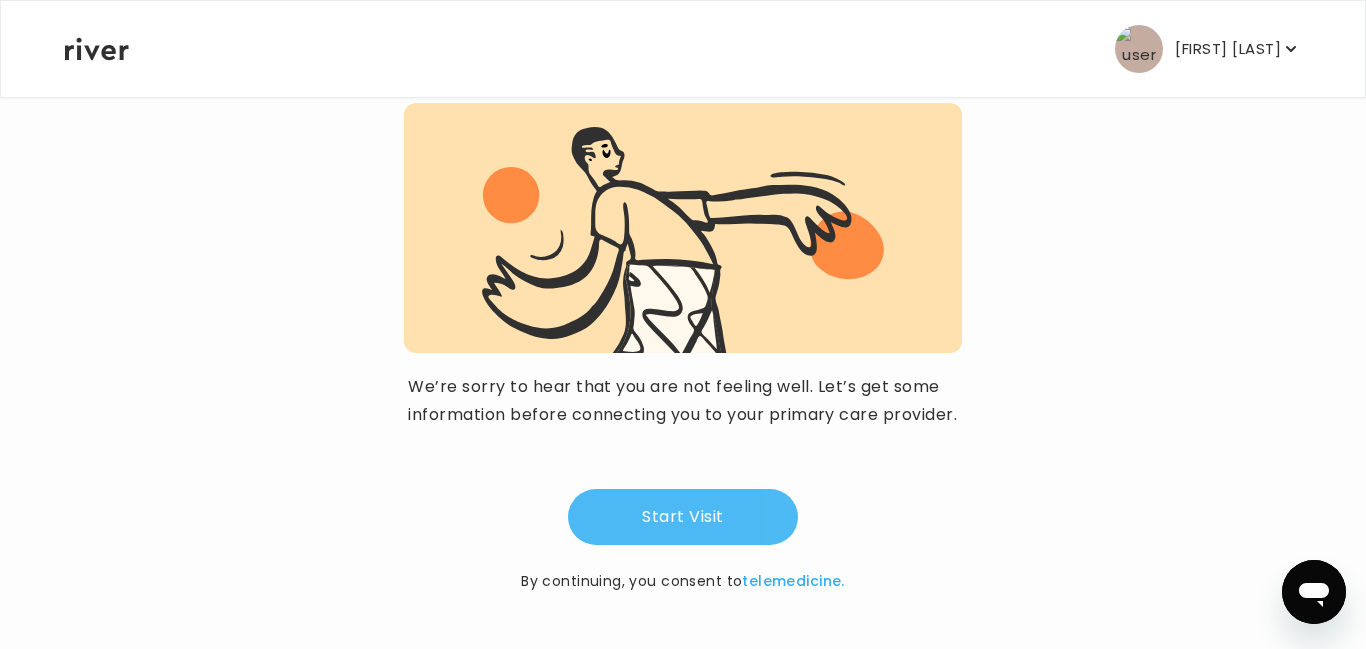 click on "Start Visit" at bounding box center [683, 517] 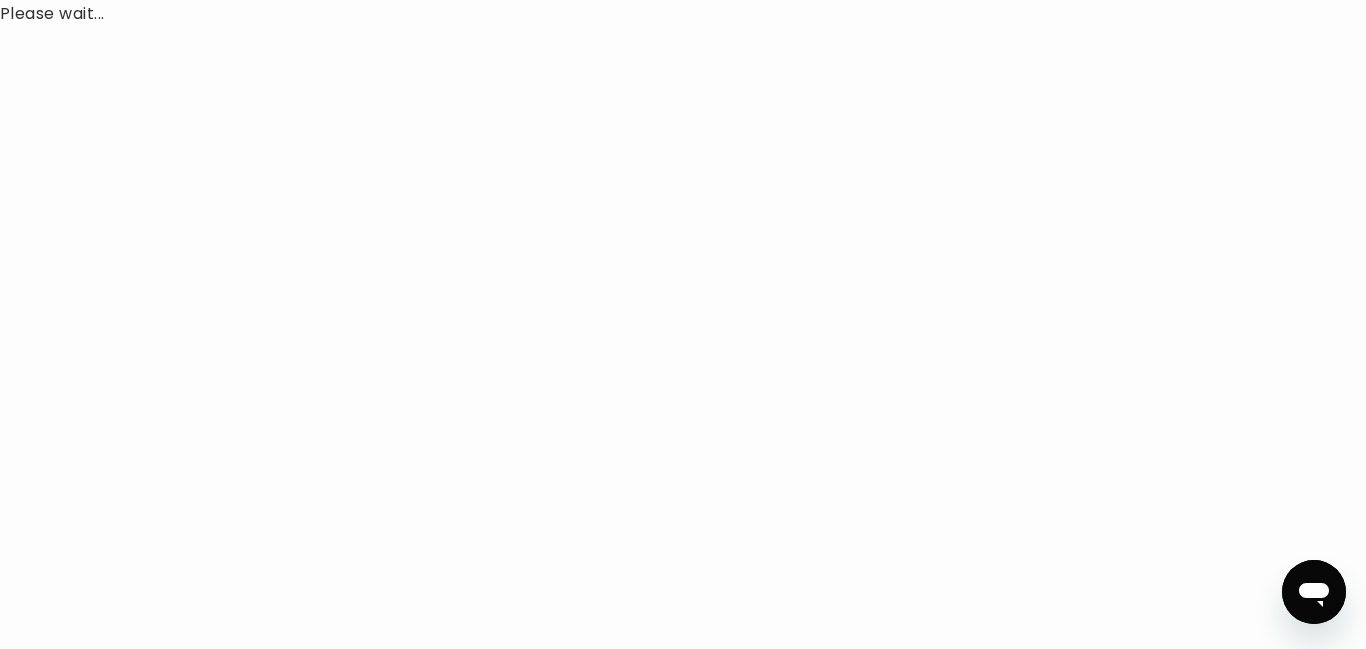 scroll, scrollTop: 0, scrollLeft: 0, axis: both 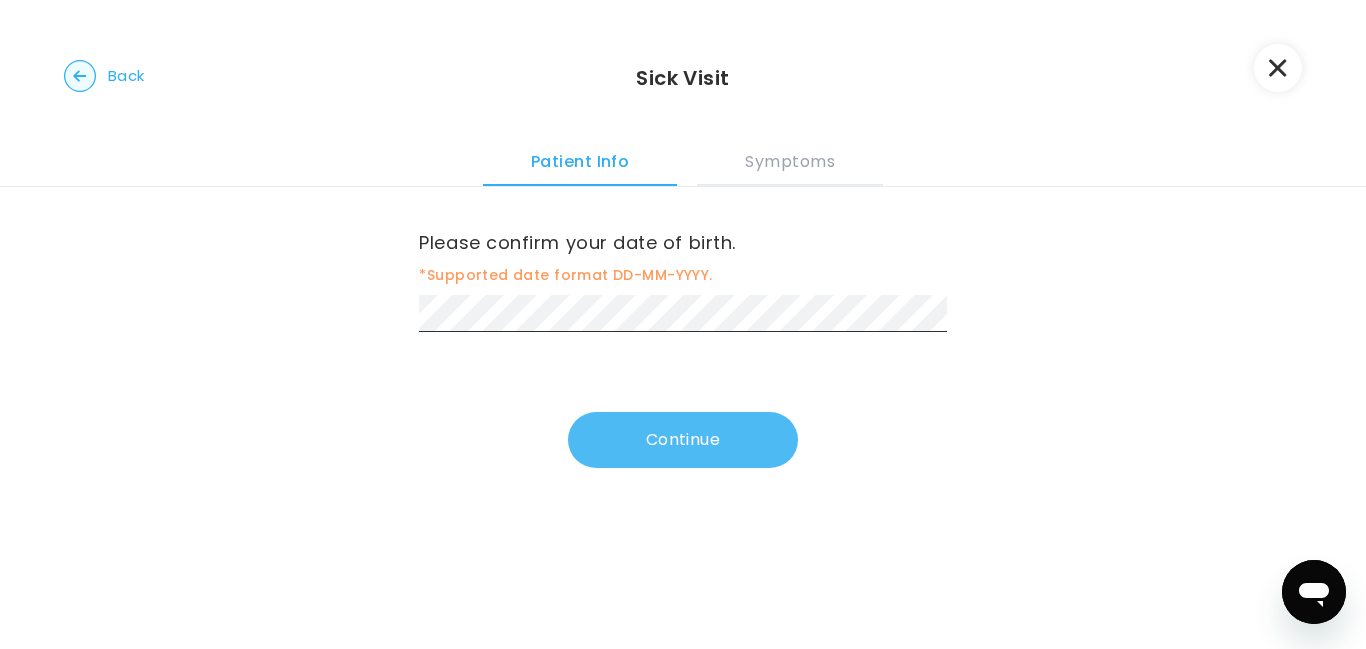 click on "Continue" at bounding box center [683, 440] 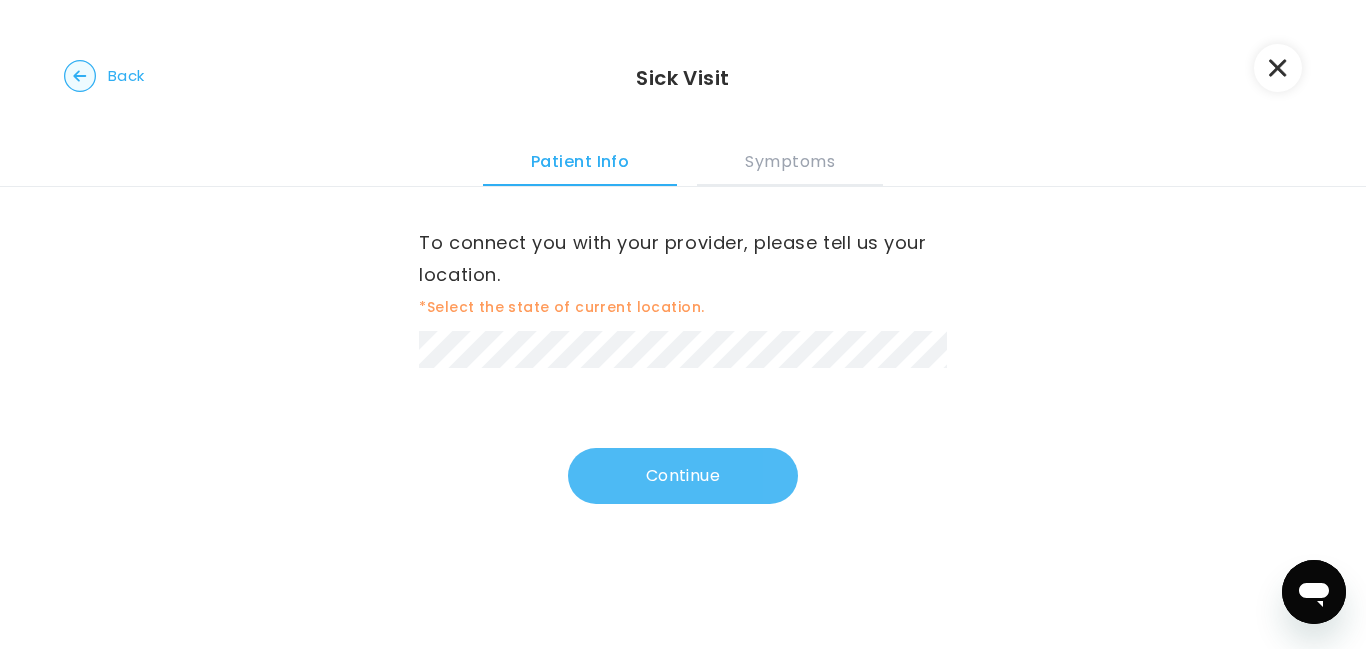 click on "Continue" at bounding box center [683, 476] 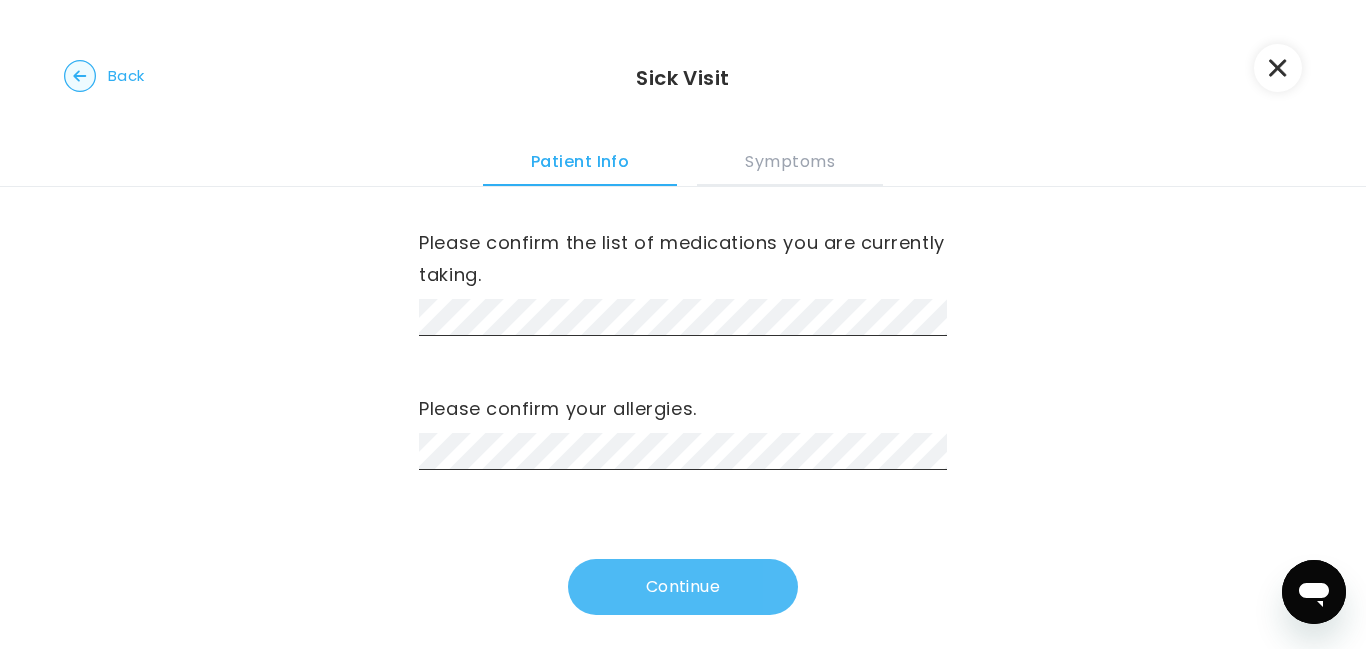 click on "Continue" at bounding box center [683, 587] 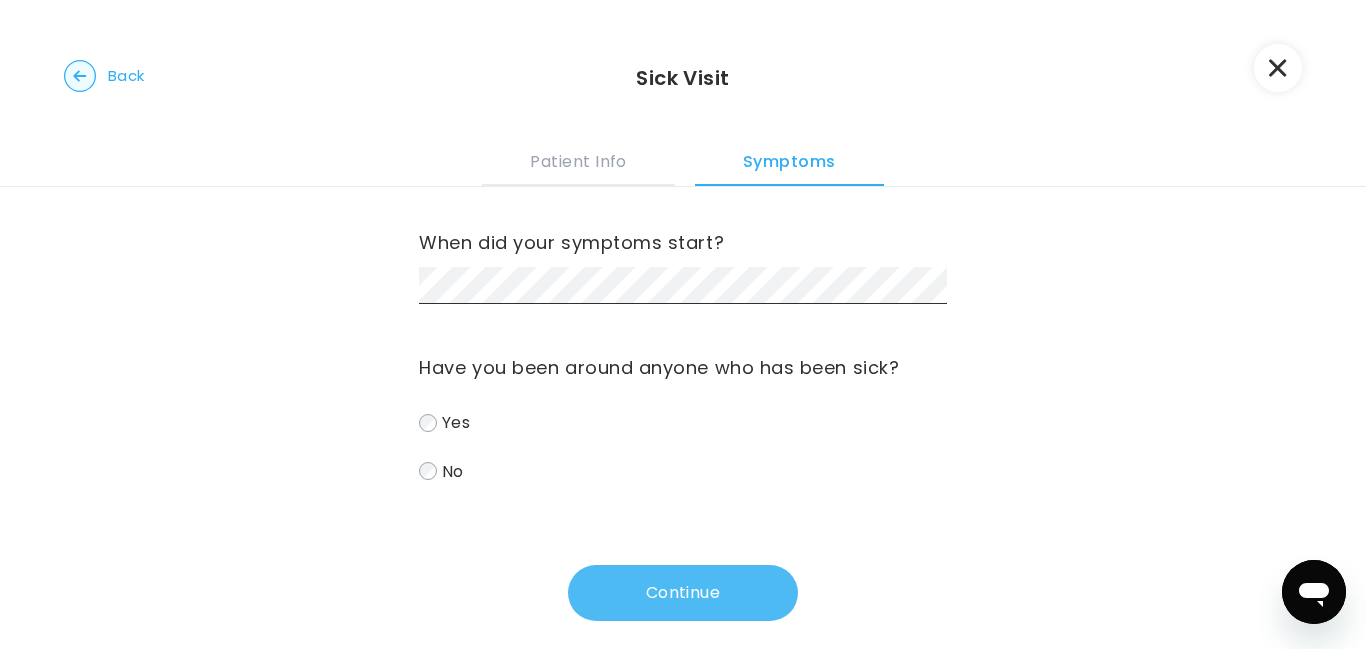 click on "Continue" at bounding box center [683, 593] 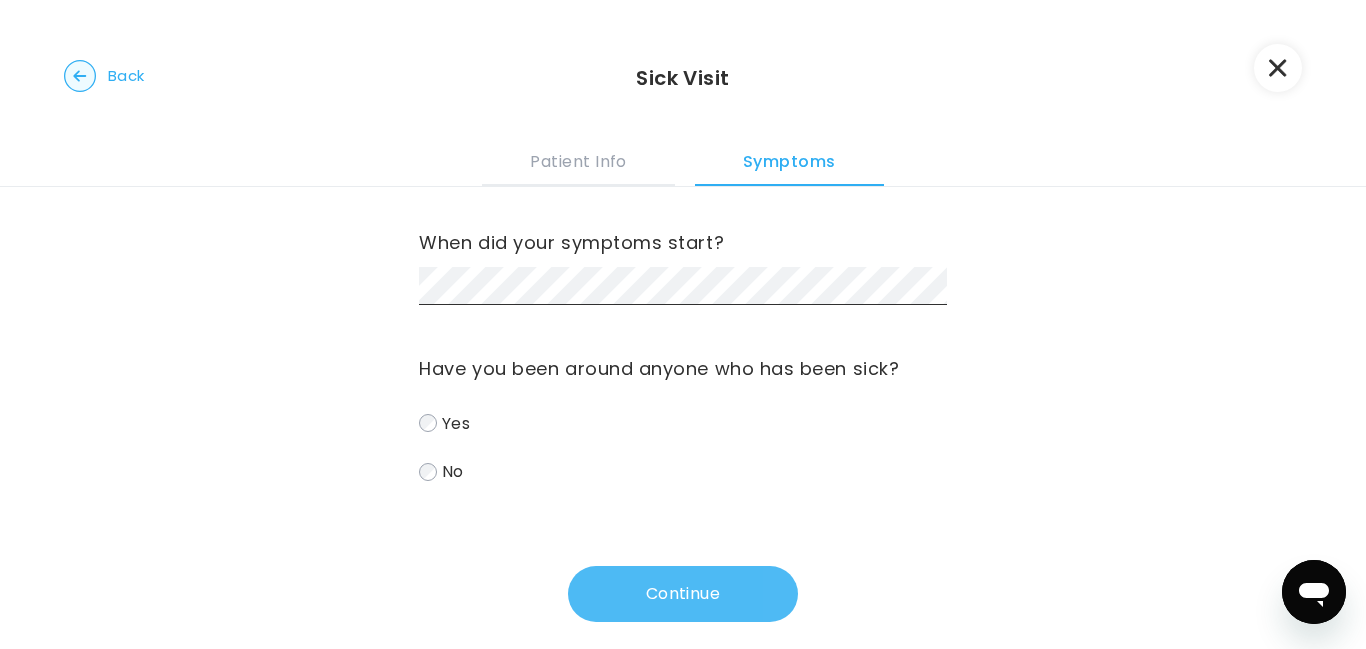 click on "Continue" at bounding box center (683, 594) 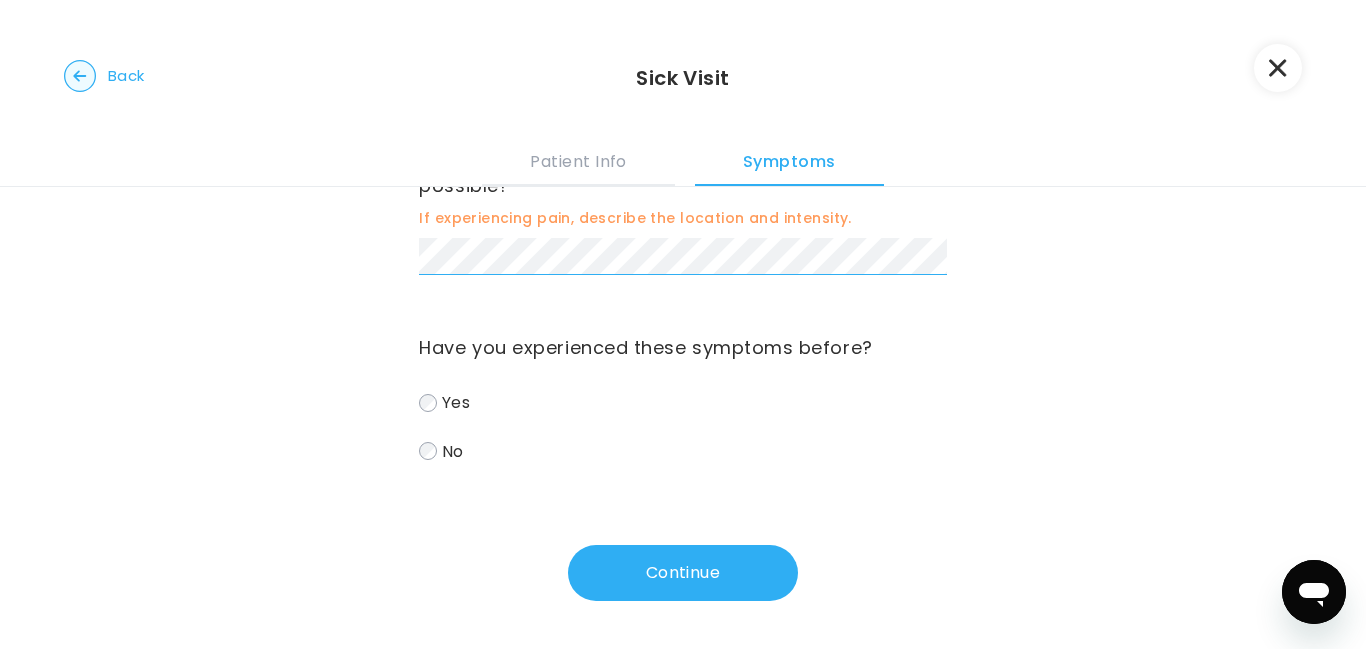 scroll, scrollTop: 90, scrollLeft: 0, axis: vertical 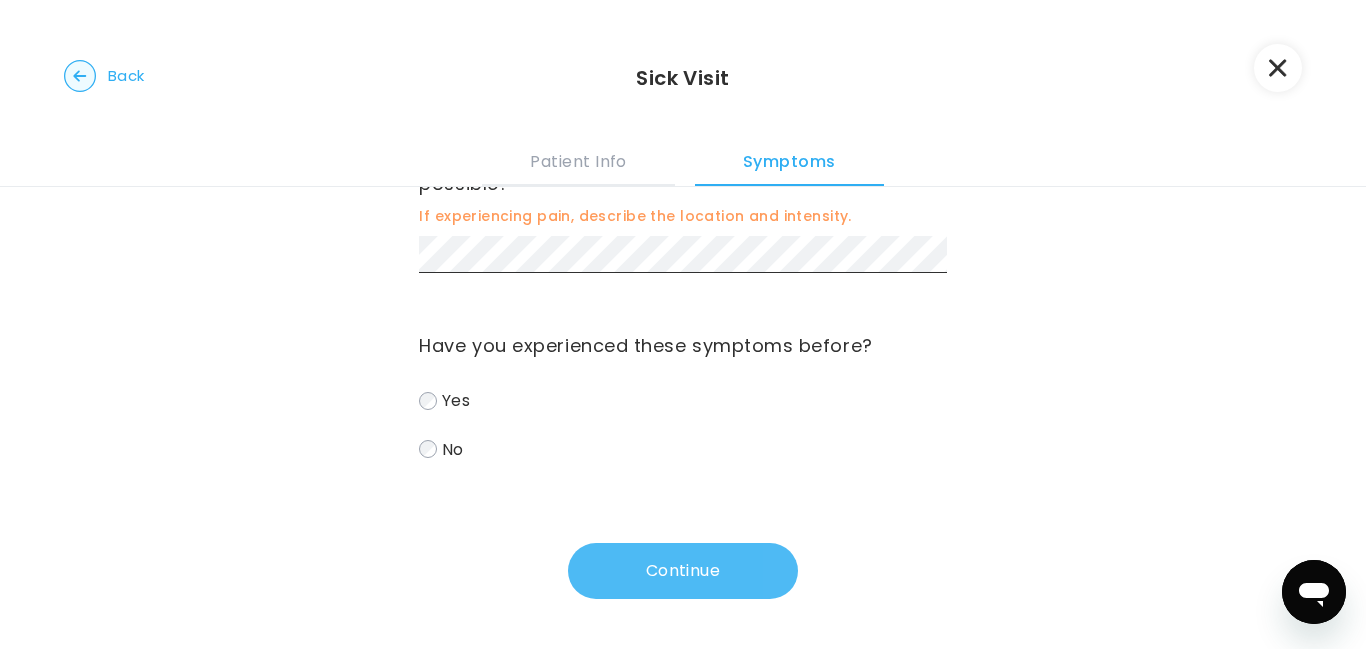 click on "Continue" at bounding box center (683, 571) 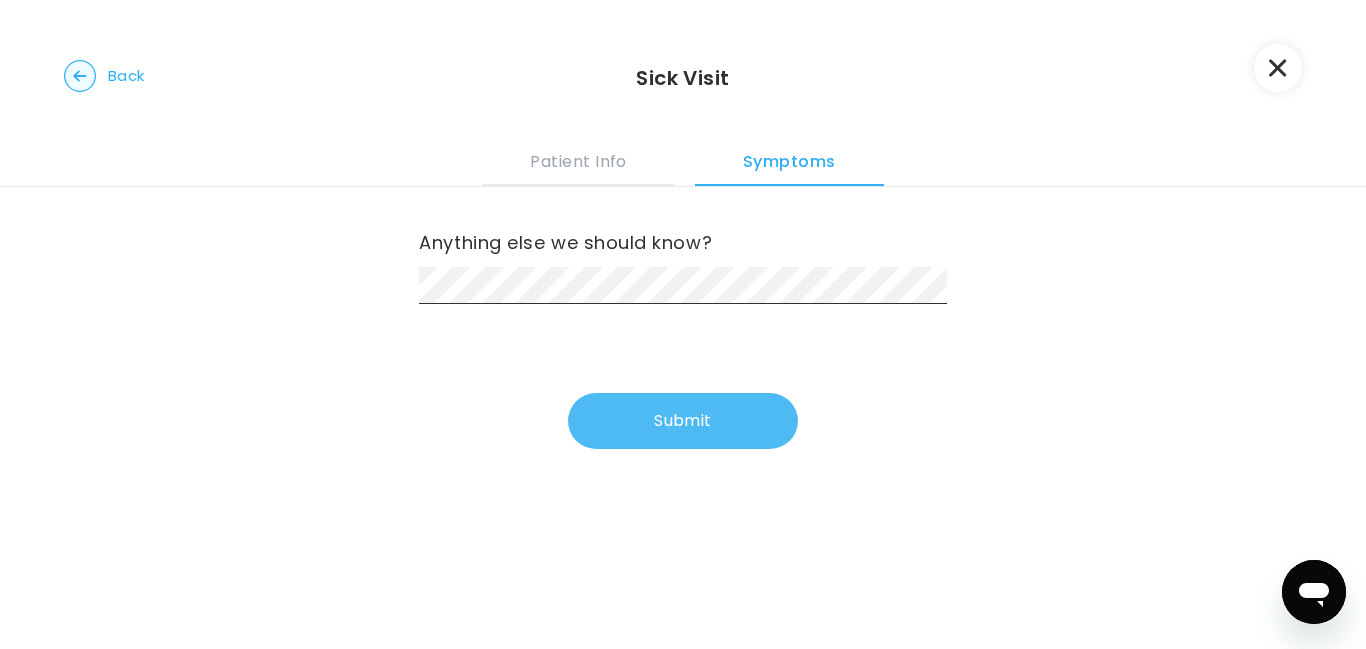 scroll, scrollTop: 0, scrollLeft: 0, axis: both 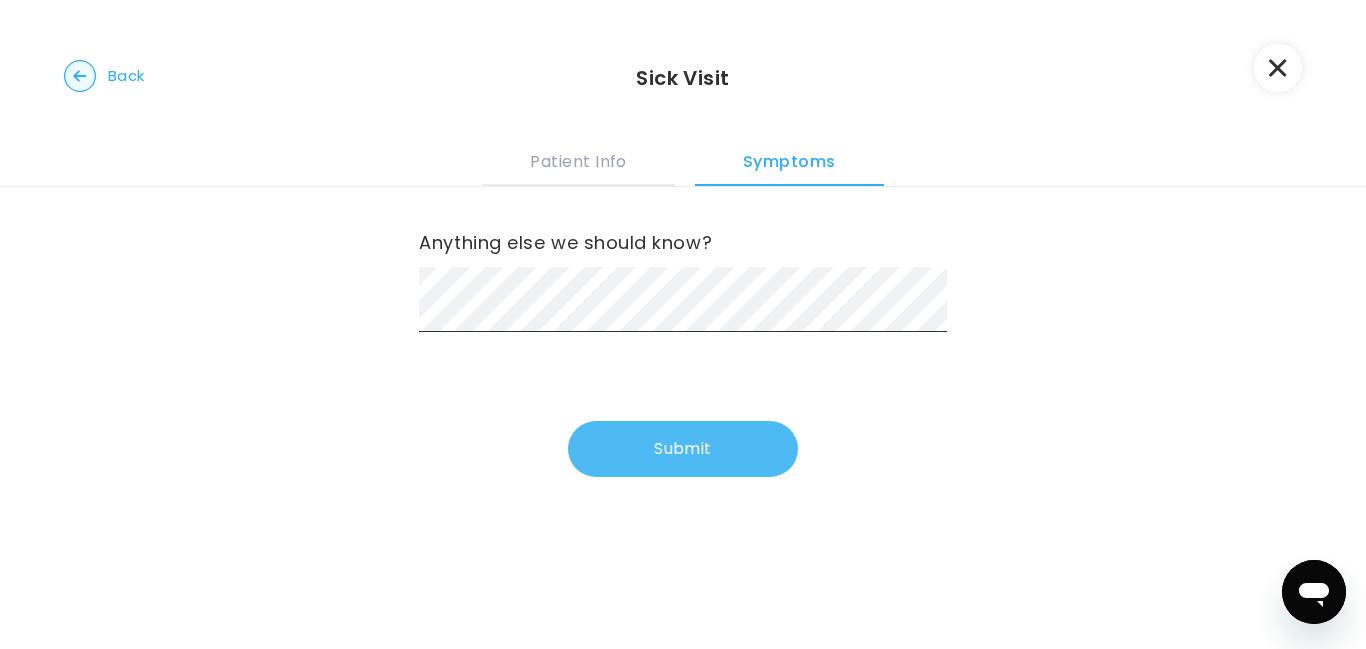 click on "Submit" at bounding box center (683, 449) 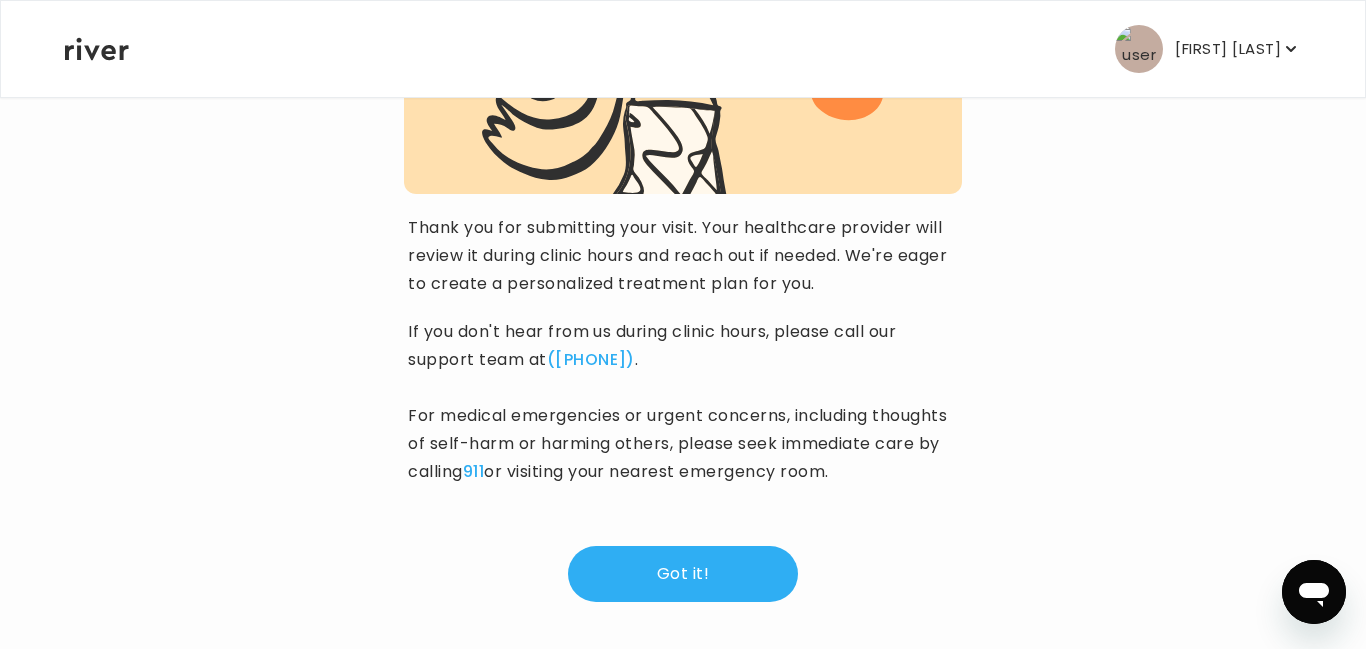 scroll, scrollTop: 325, scrollLeft: 0, axis: vertical 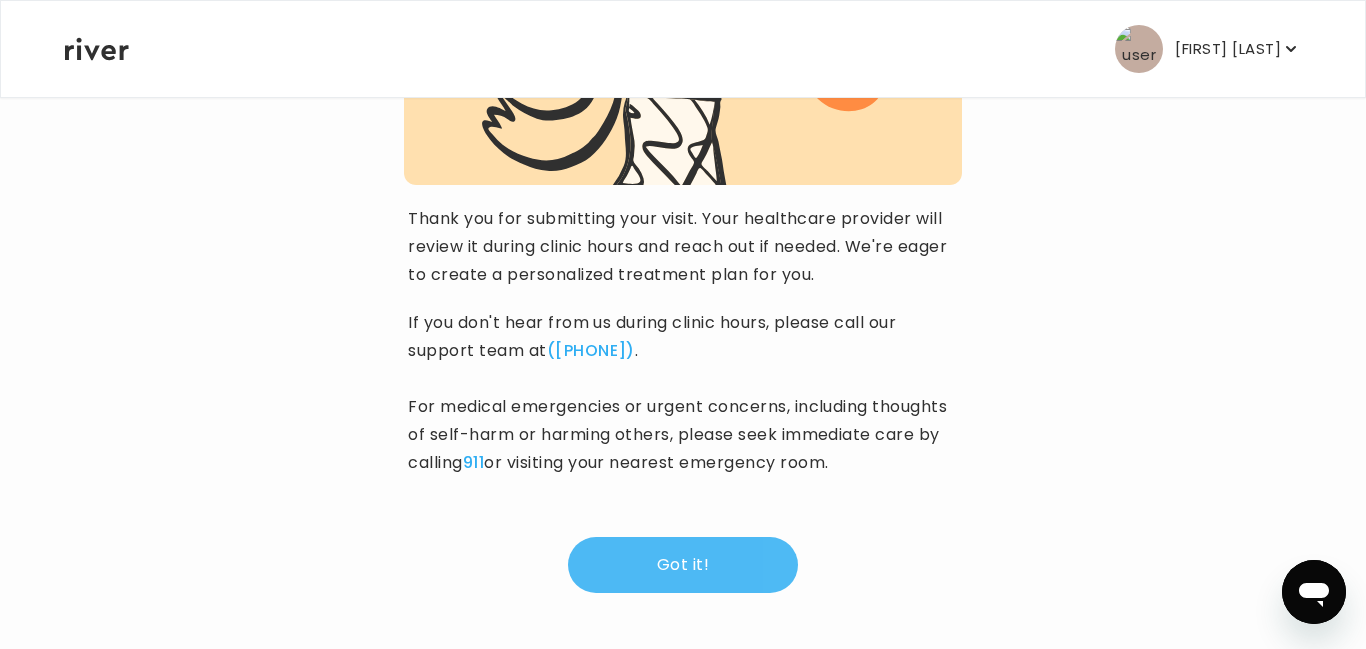 click on "Got it!" at bounding box center (683, 565) 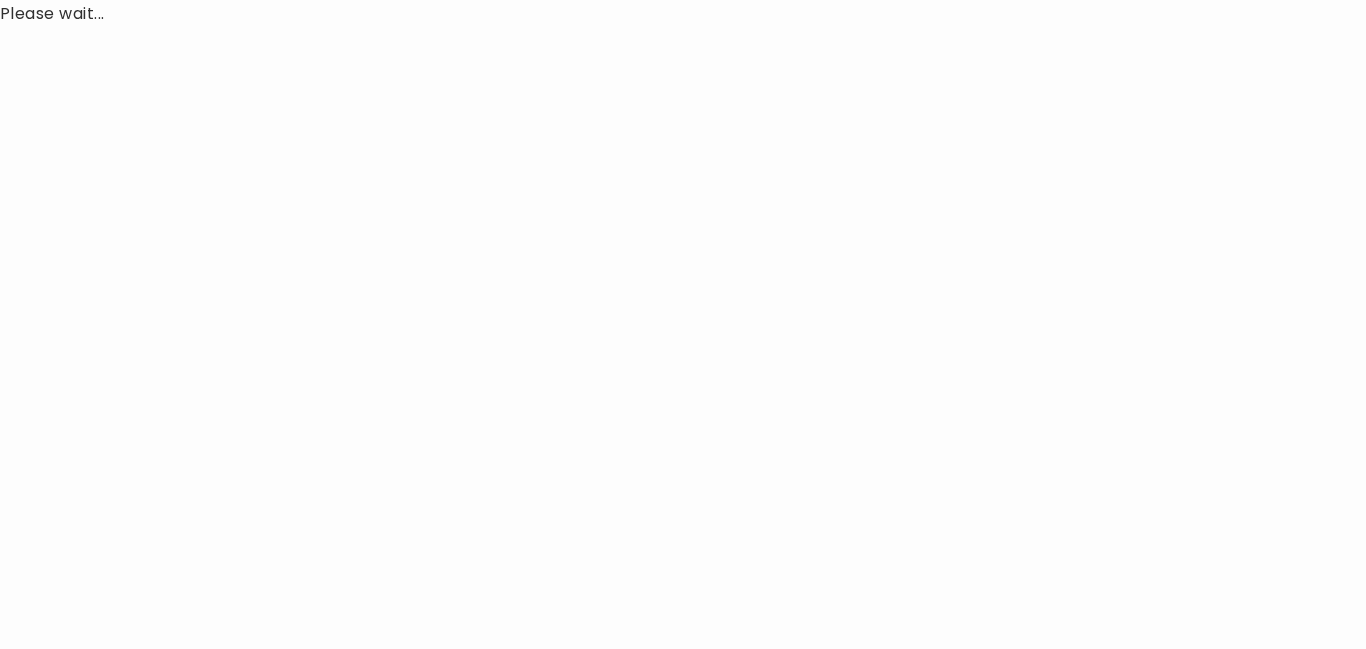 scroll, scrollTop: 0, scrollLeft: 0, axis: both 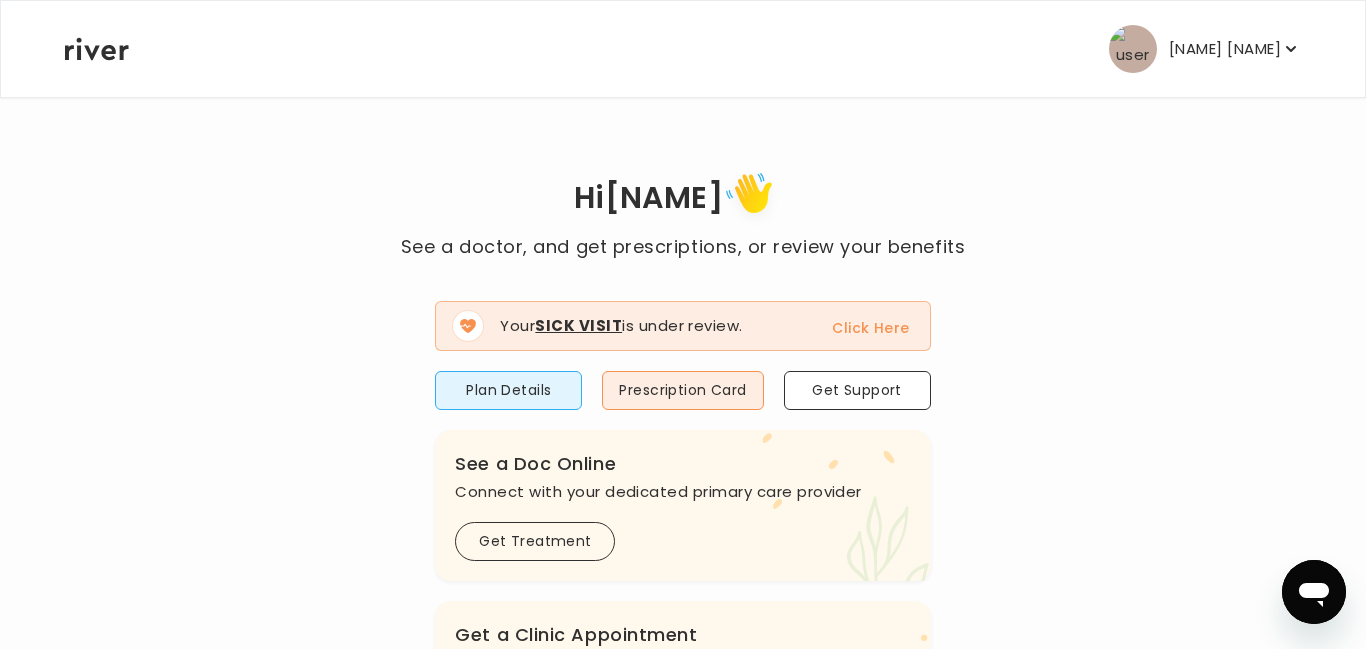 click on "Click Here" at bounding box center (870, 328) 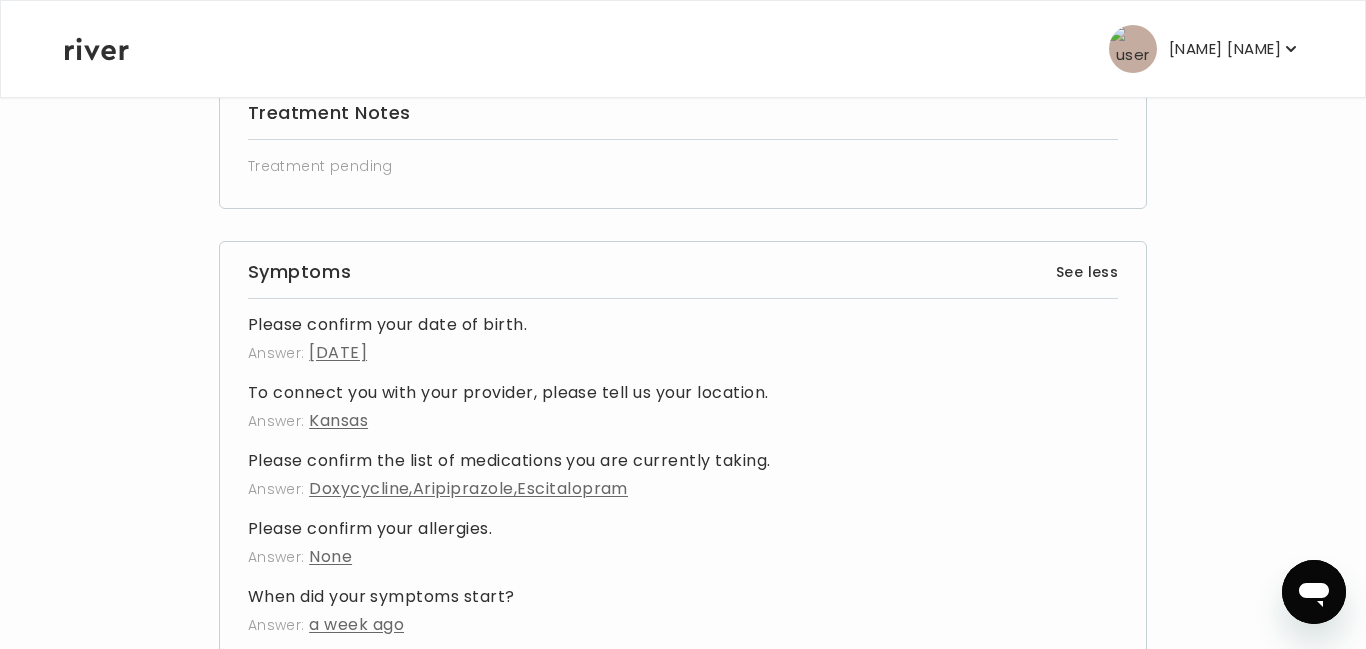 scroll, scrollTop: 0, scrollLeft: 0, axis: both 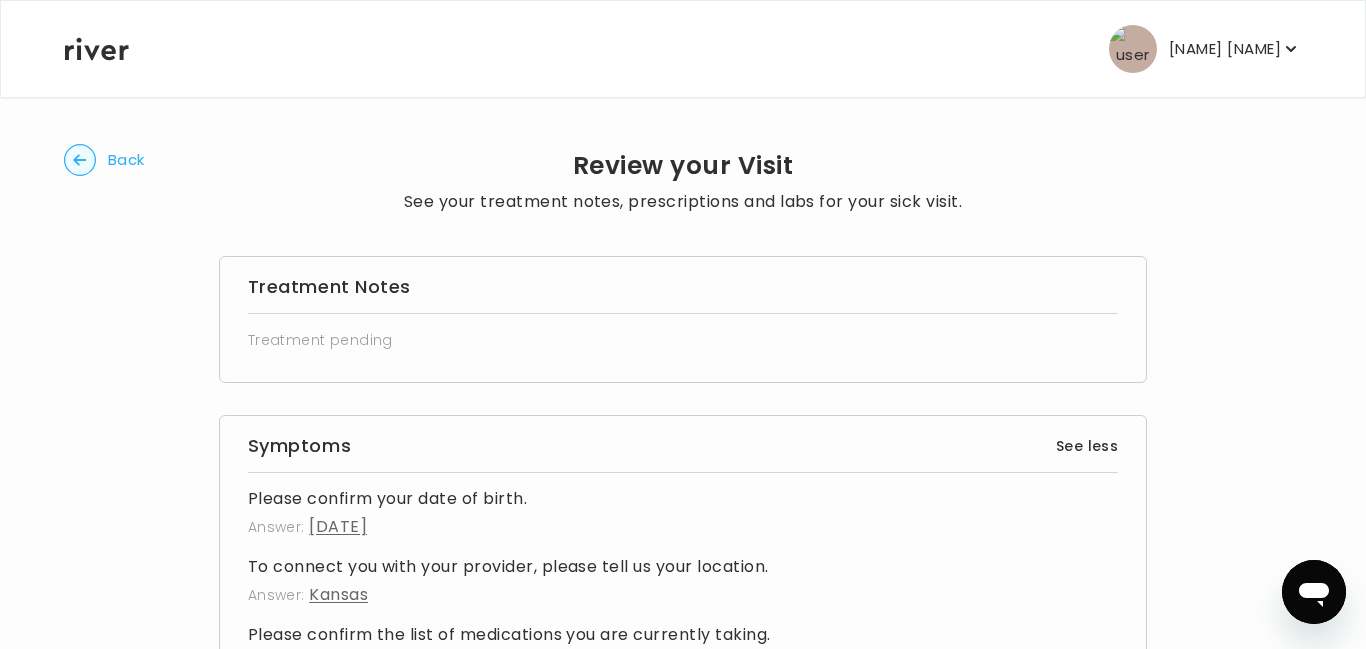 click 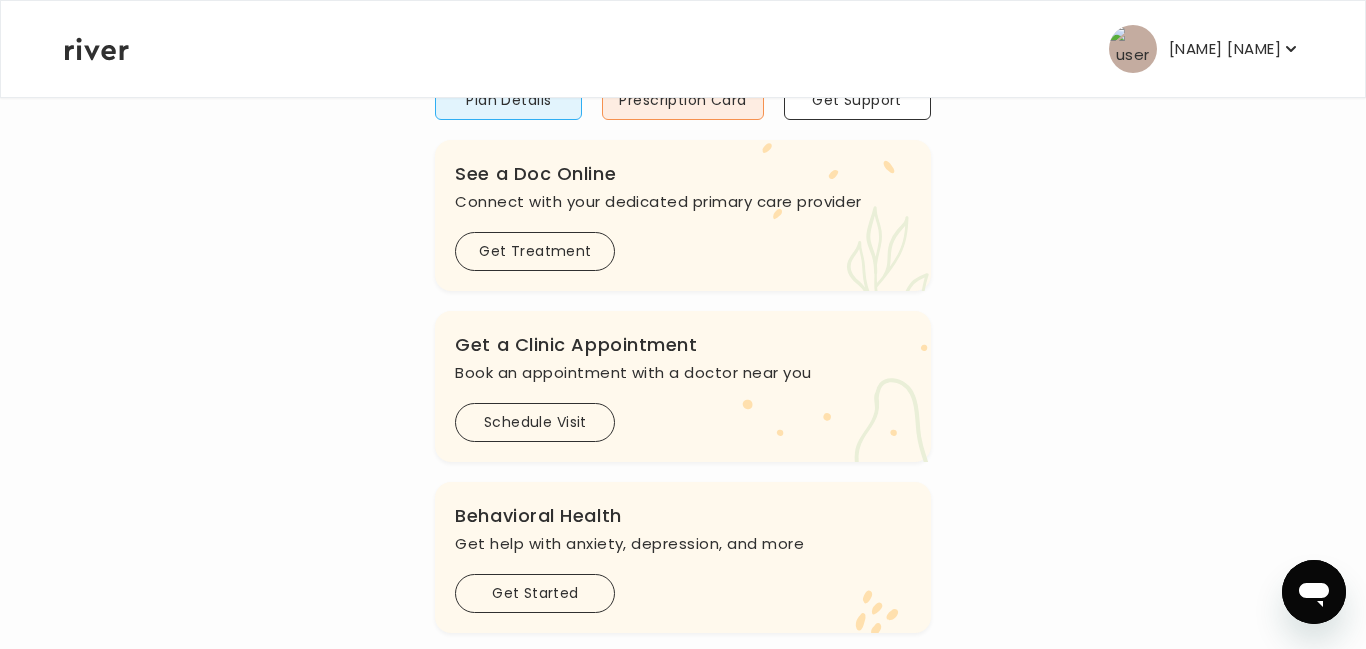 scroll, scrollTop: 291, scrollLeft: 0, axis: vertical 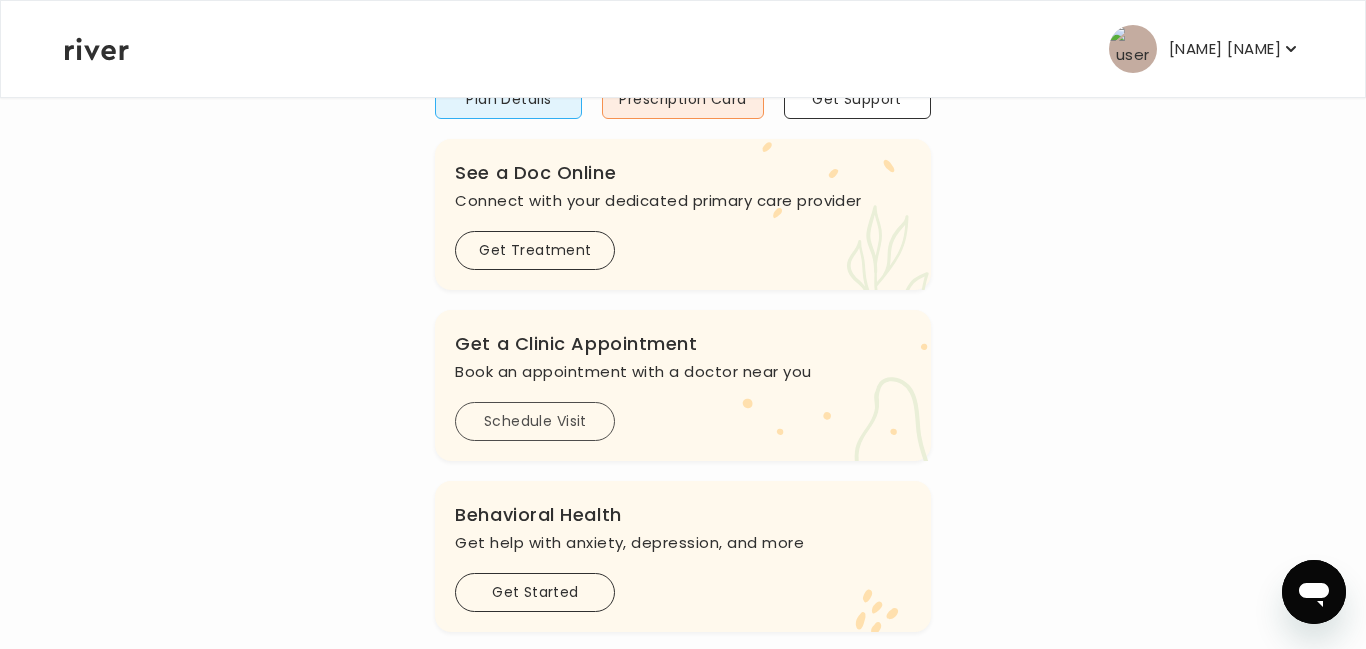click on "Schedule Visit" at bounding box center (535, 421) 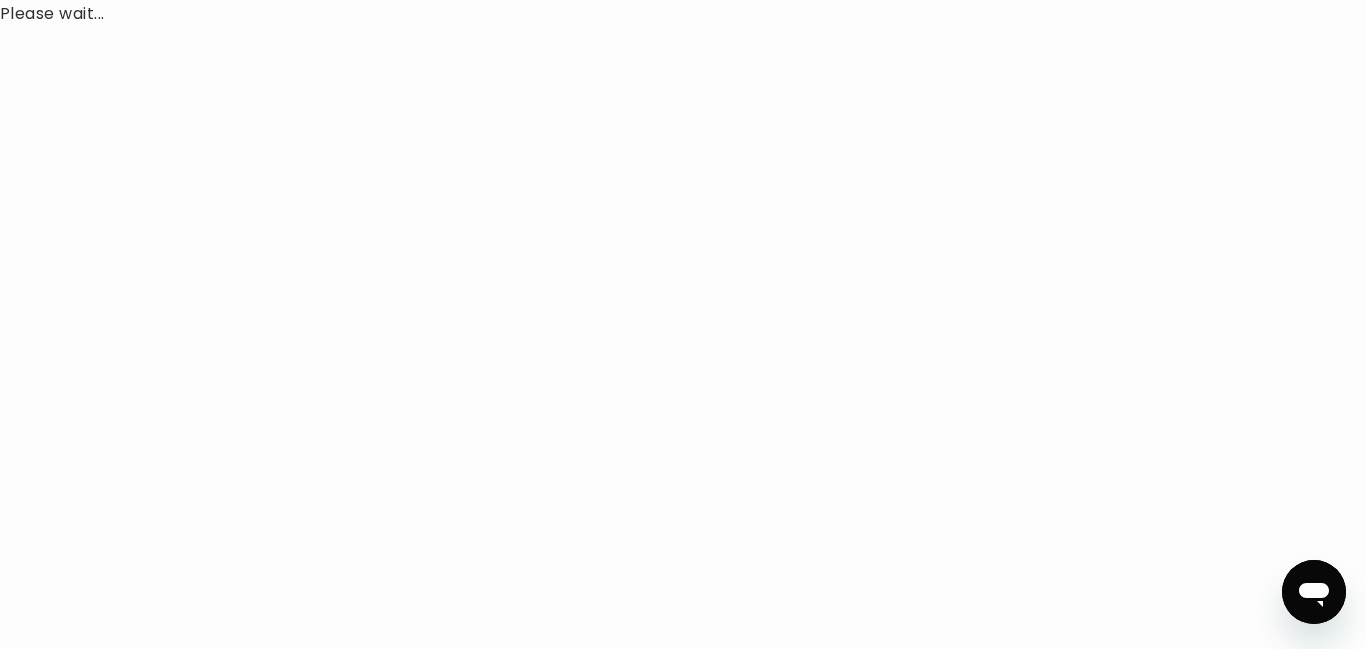 scroll, scrollTop: 0, scrollLeft: 0, axis: both 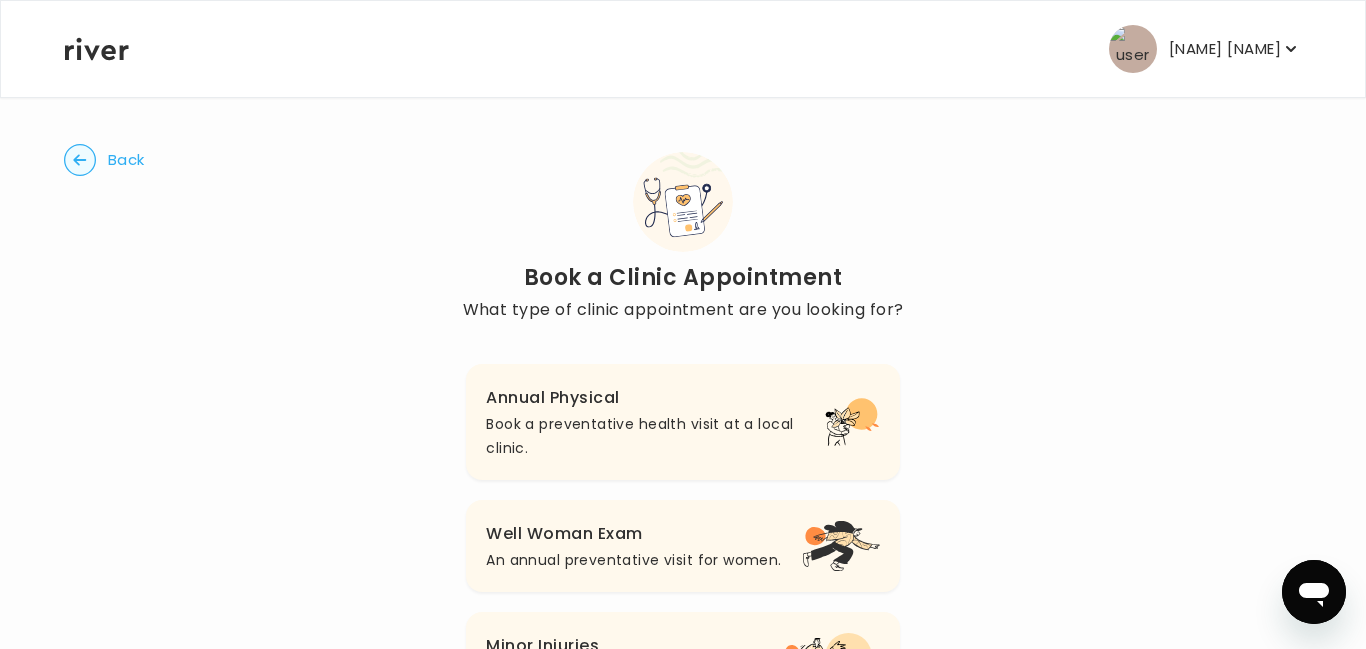 click on "Book a preventative health visit at a local clinic." at bounding box center (655, 436) 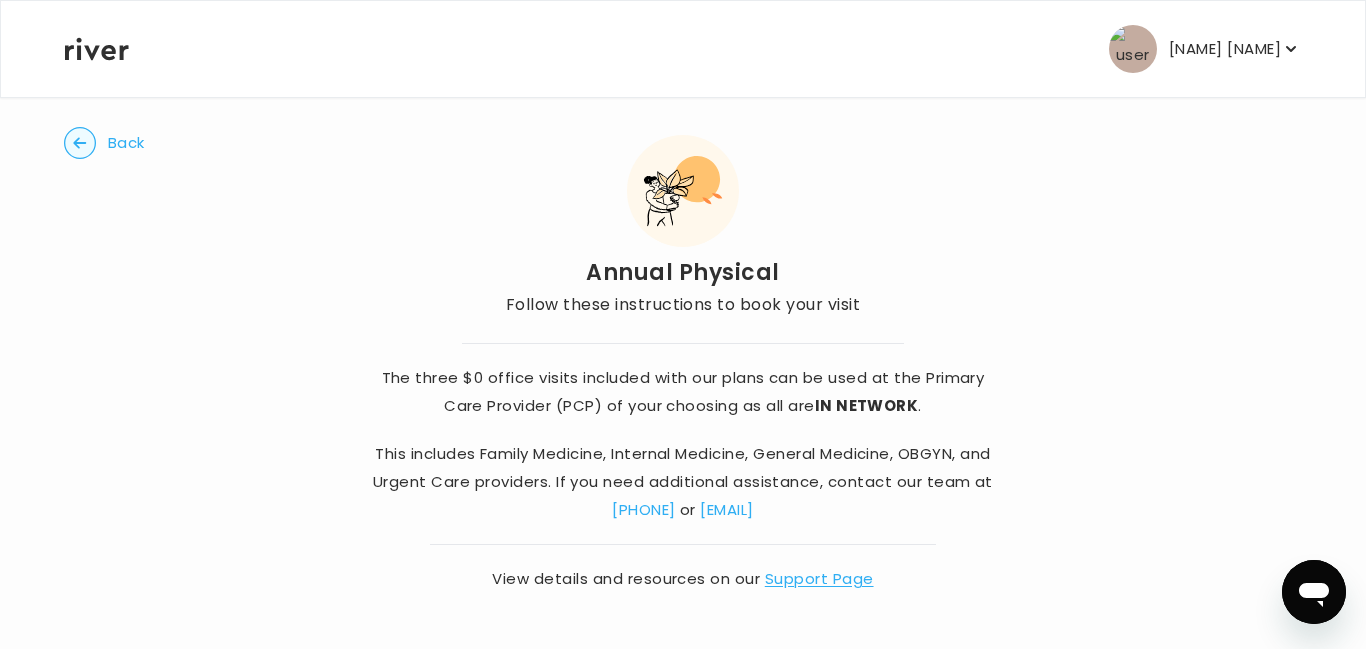 scroll, scrollTop: 0, scrollLeft: 0, axis: both 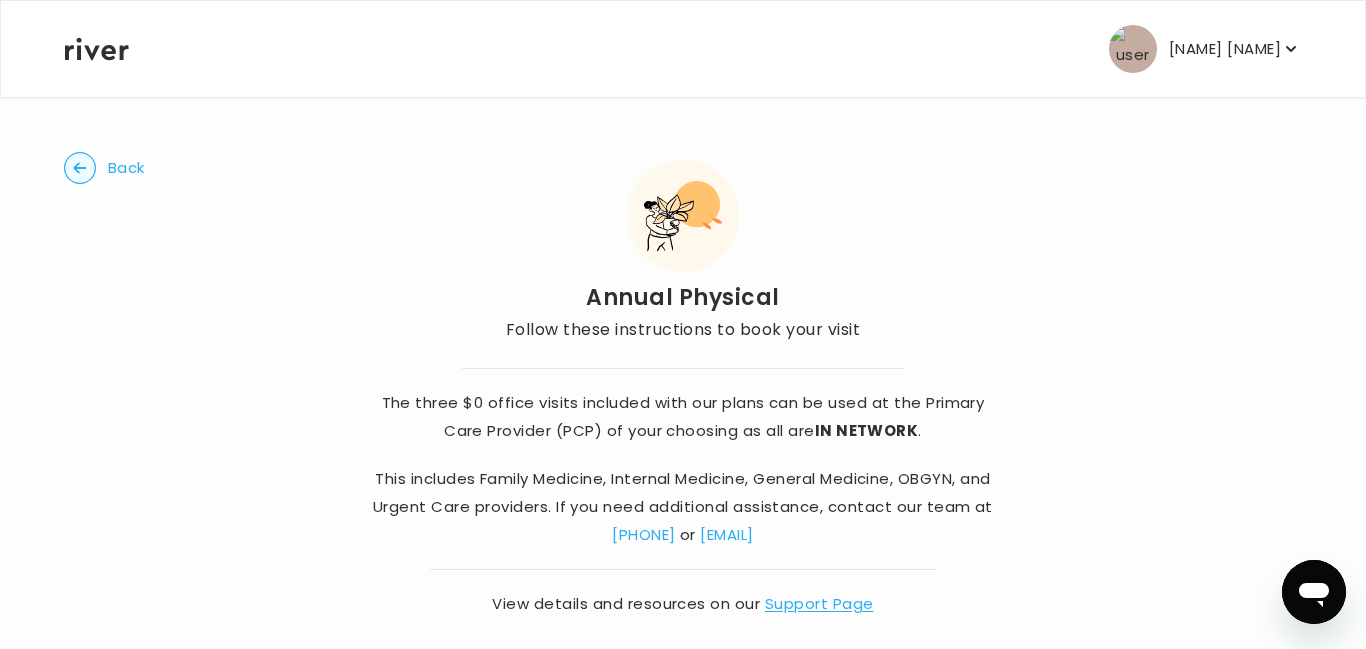 click 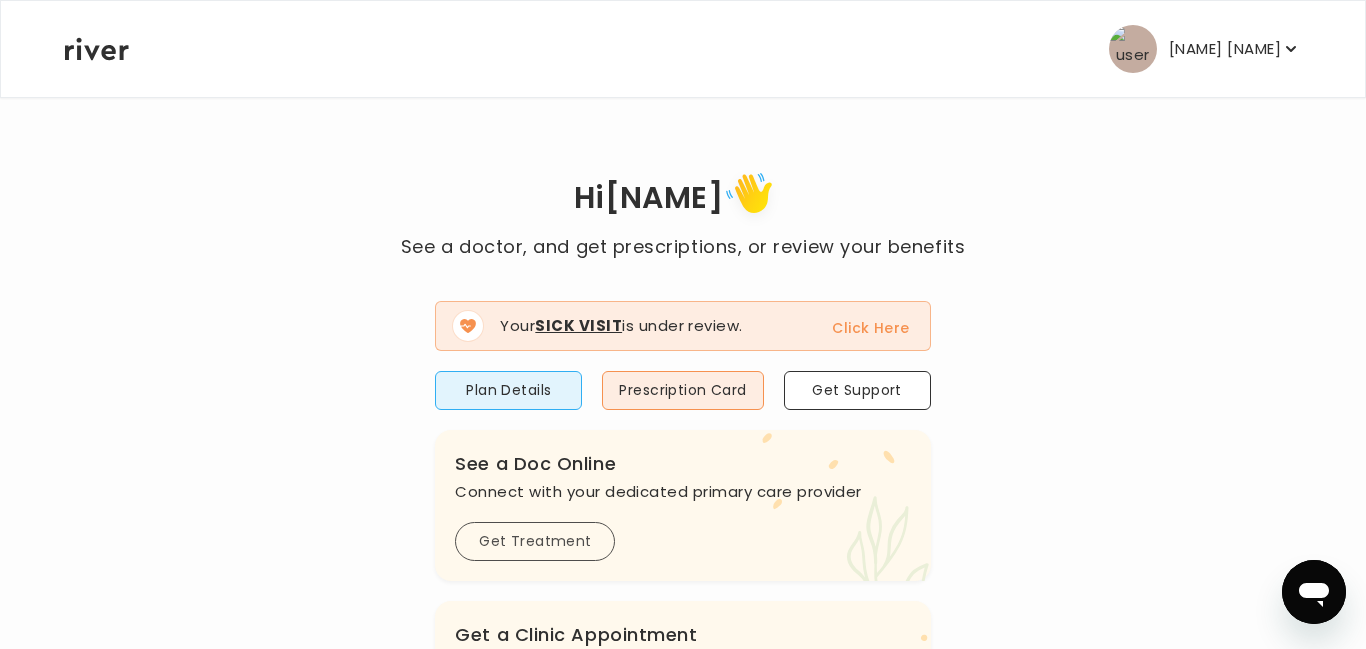 click on "Get Treatment" at bounding box center [535, 541] 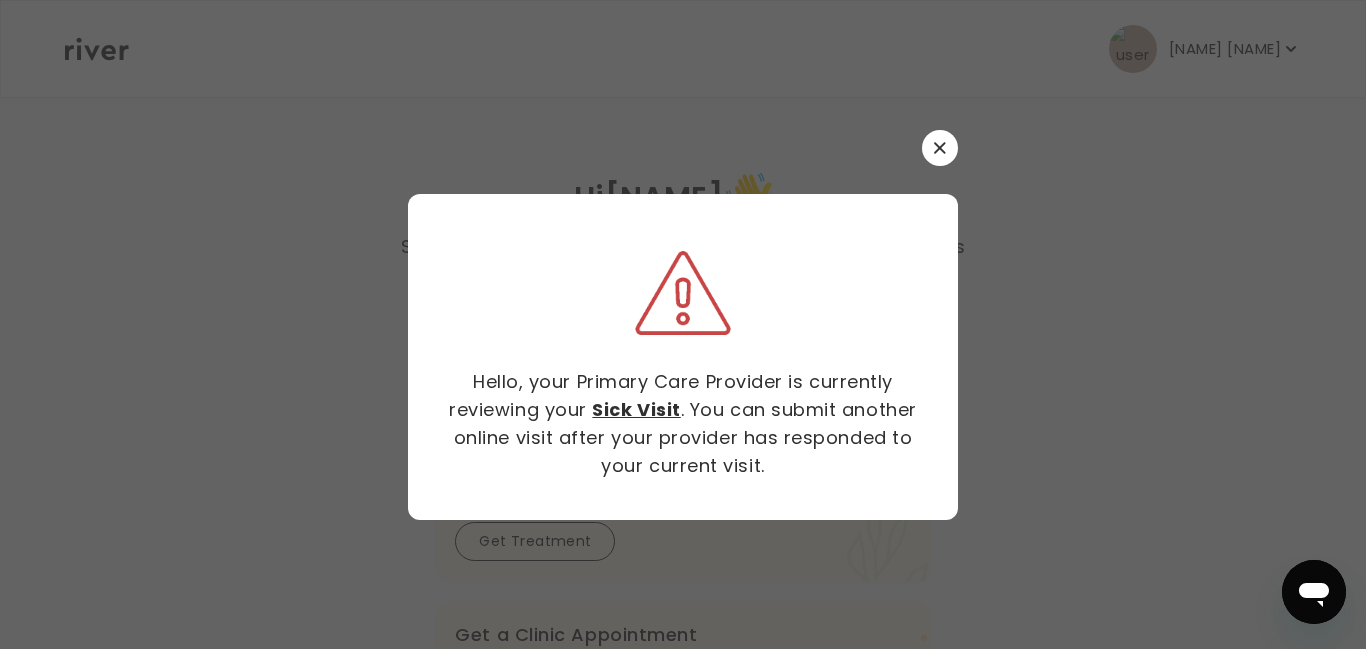 click at bounding box center (940, 148) 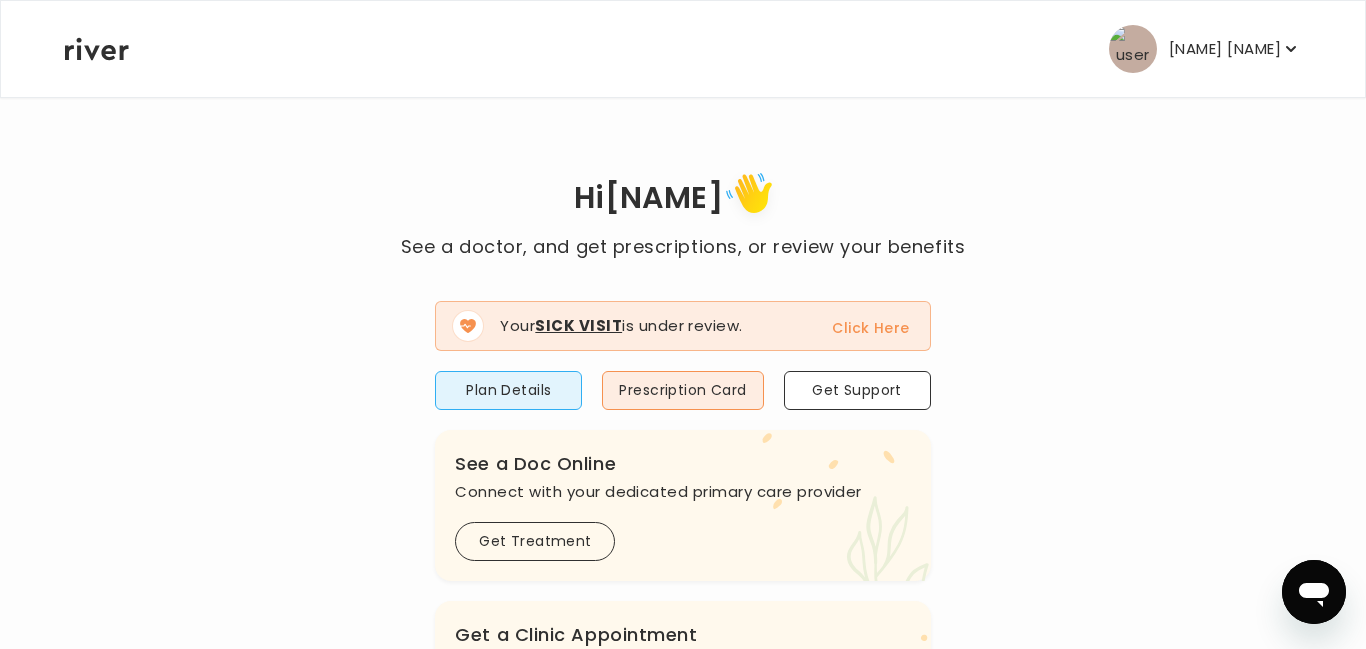 click on "Click Here" at bounding box center [870, 328] 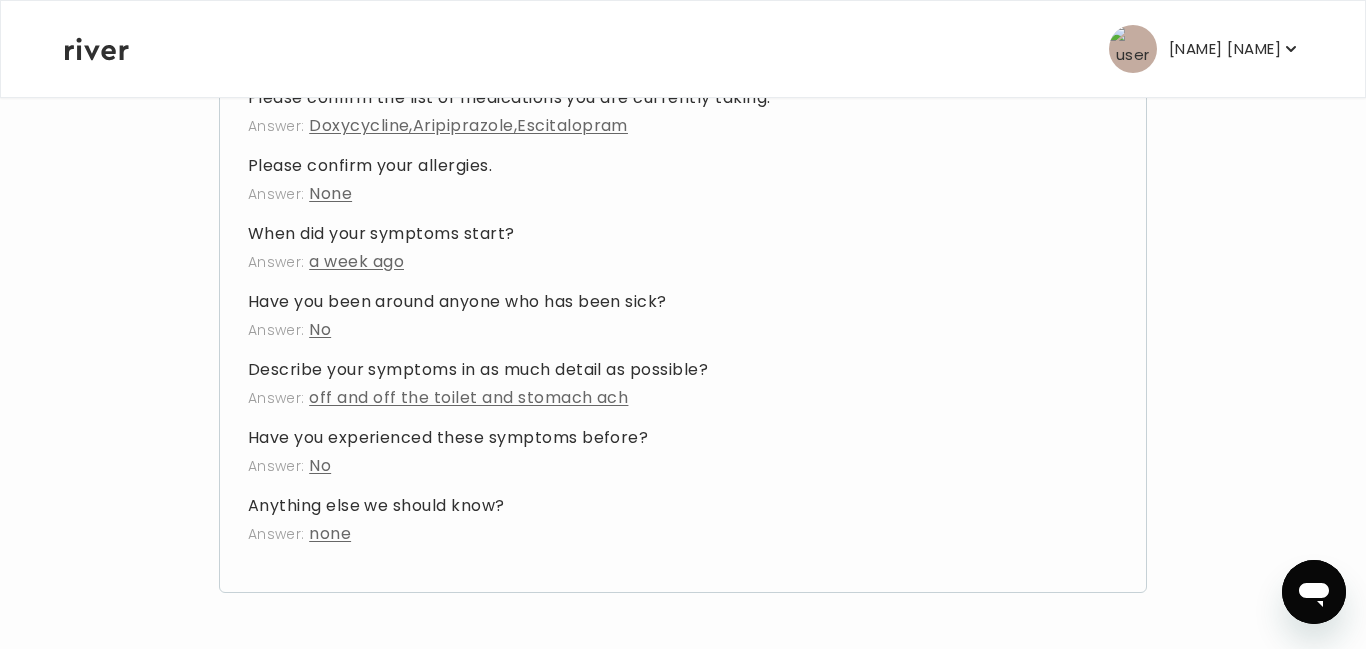 scroll, scrollTop: 0, scrollLeft: 0, axis: both 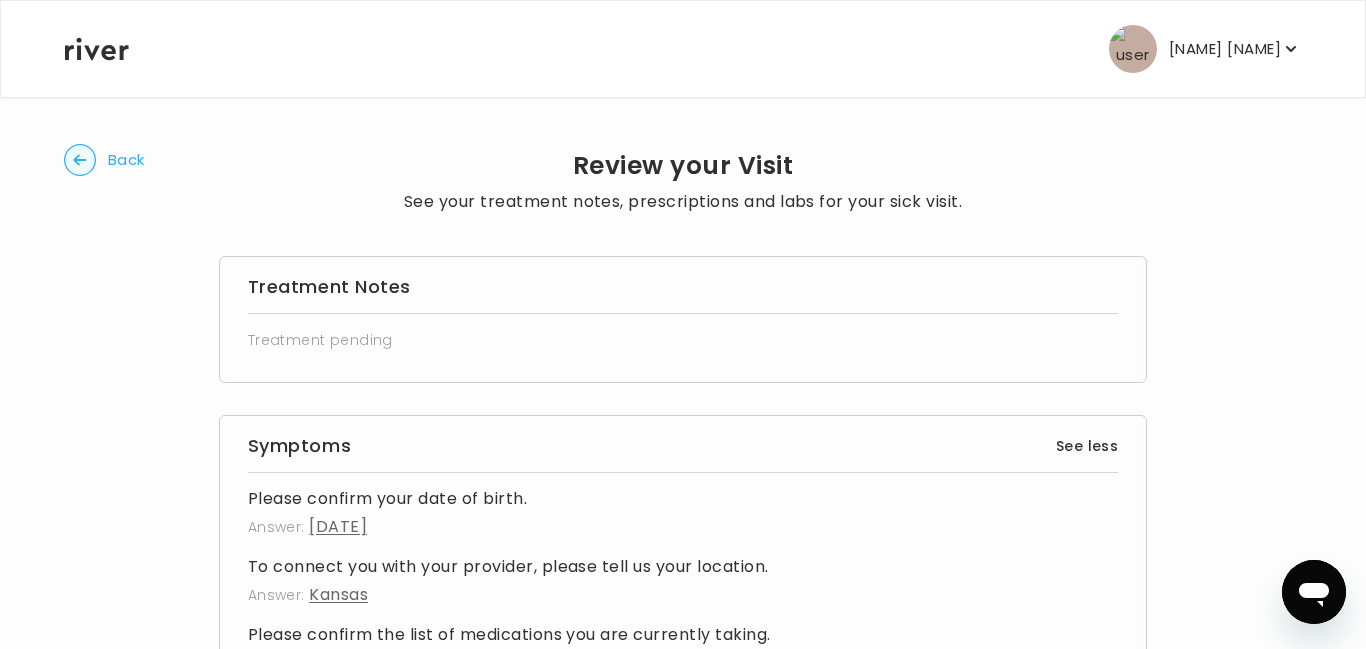 click 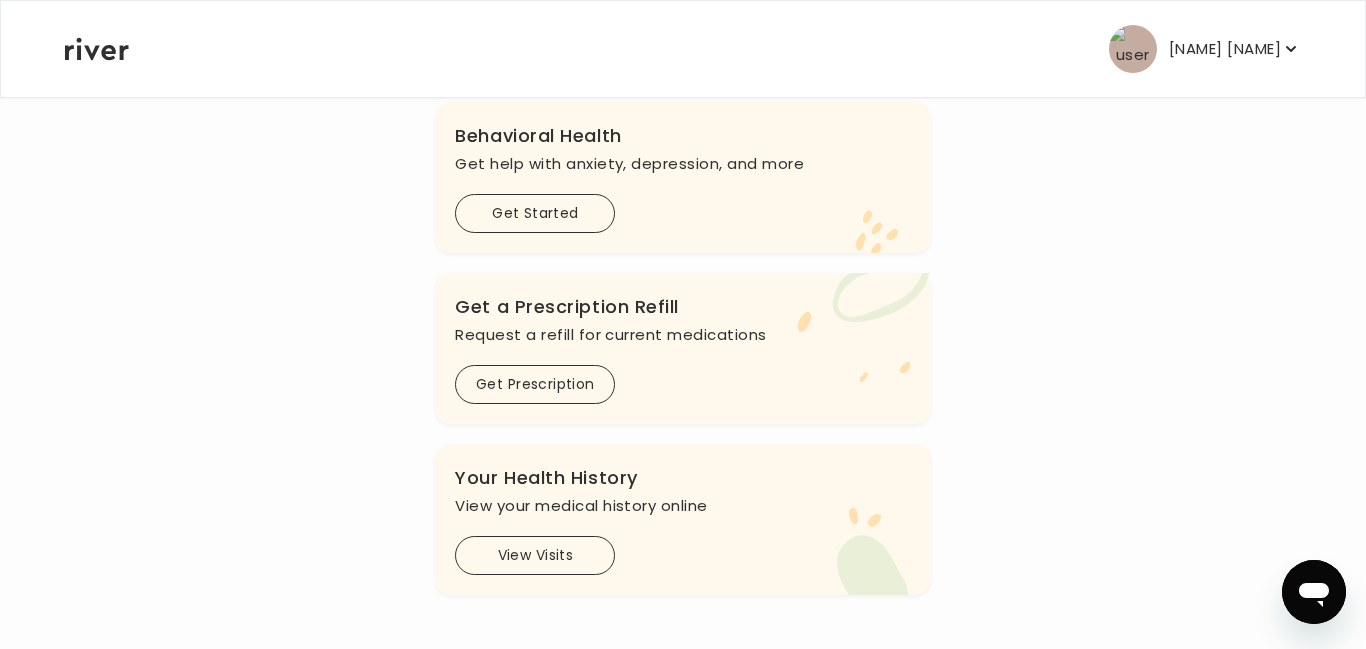 scroll, scrollTop: 677, scrollLeft: 0, axis: vertical 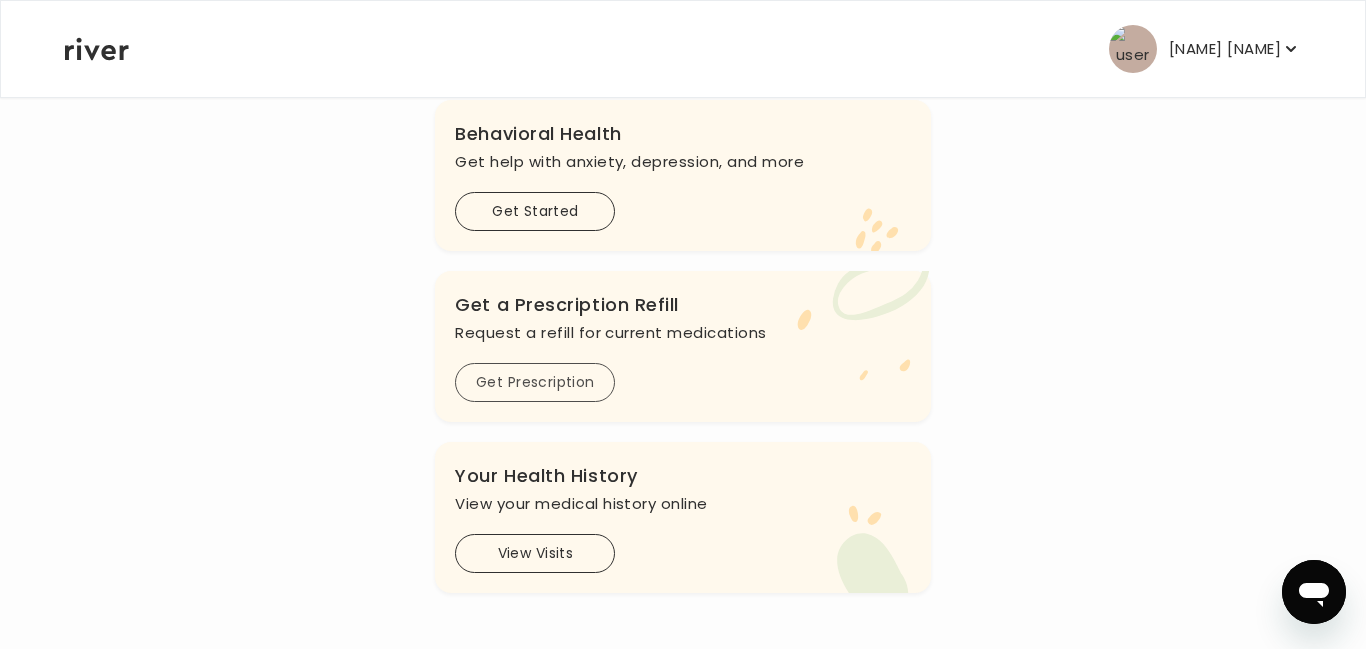 click on "Get Prescription" at bounding box center (535, 382) 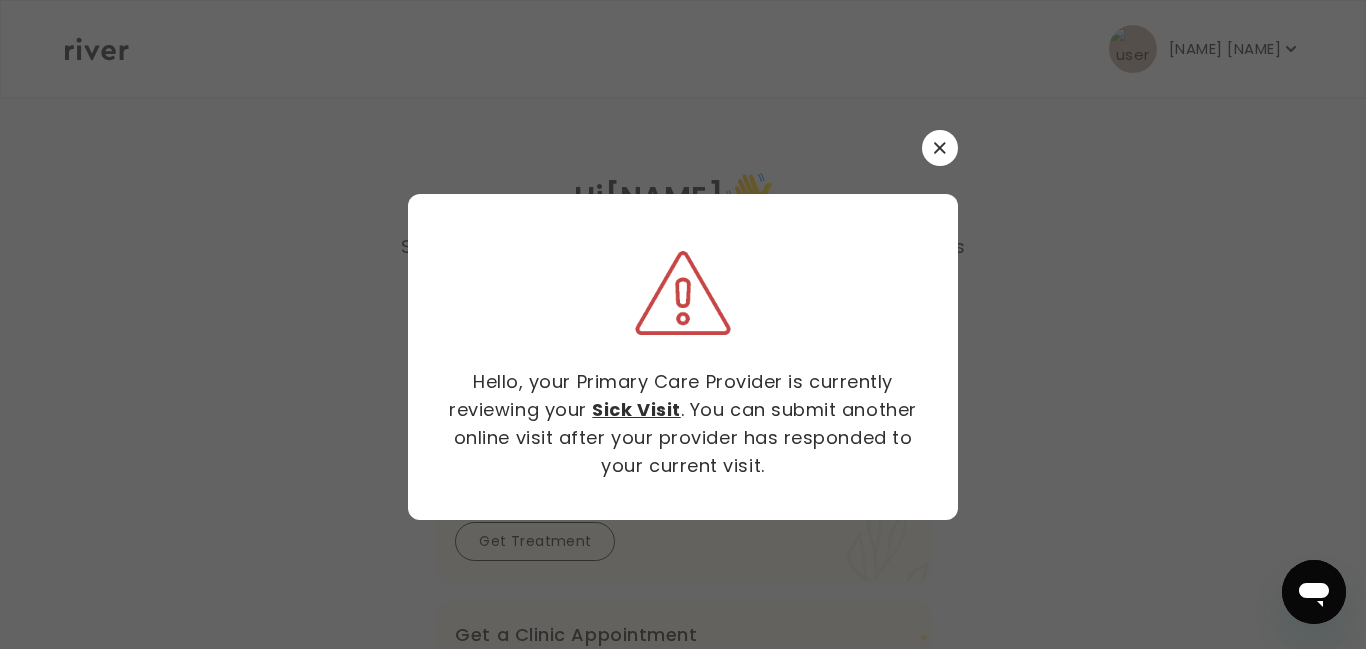 scroll, scrollTop: 0, scrollLeft: 0, axis: both 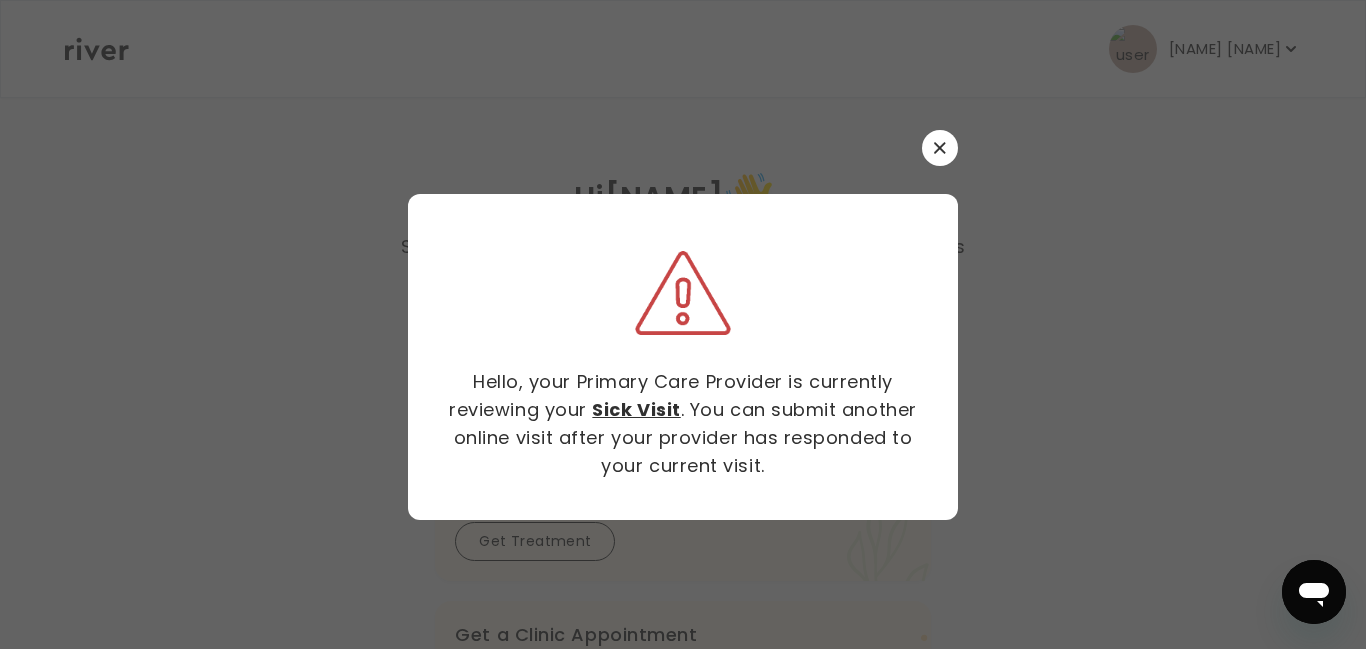 click 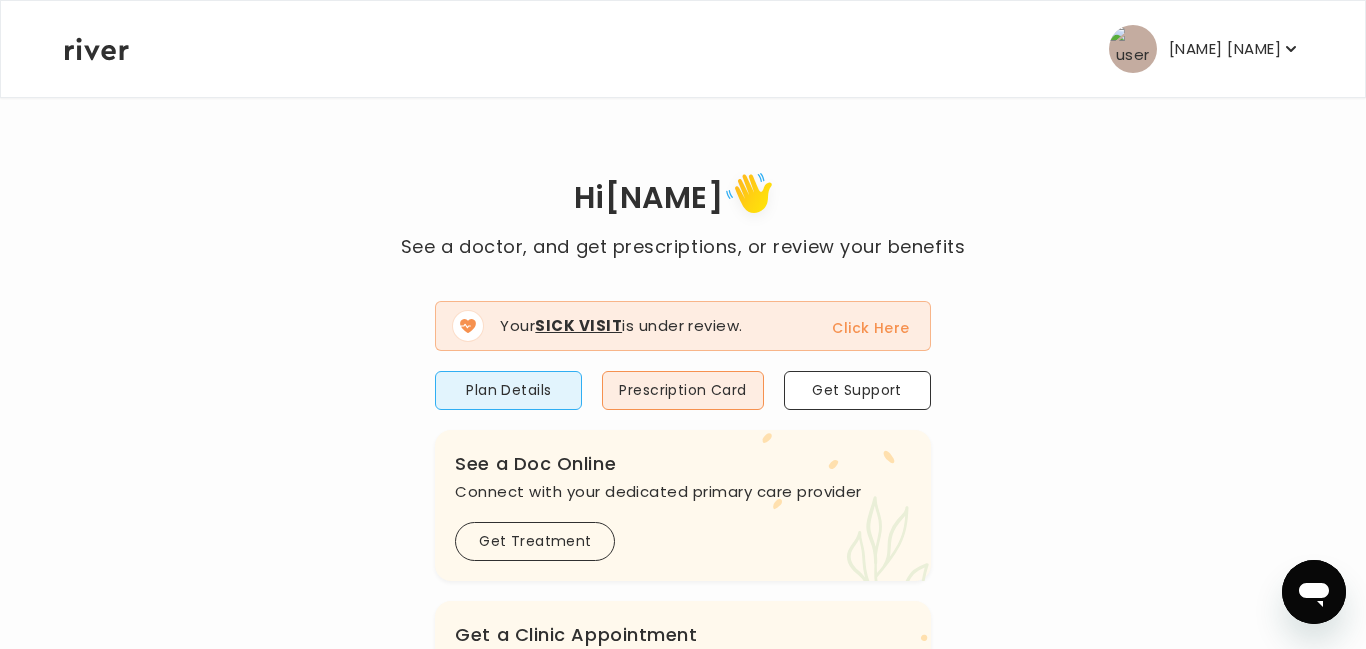 click 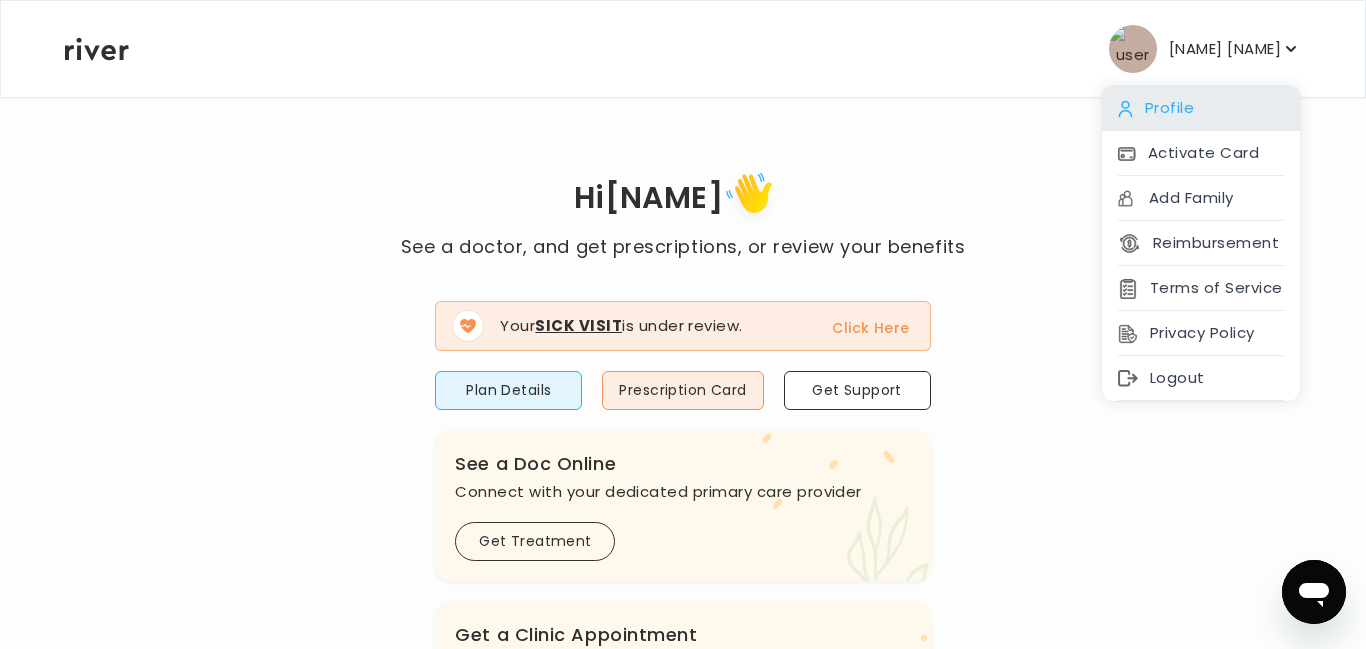 click on "Profile" at bounding box center (1201, 108) 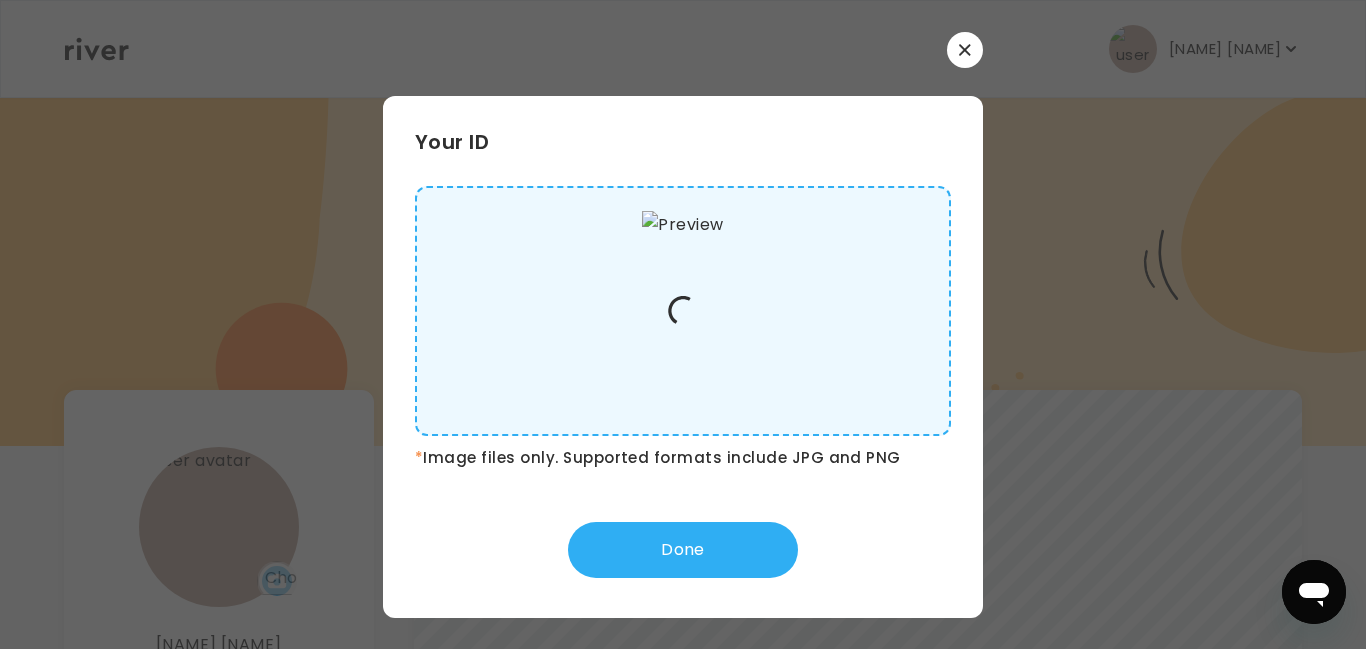 scroll, scrollTop: 0, scrollLeft: 0, axis: both 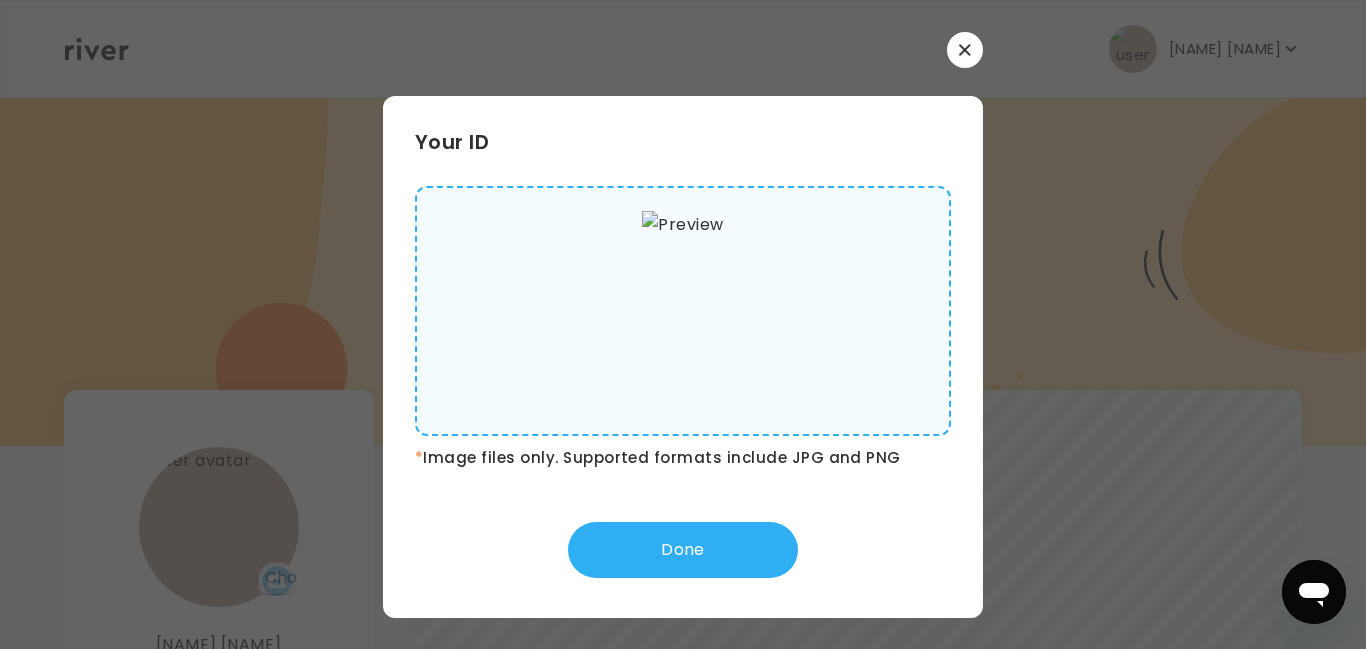 click at bounding box center [682, 311] 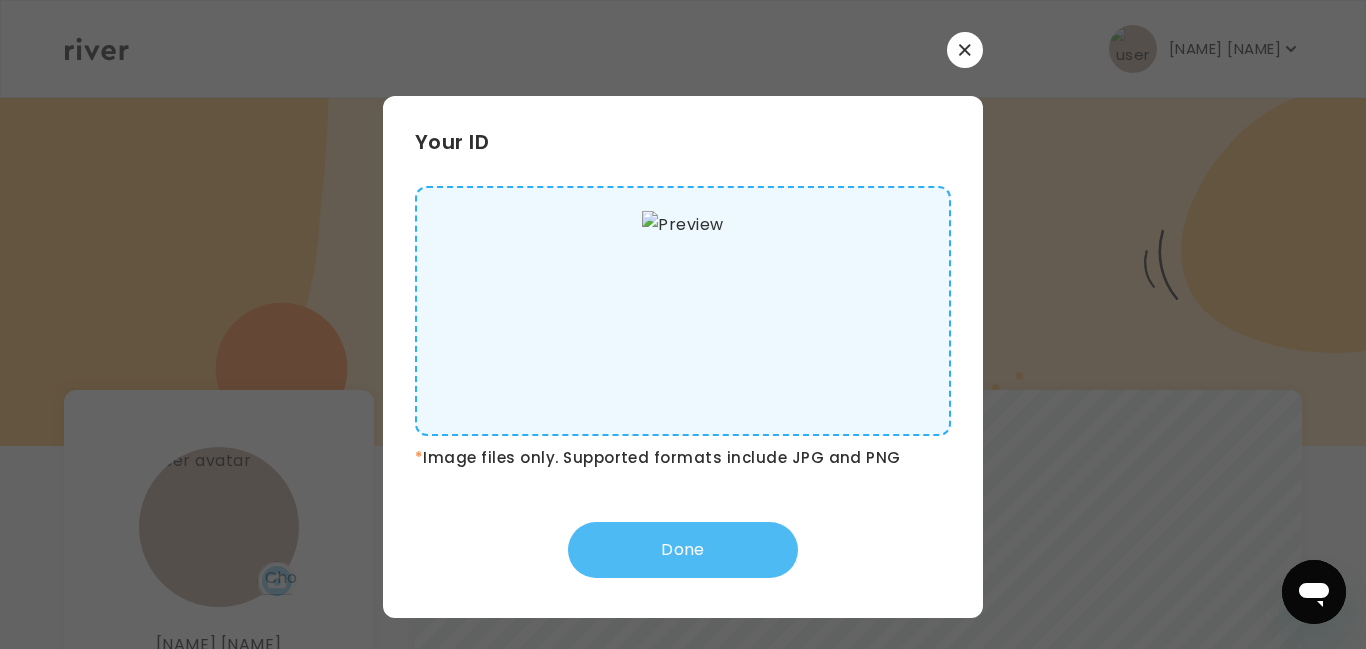 click on "Done" at bounding box center [683, 550] 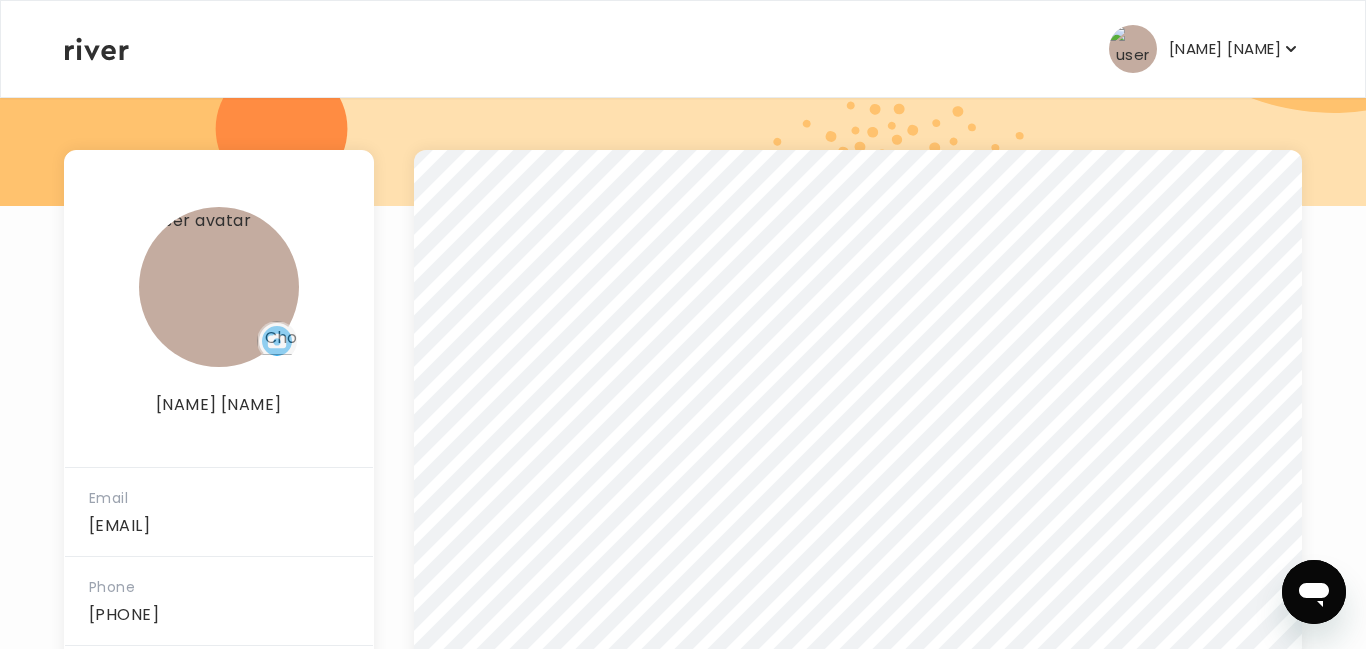 scroll, scrollTop: 230, scrollLeft: 0, axis: vertical 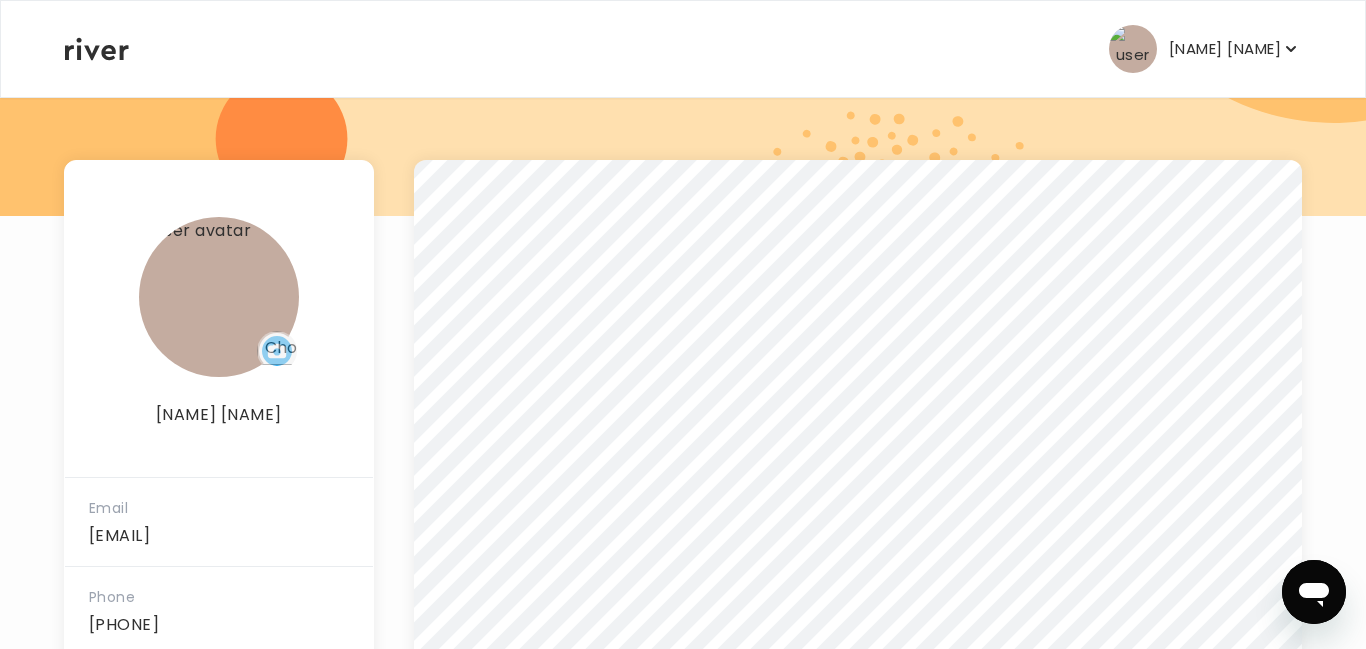 click 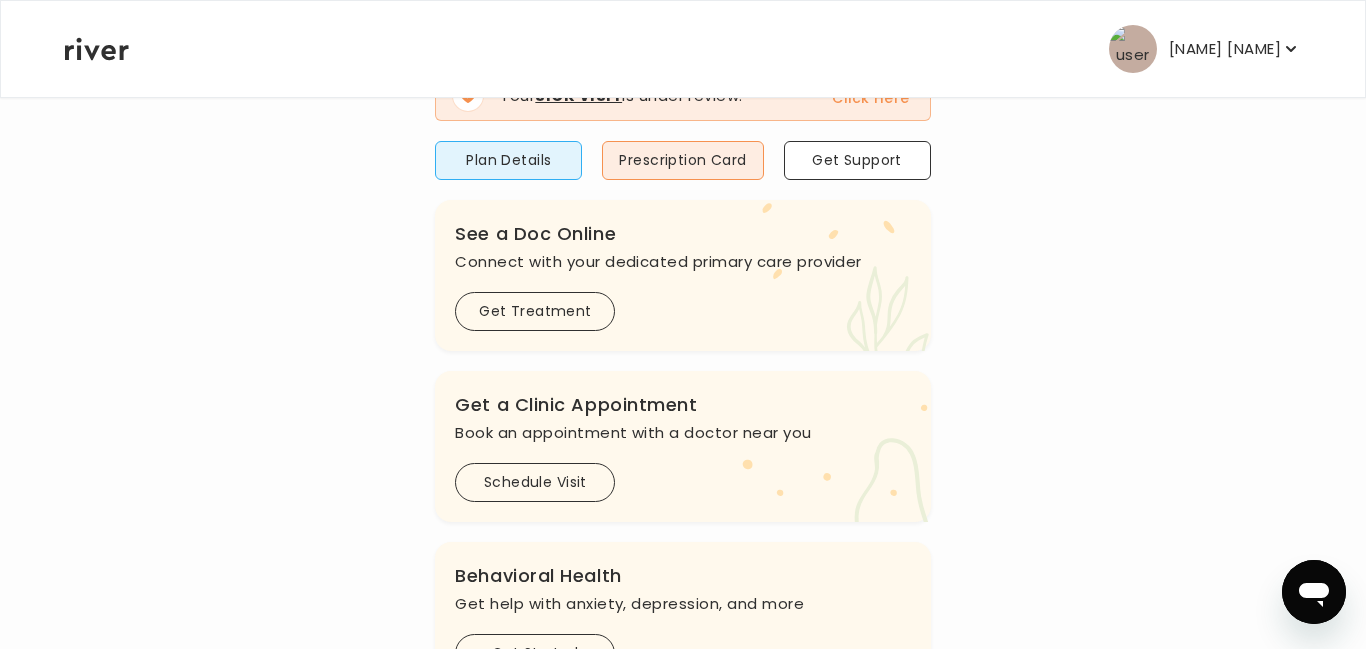 scroll, scrollTop: 0, scrollLeft: 0, axis: both 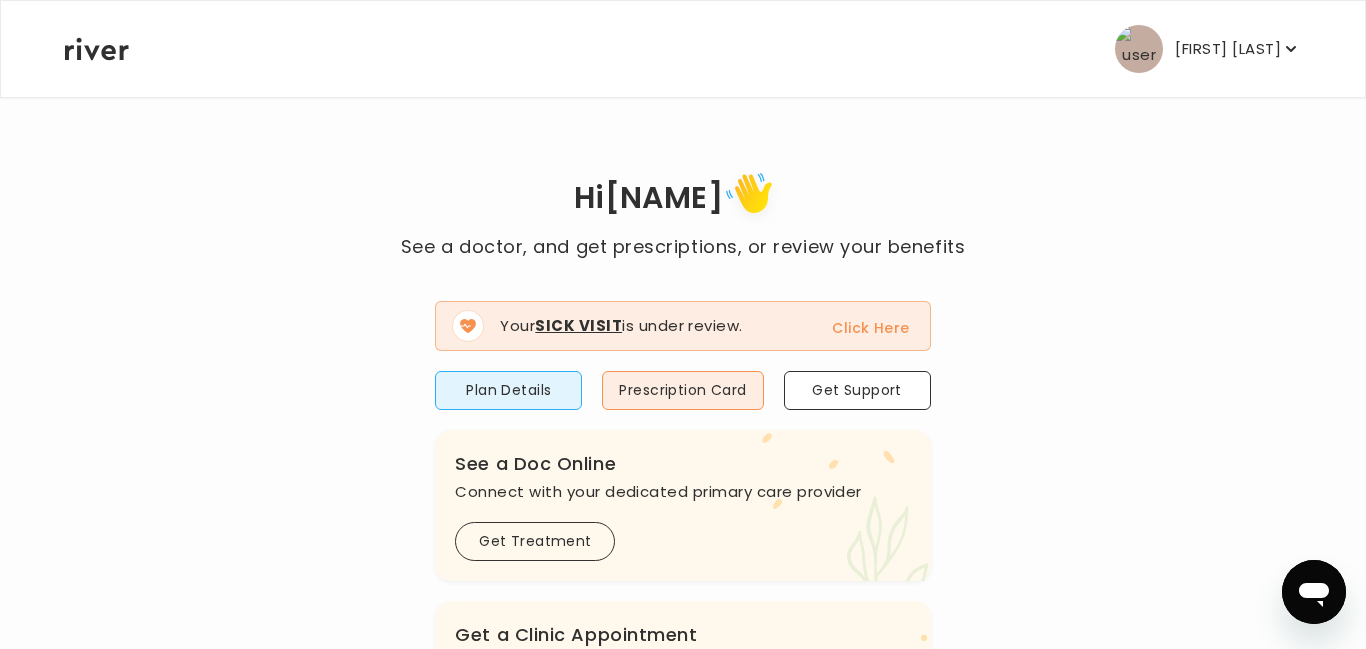 click on "Click Here" at bounding box center [870, 328] 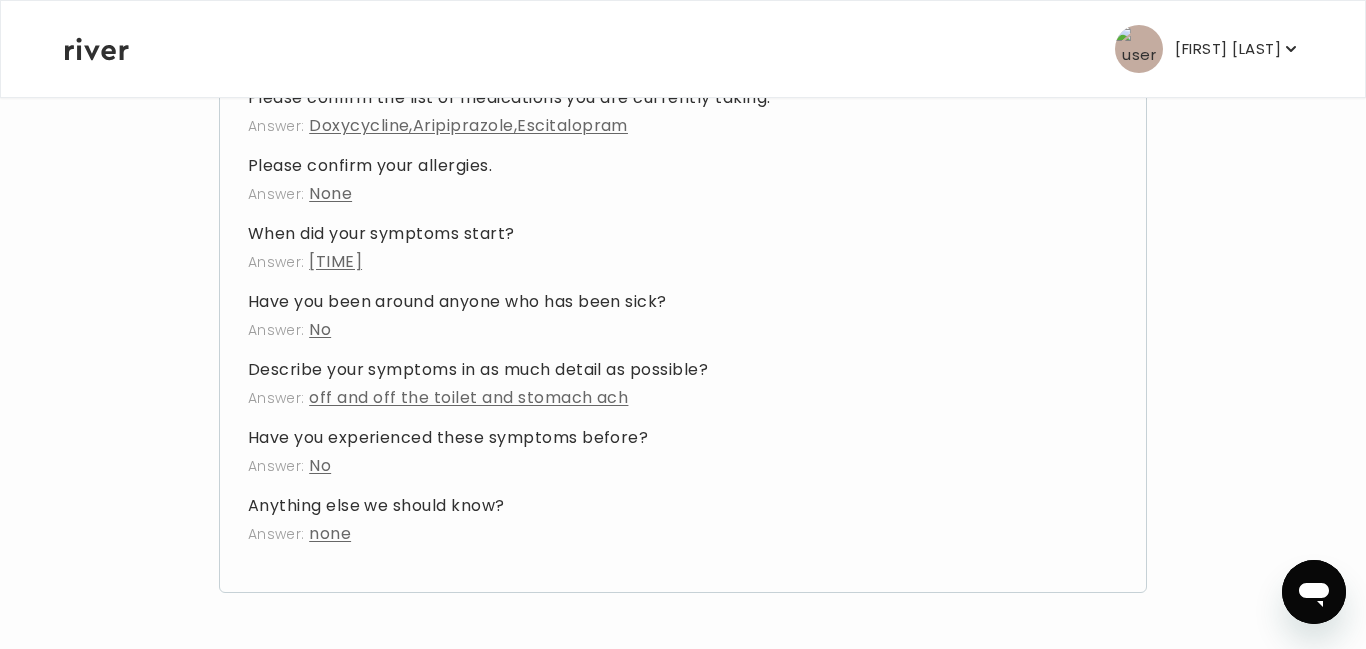 scroll, scrollTop: 0, scrollLeft: 0, axis: both 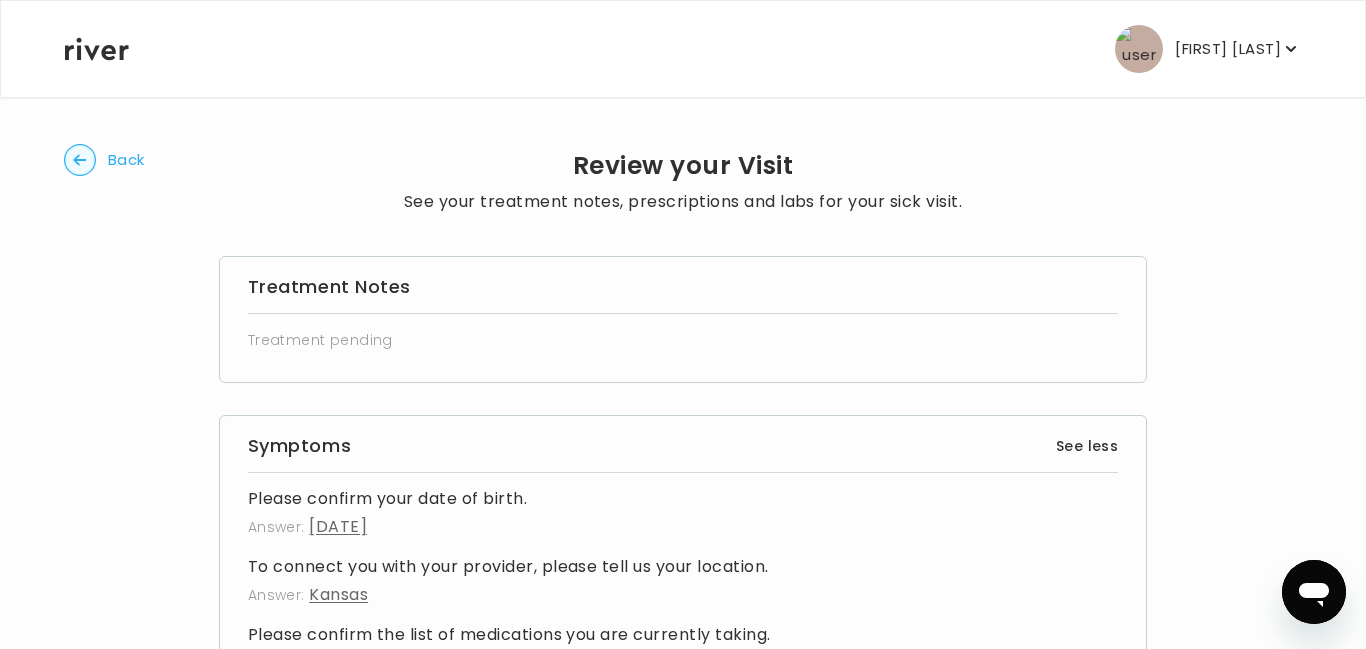 click 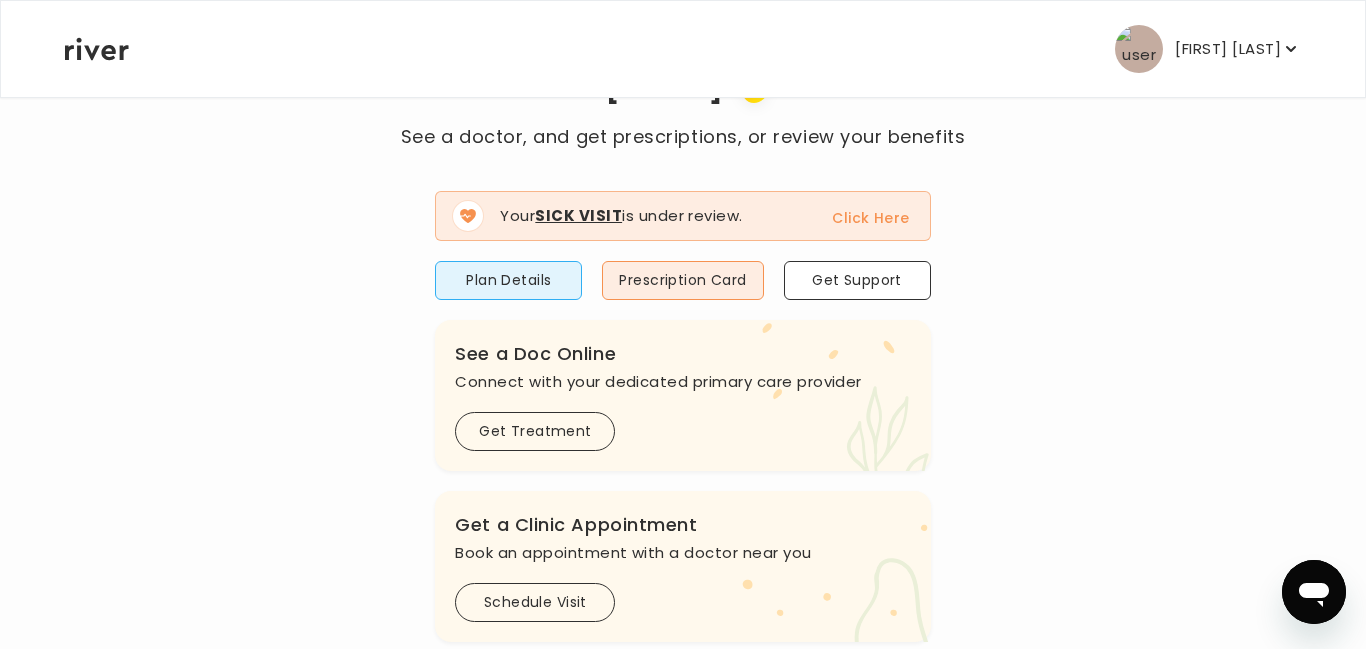 scroll, scrollTop: 111, scrollLeft: 0, axis: vertical 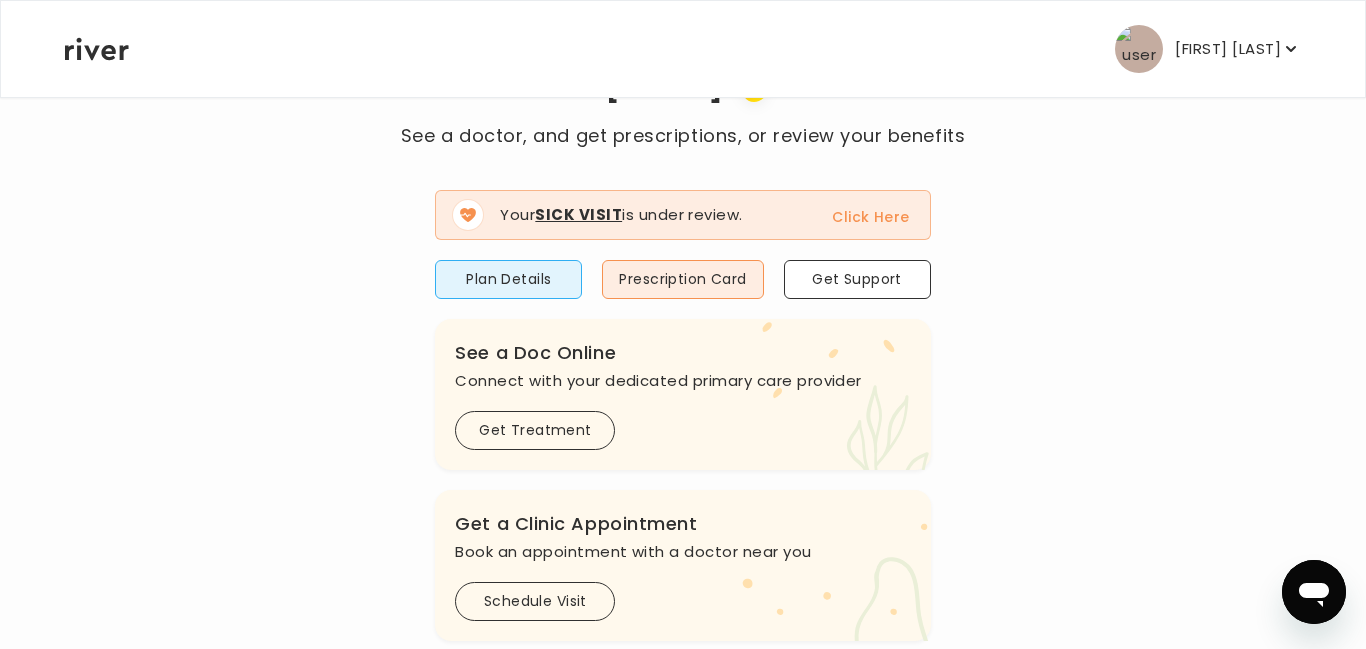 click on "Click Here" at bounding box center (870, 217) 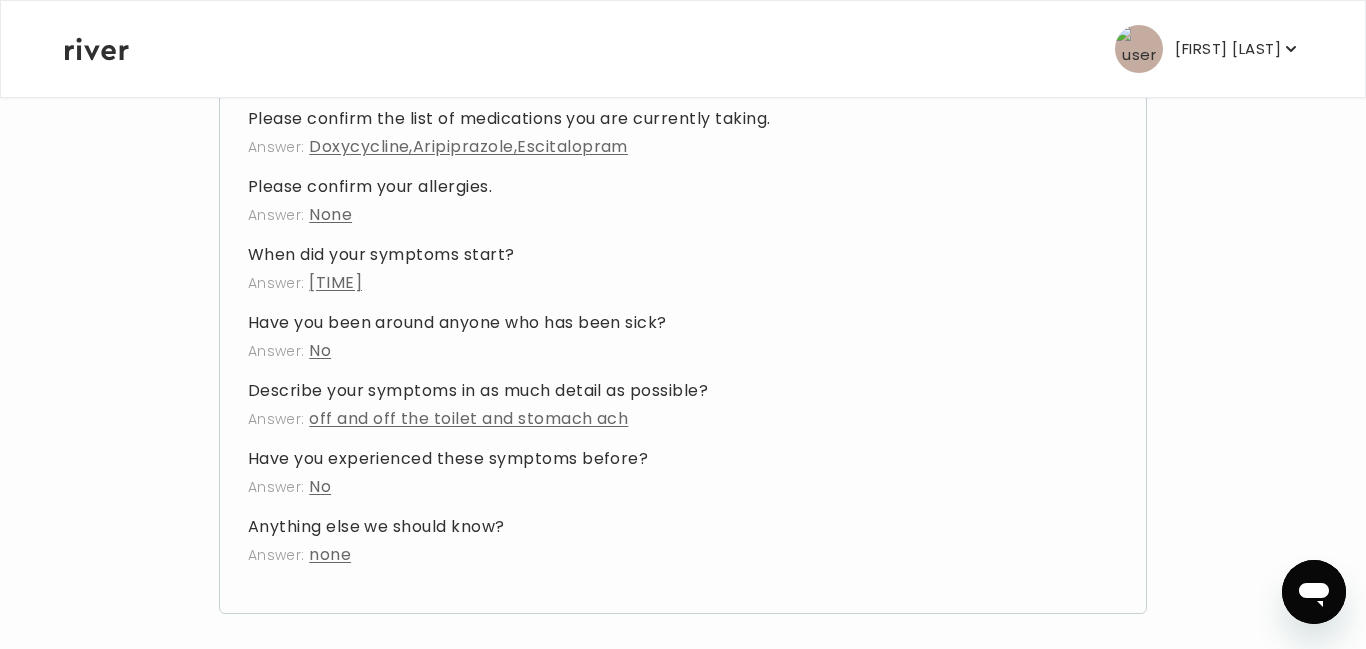 scroll, scrollTop: 537, scrollLeft: 0, axis: vertical 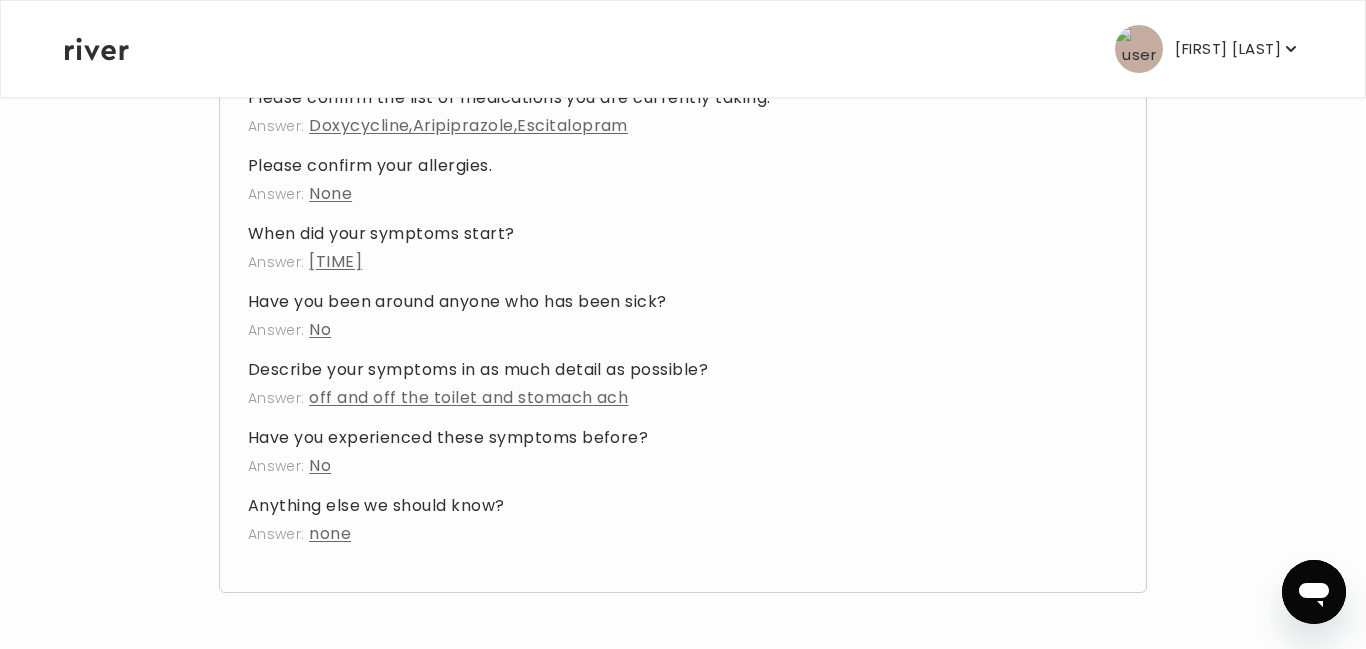 click 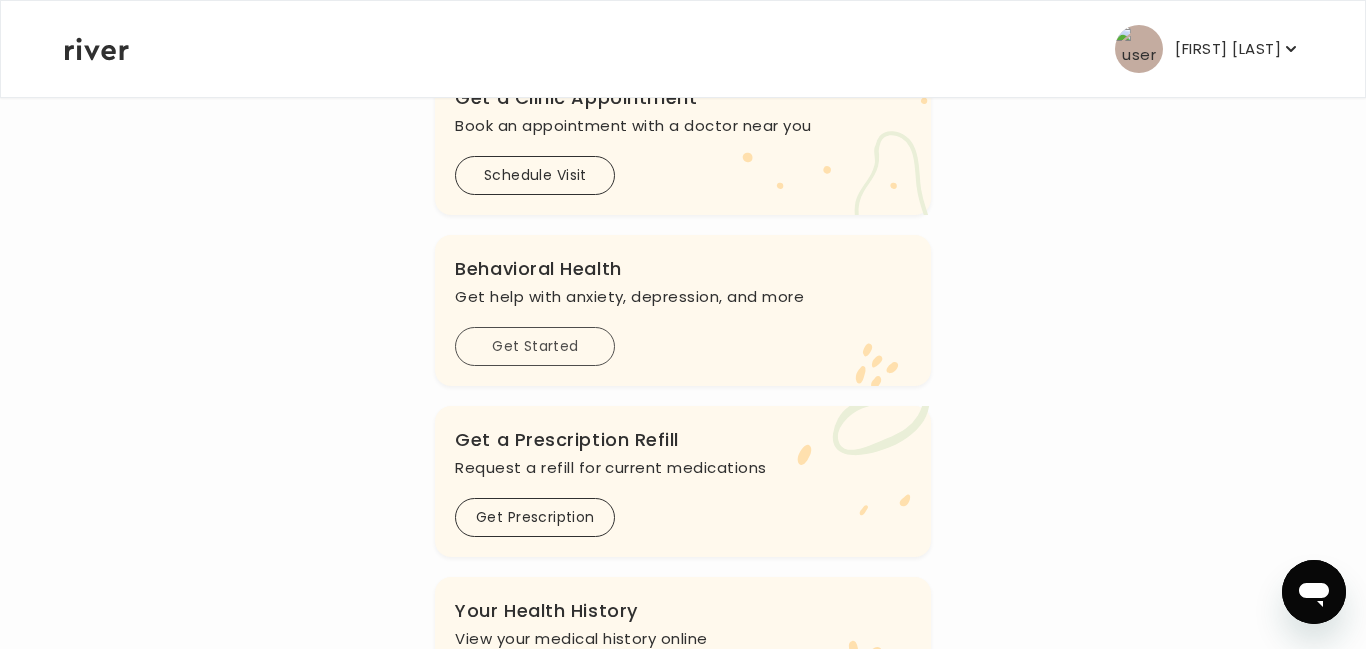 click on "Get Started" at bounding box center (535, 346) 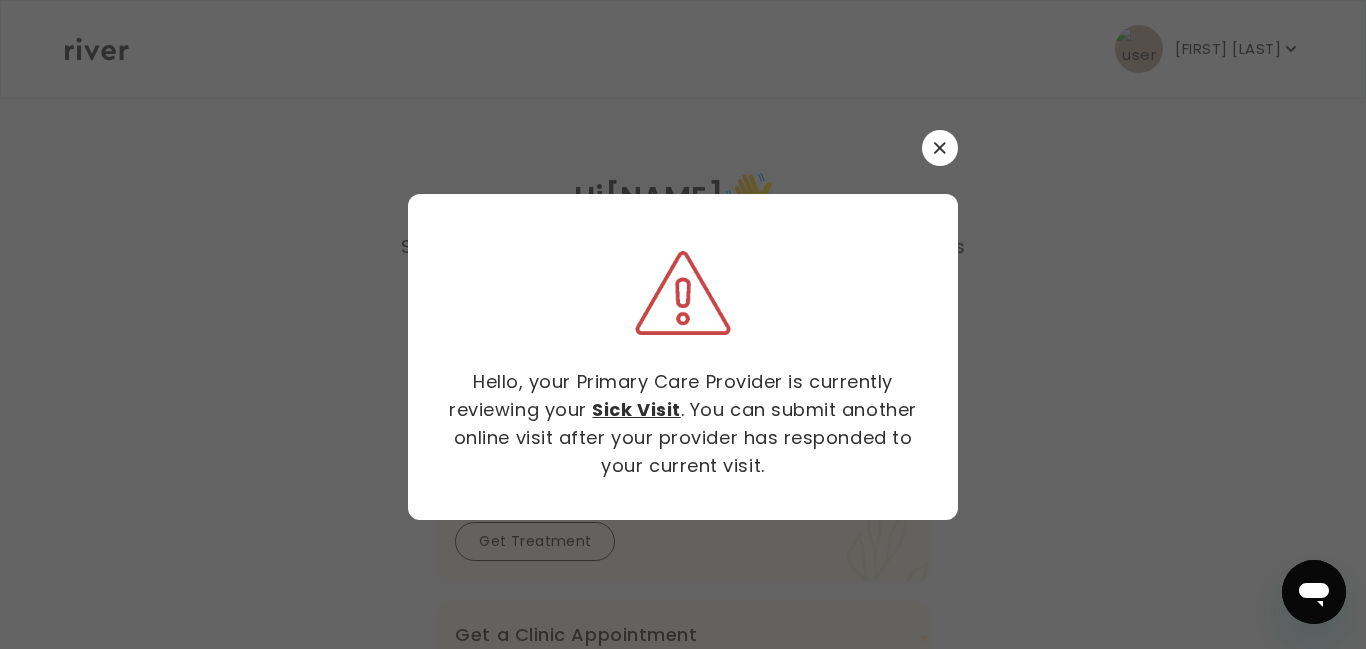 scroll, scrollTop: 0, scrollLeft: 0, axis: both 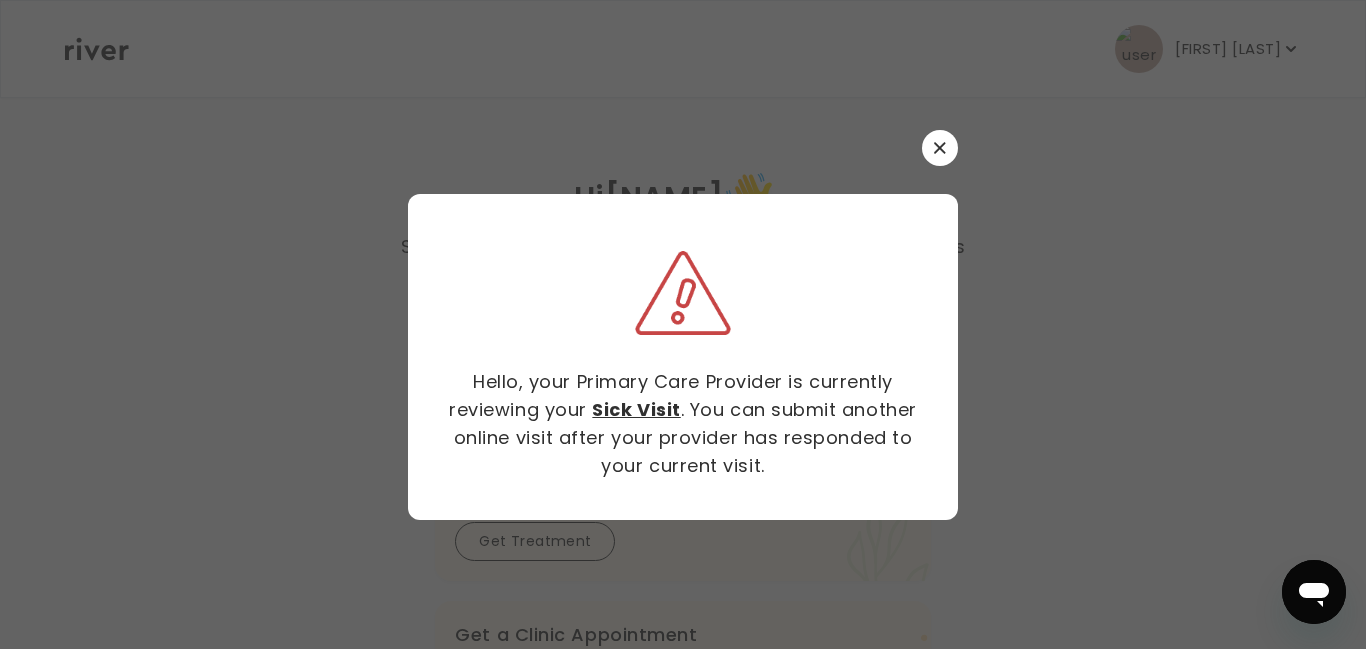 click 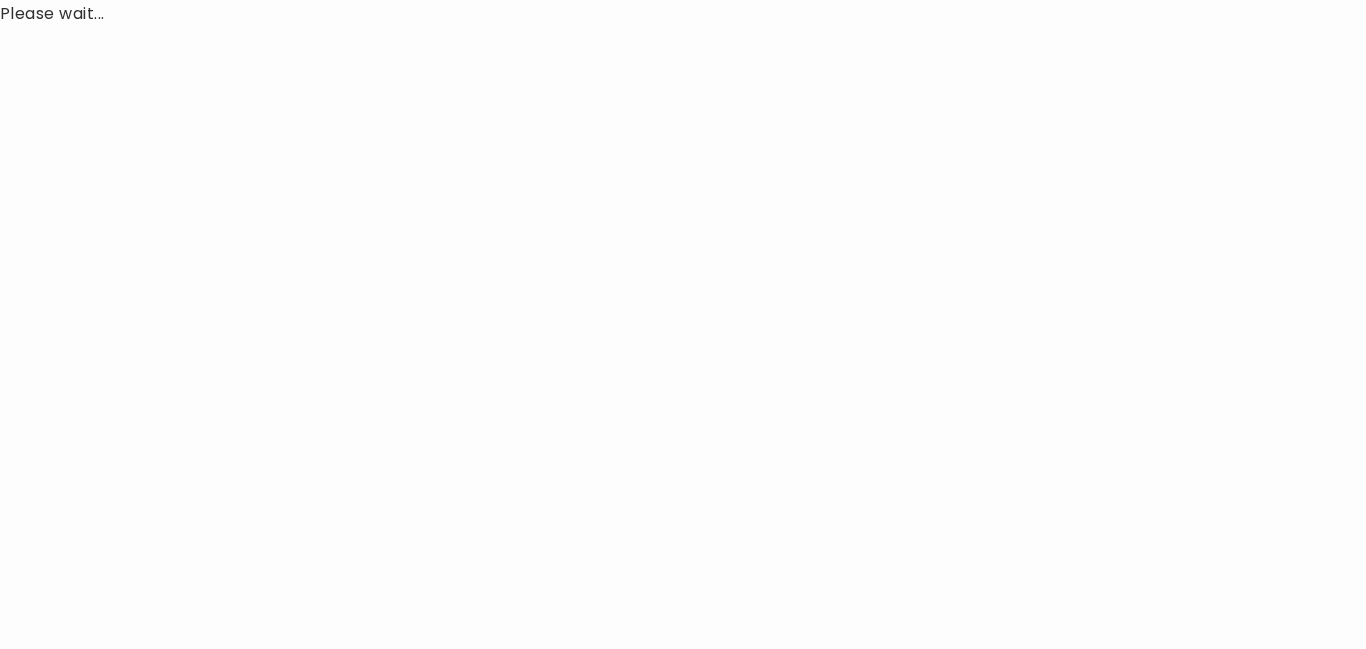 scroll, scrollTop: 0, scrollLeft: 0, axis: both 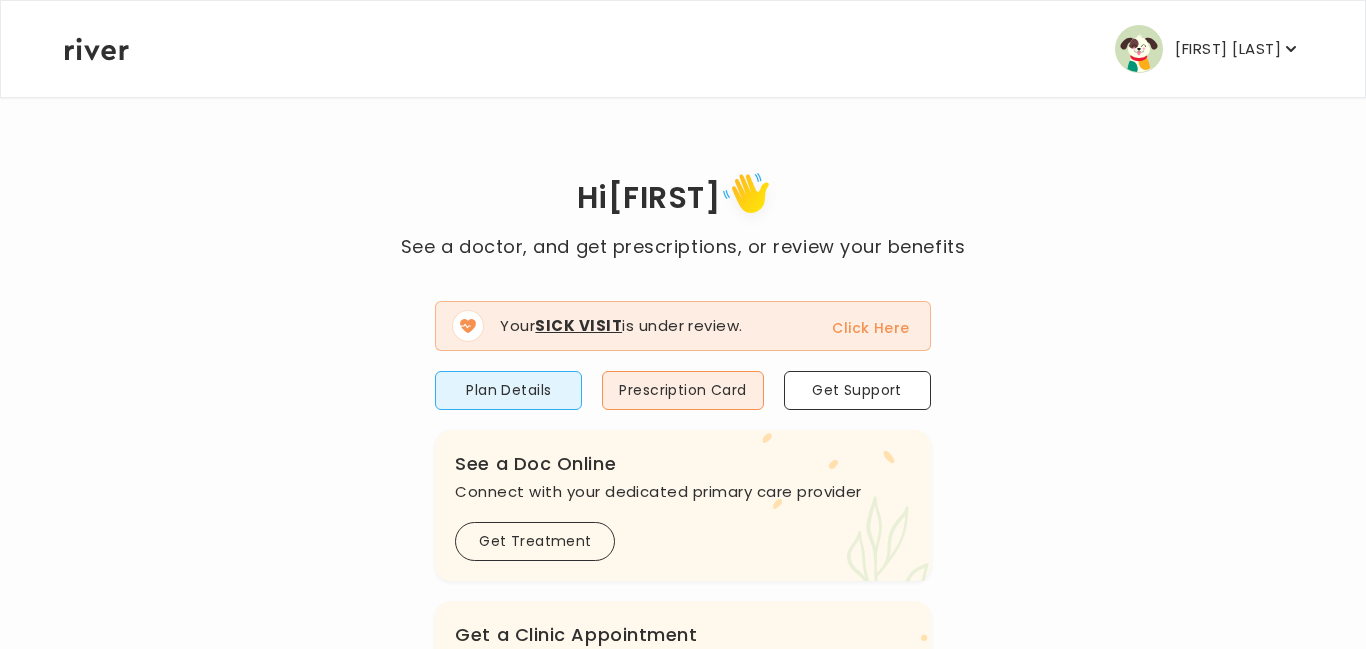 click on "Click Here" at bounding box center (870, 328) 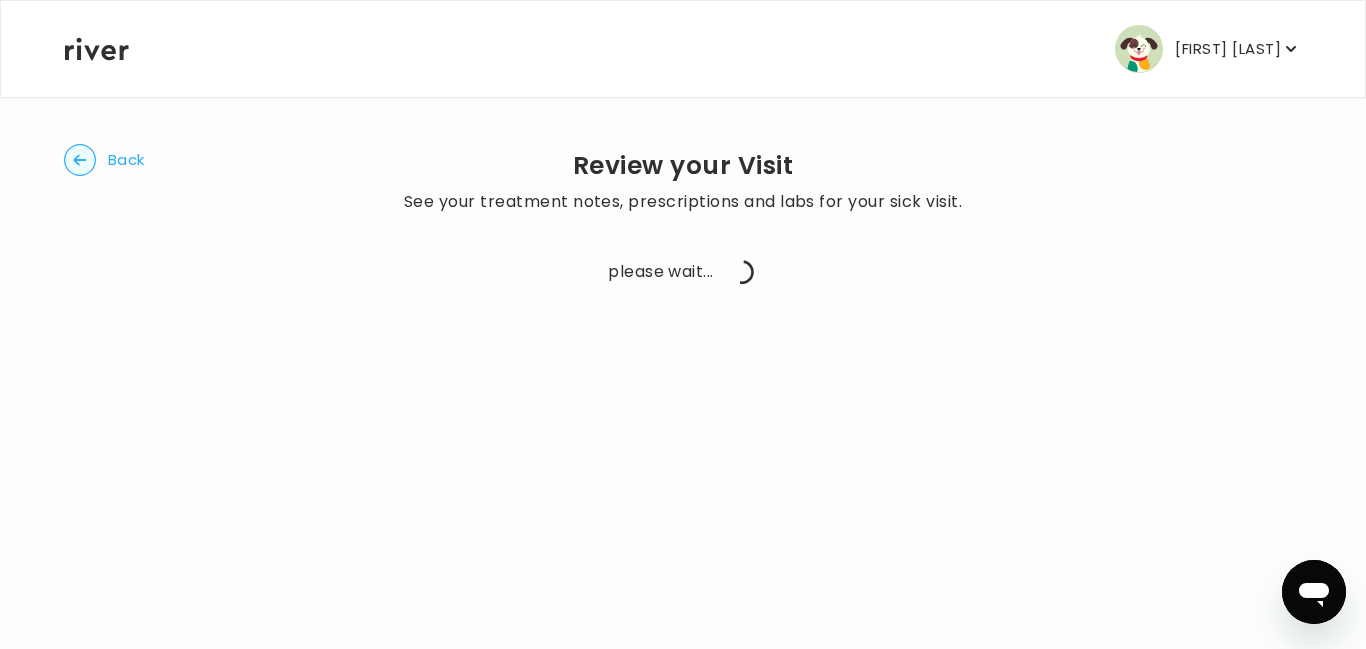scroll, scrollTop: 0, scrollLeft: 0, axis: both 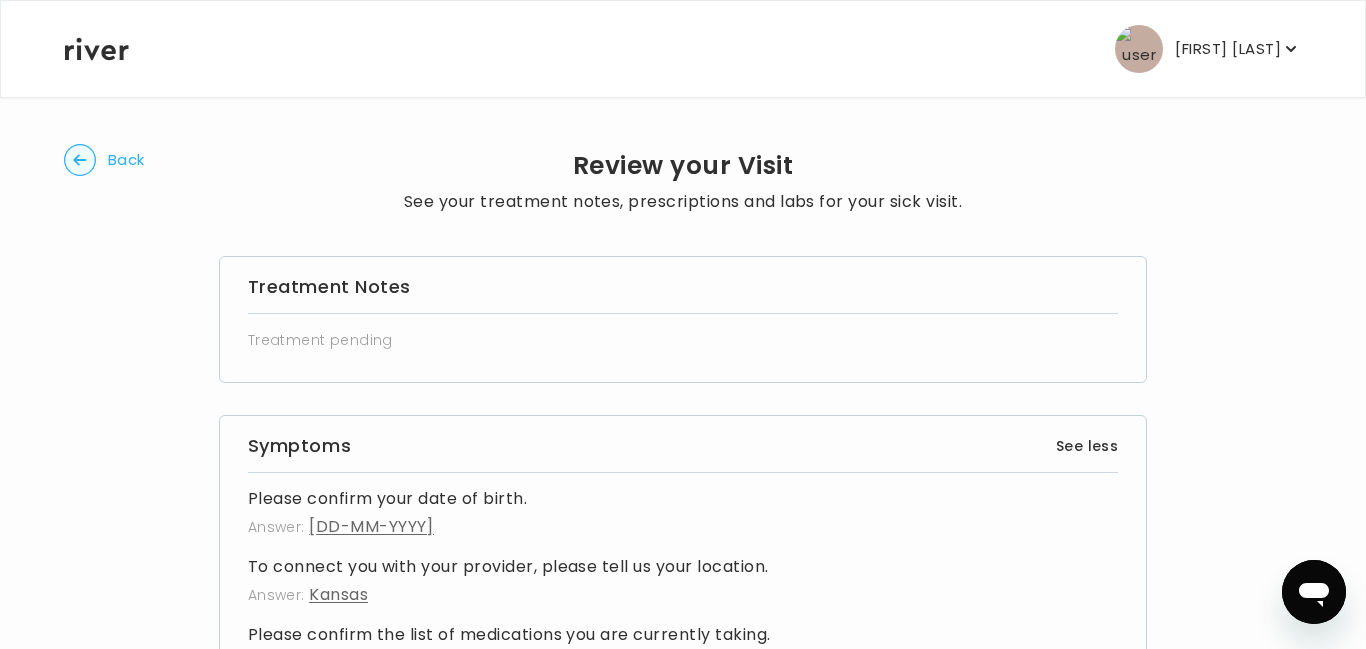 click 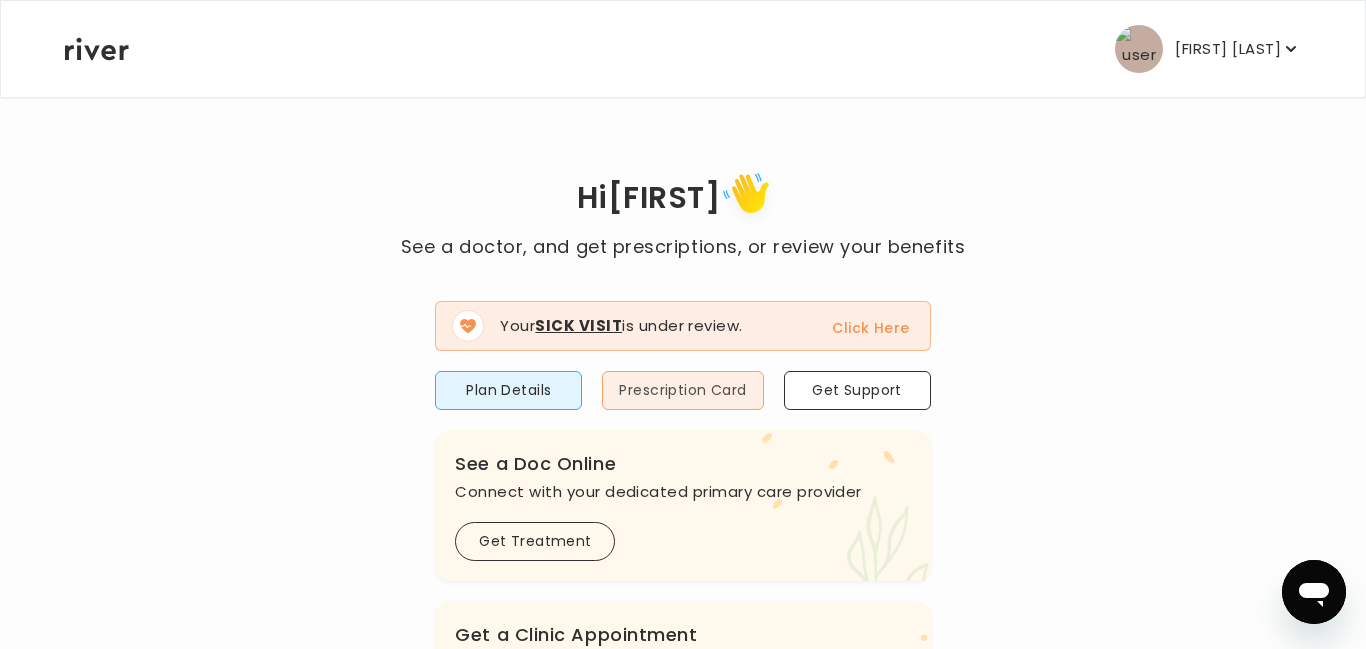 click on "Prescription Card" at bounding box center (682, 390) 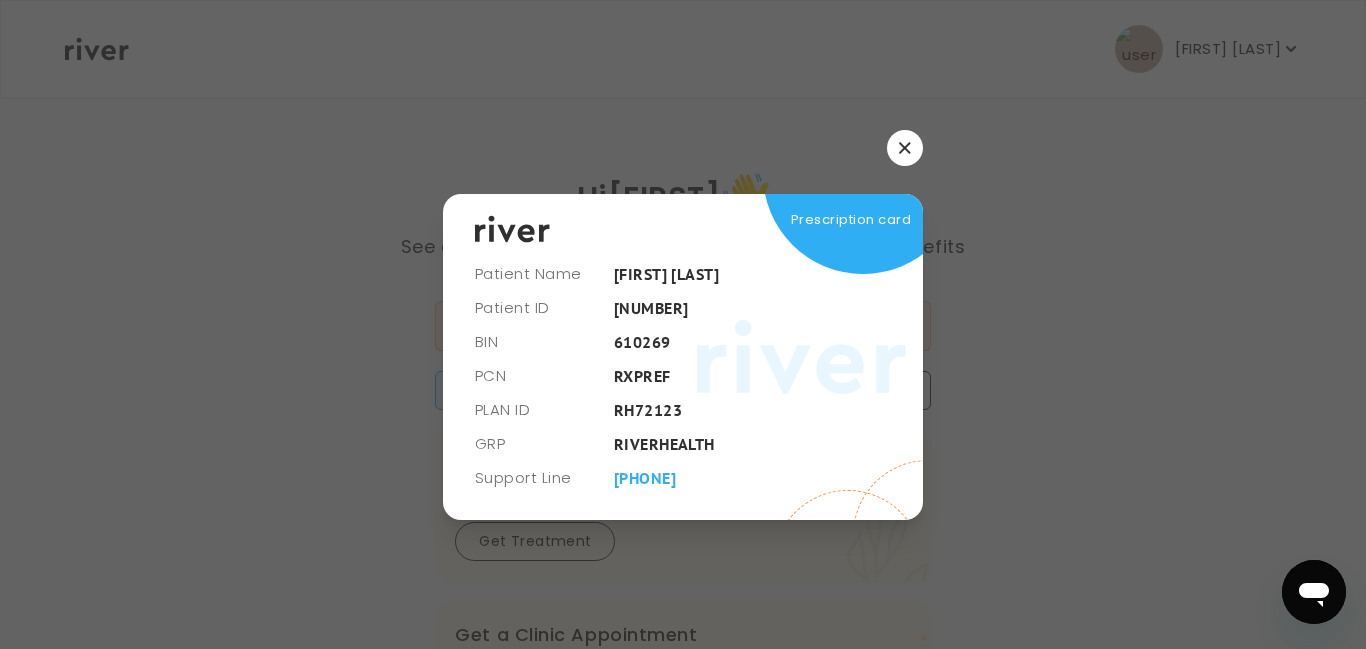 click at bounding box center [905, 148] 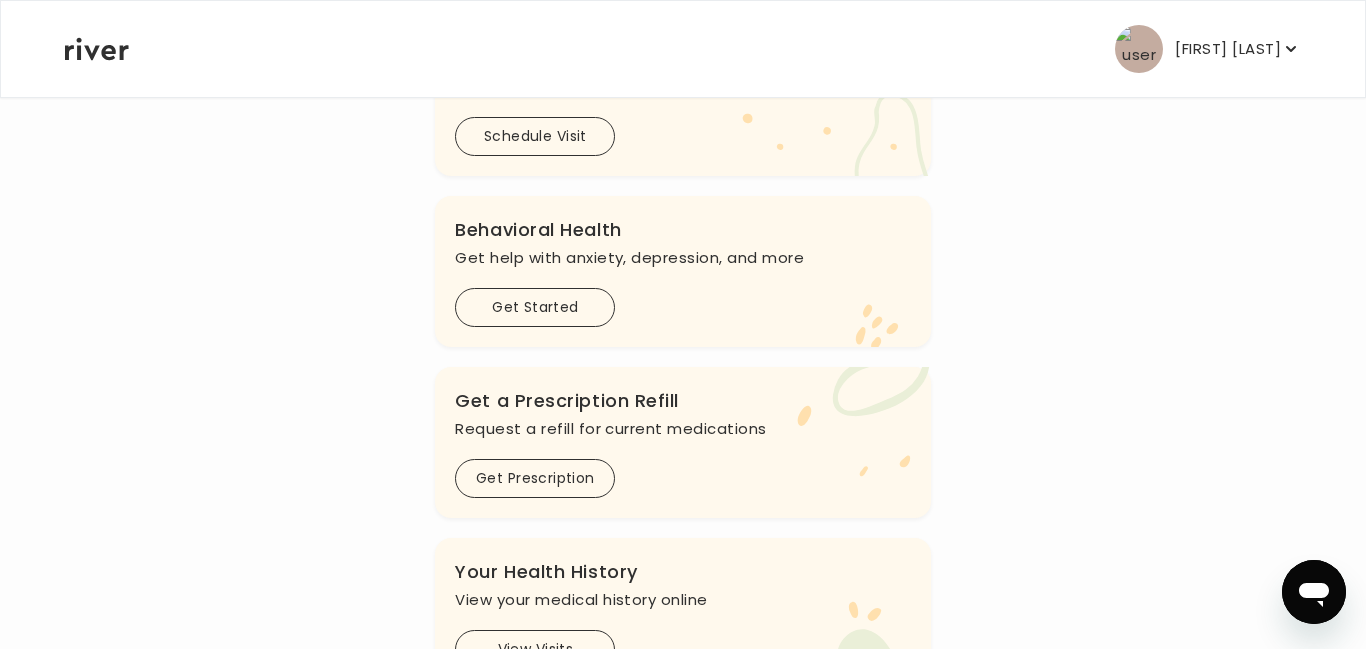 scroll, scrollTop: 677, scrollLeft: 0, axis: vertical 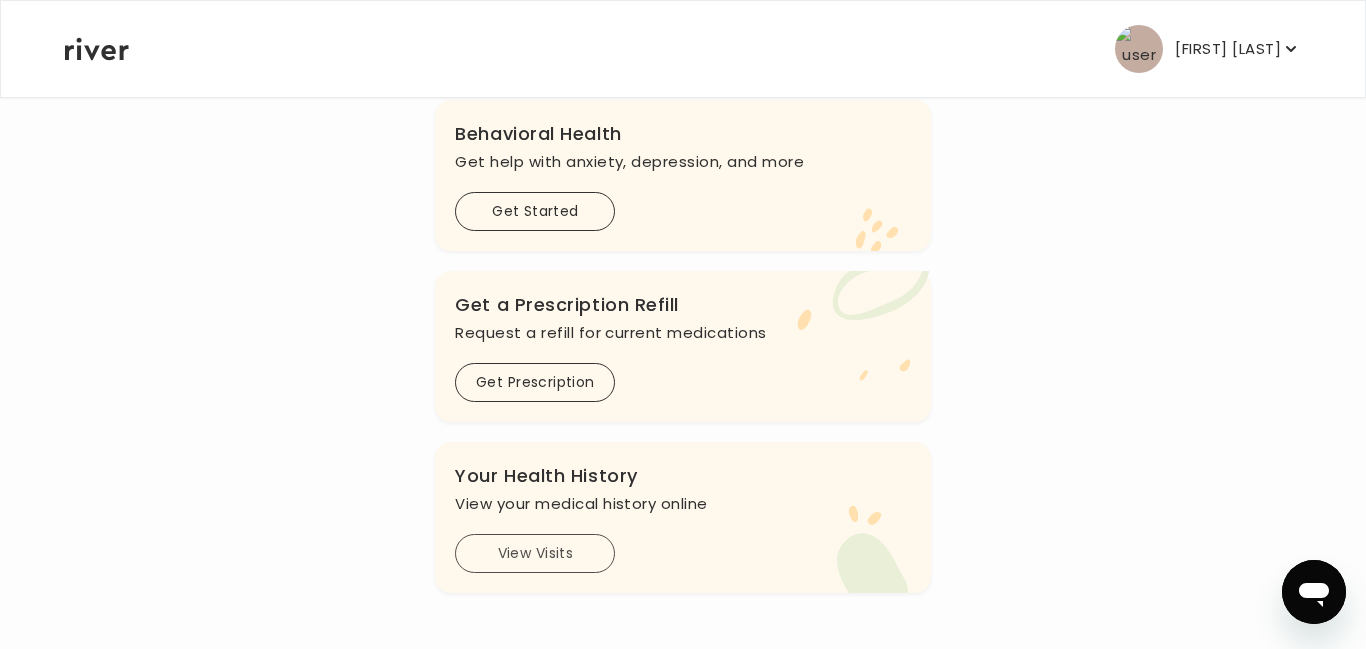 click on "View Visits" at bounding box center (535, 553) 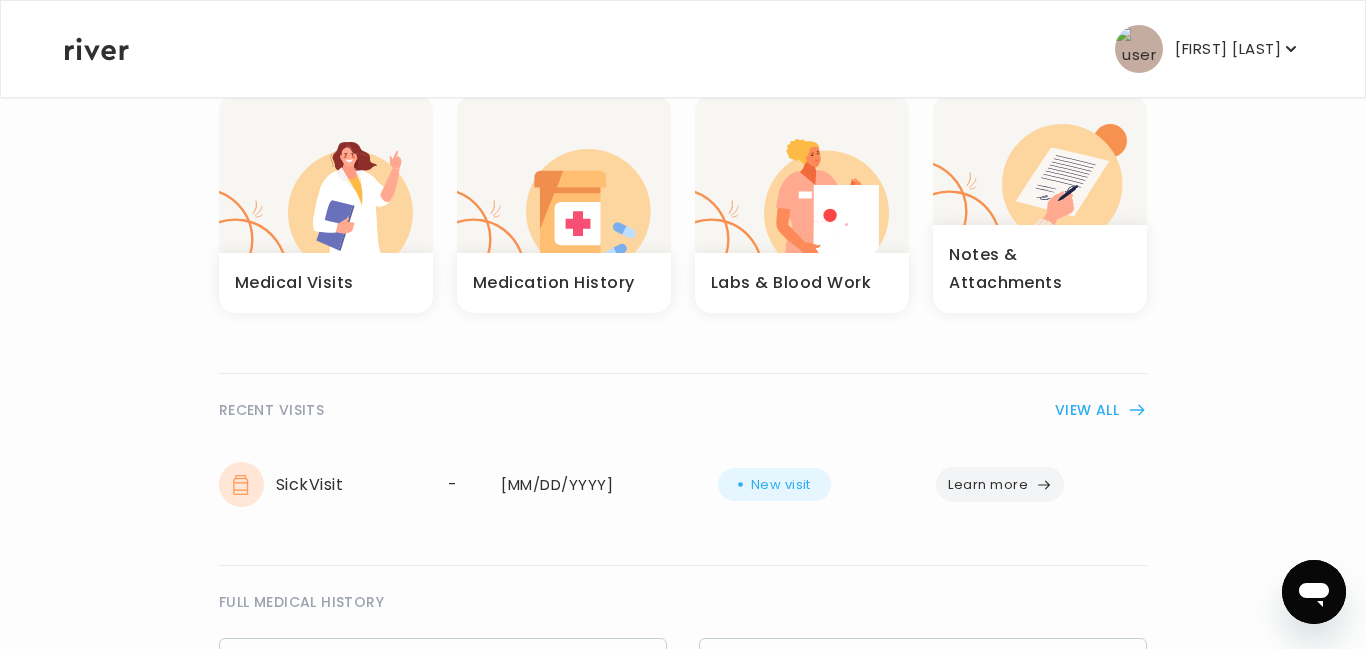 scroll, scrollTop: 156, scrollLeft: 0, axis: vertical 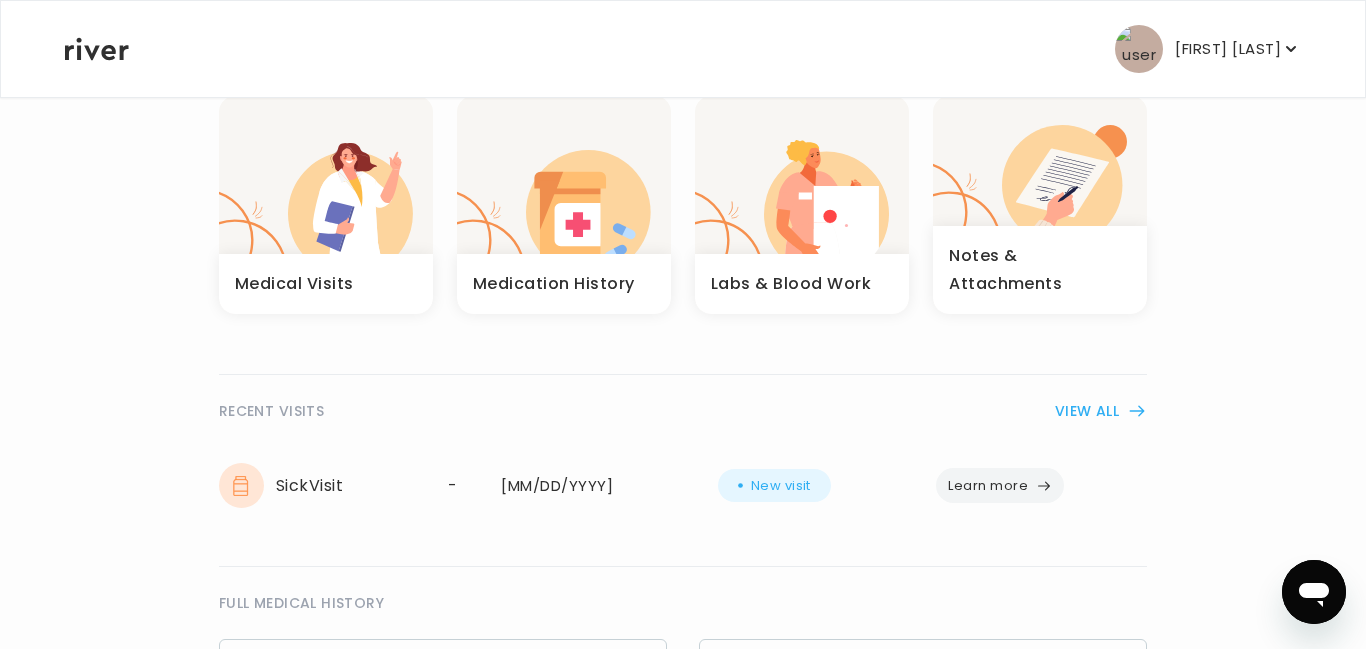 click on "Learn more" at bounding box center [1000, 485] 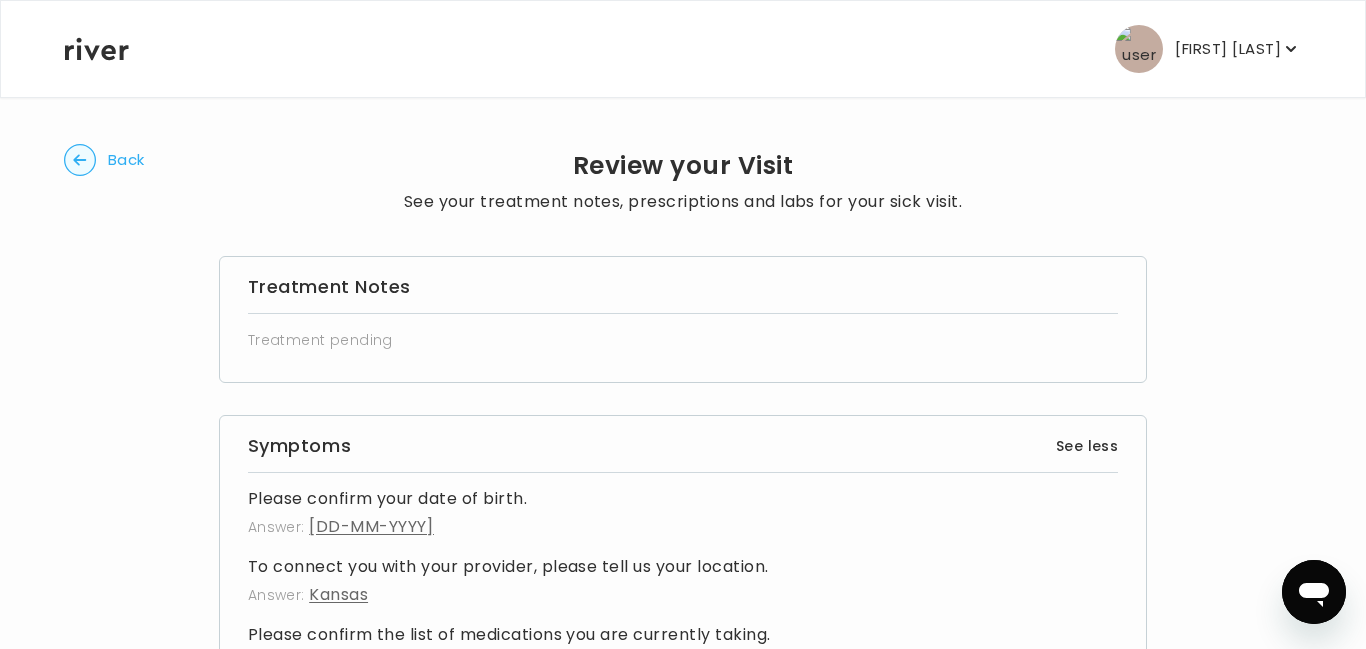 click 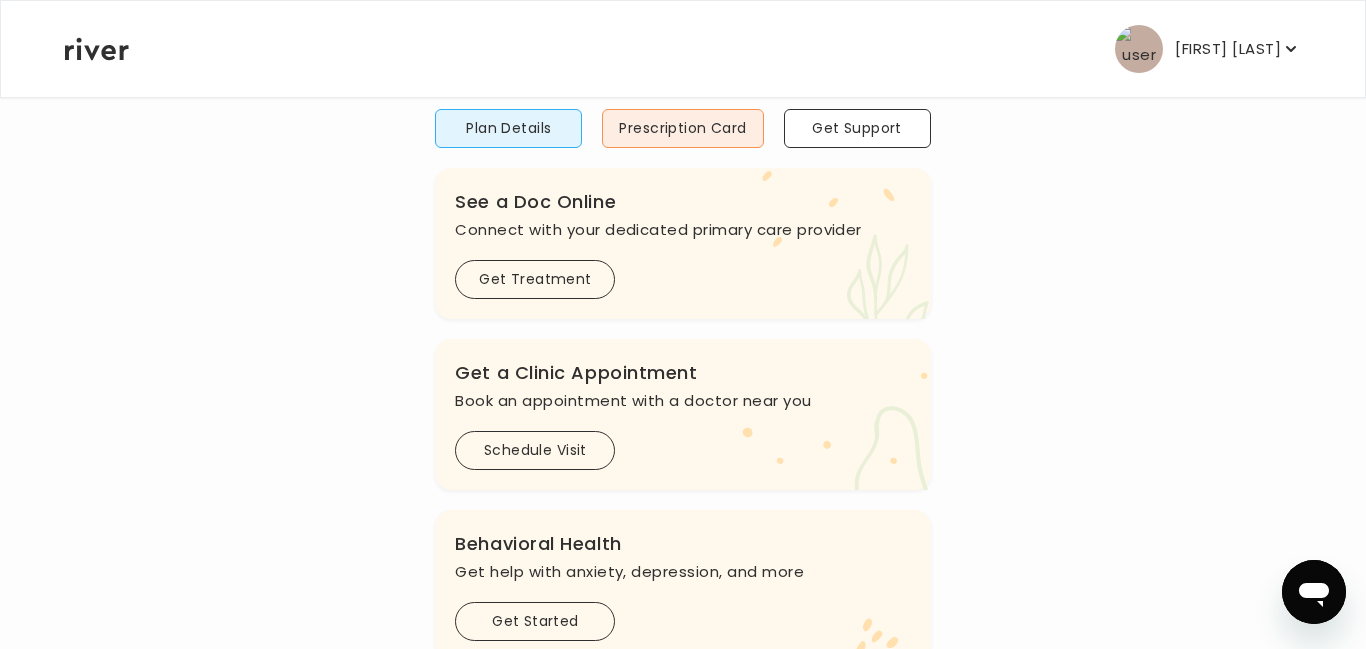scroll, scrollTop: 0, scrollLeft: 0, axis: both 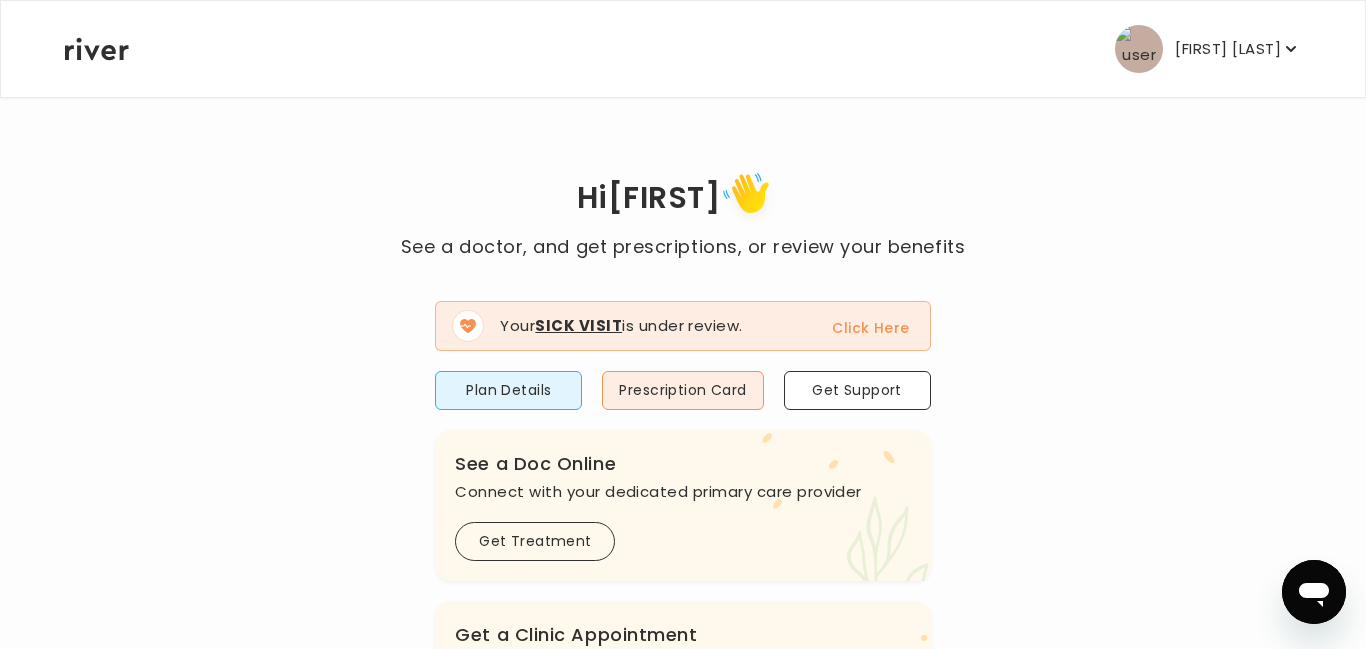 click at bounding box center (1139, 49) 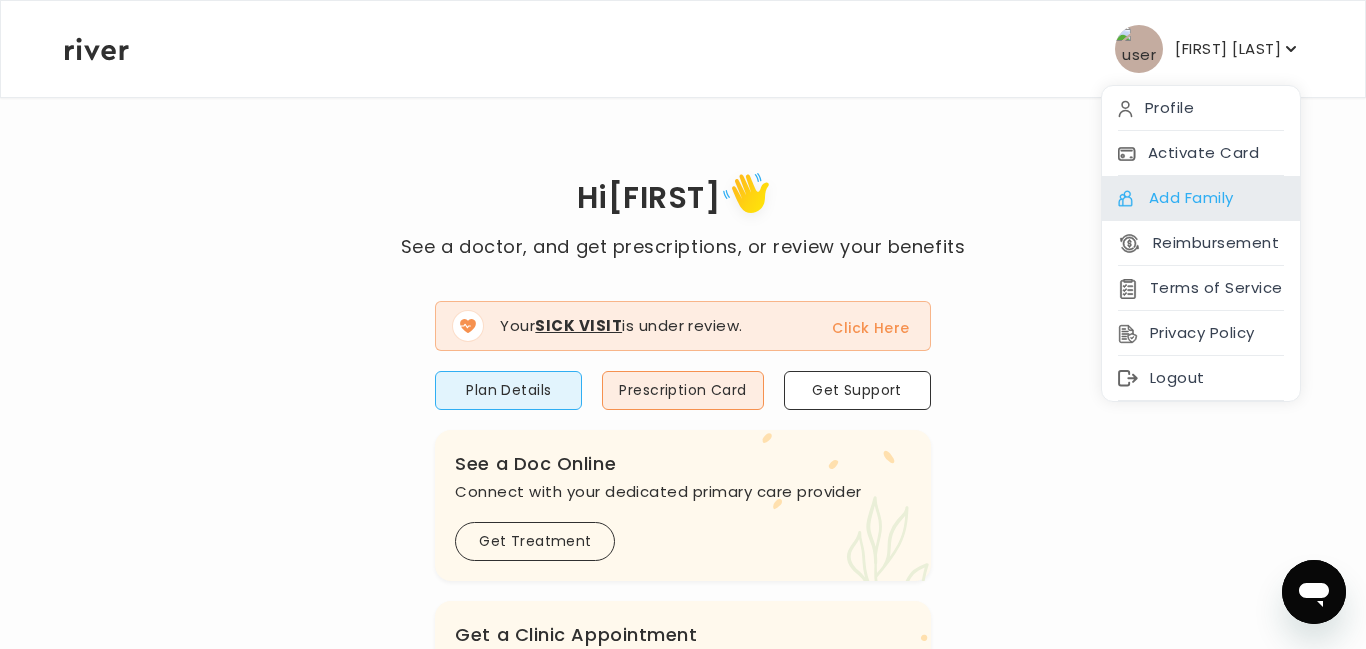 click on "Add Family" at bounding box center [1201, 198] 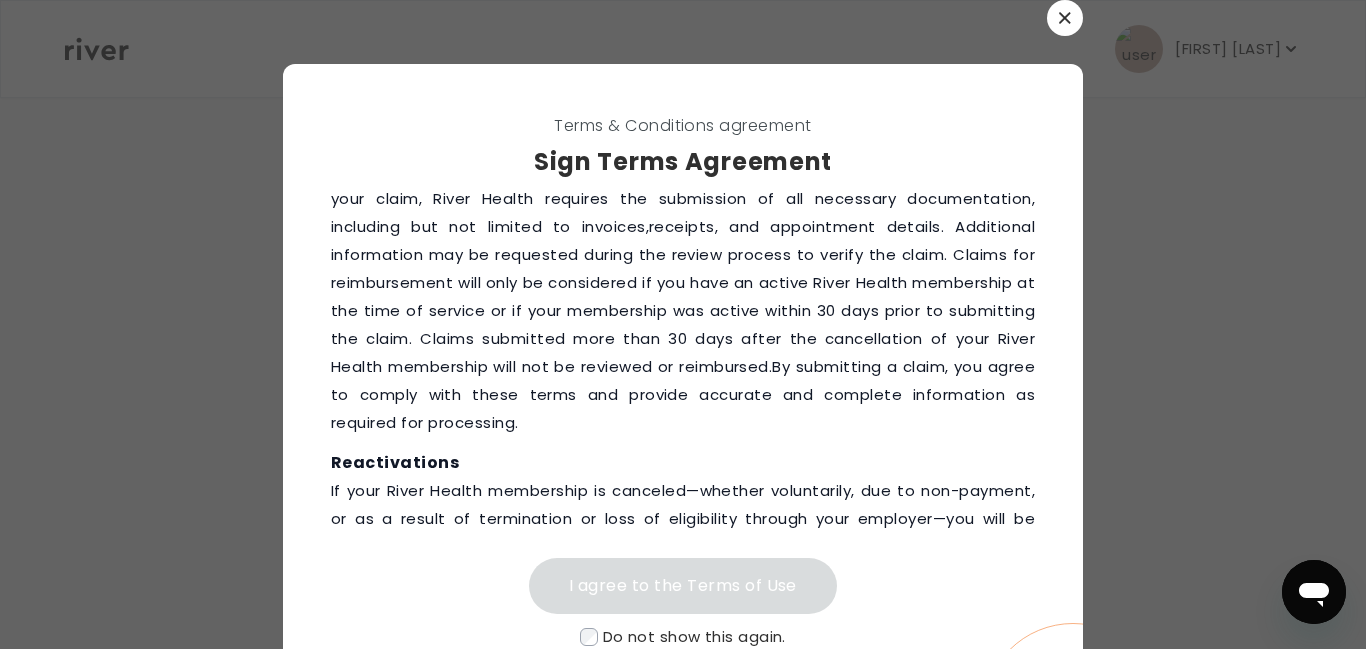 scroll, scrollTop: 2522, scrollLeft: 0, axis: vertical 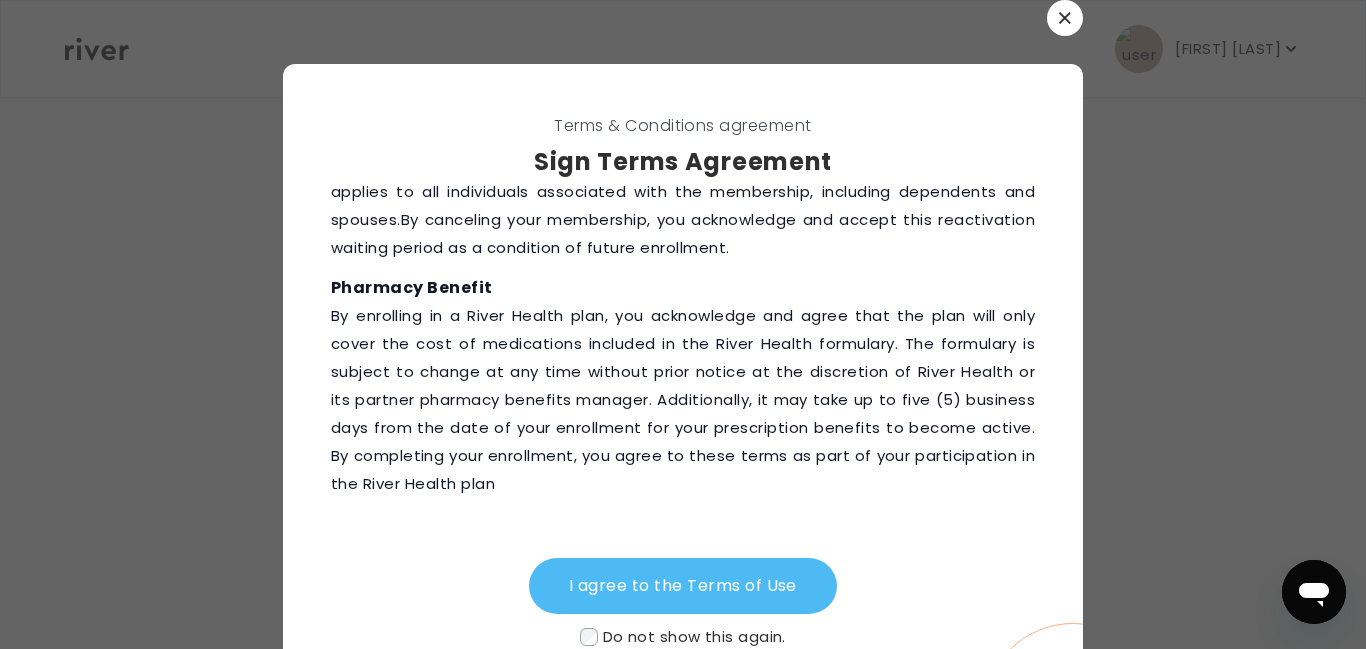click on "I agree to the Terms of Use" at bounding box center (683, 586) 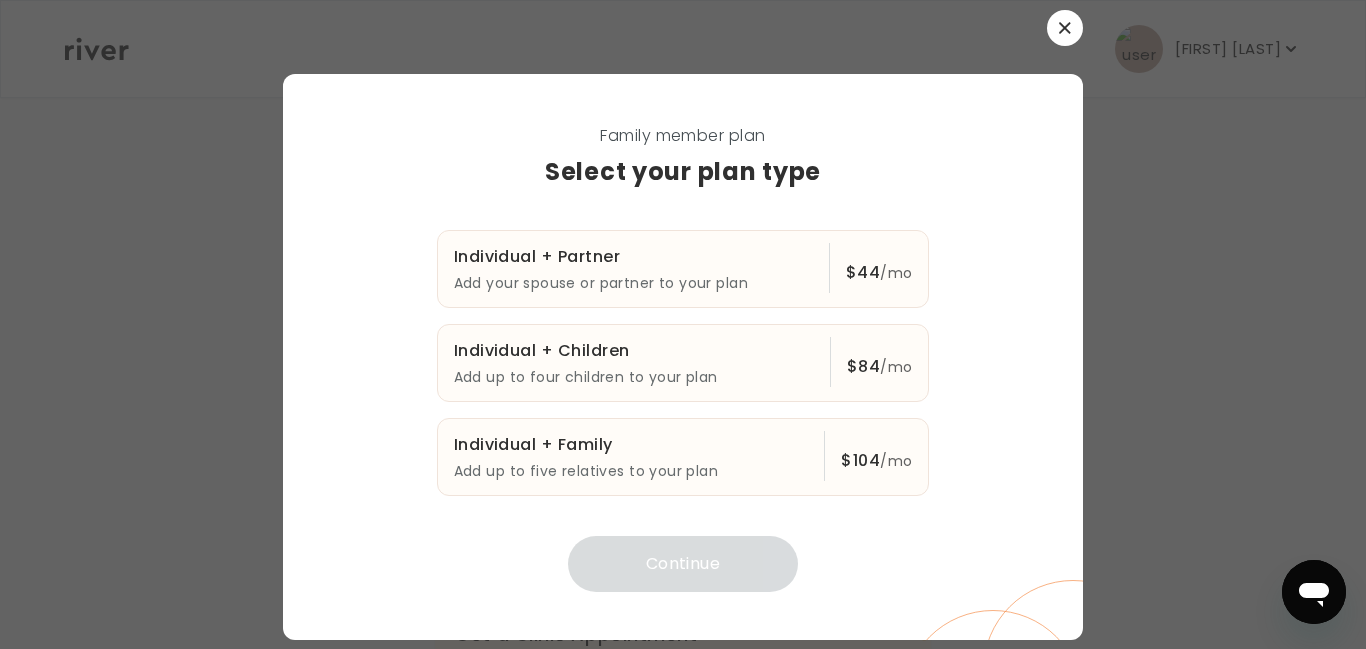 click at bounding box center [1065, 28] 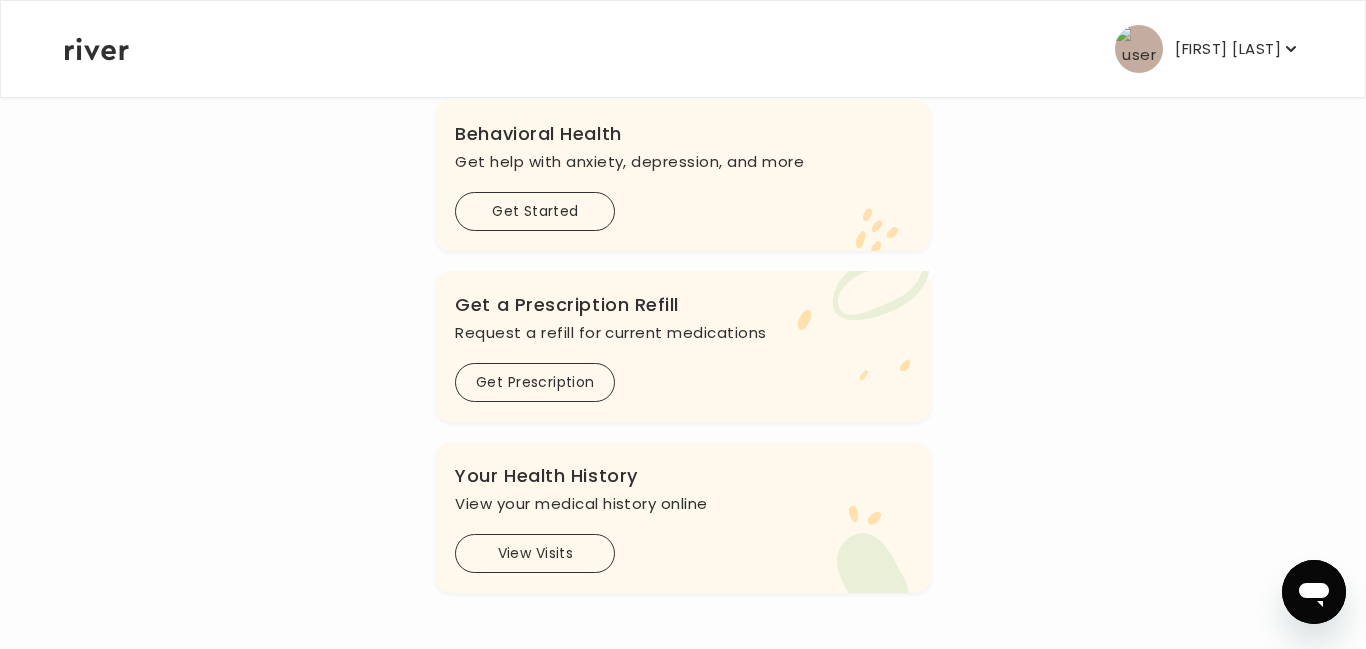 scroll, scrollTop: 0, scrollLeft: 0, axis: both 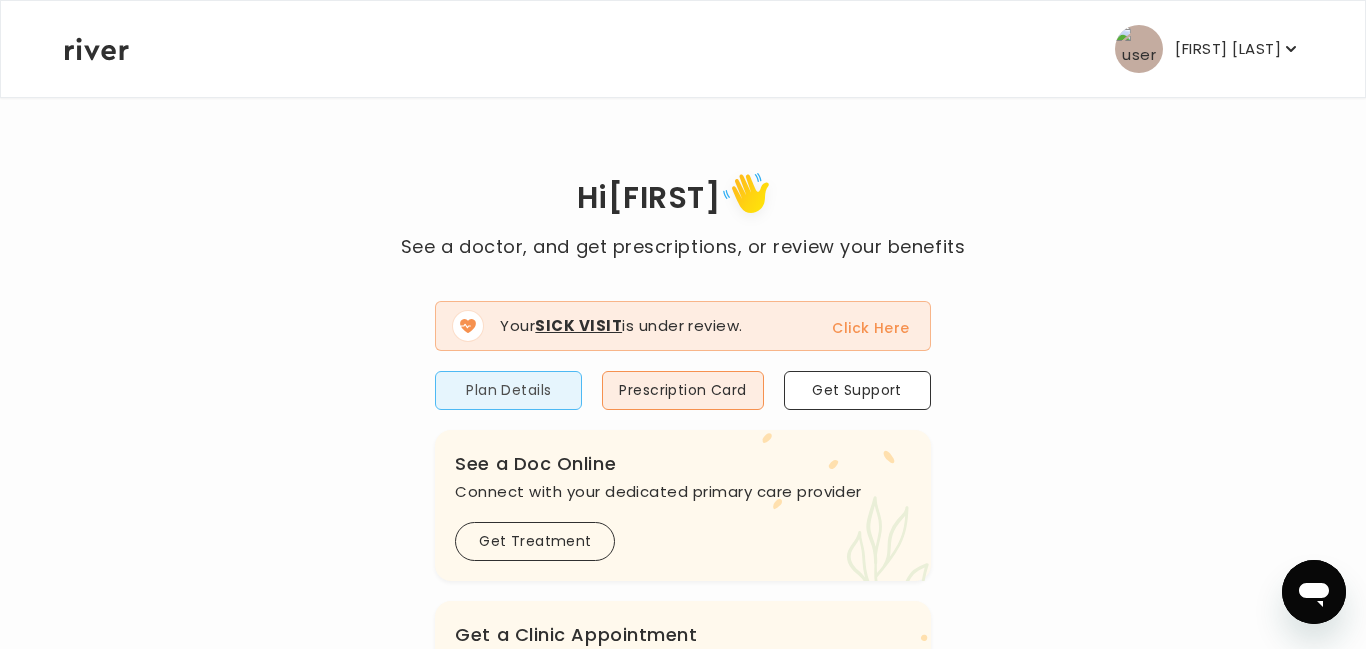 click on "Plan Details" at bounding box center [508, 390] 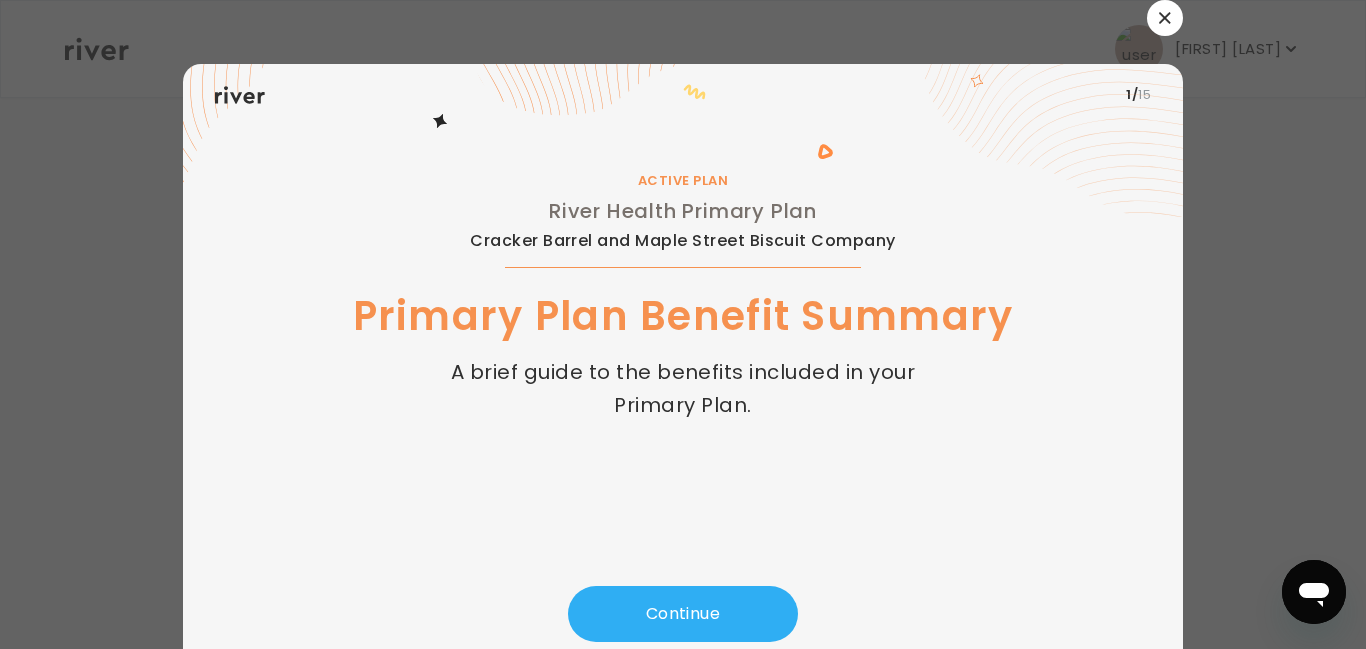 click 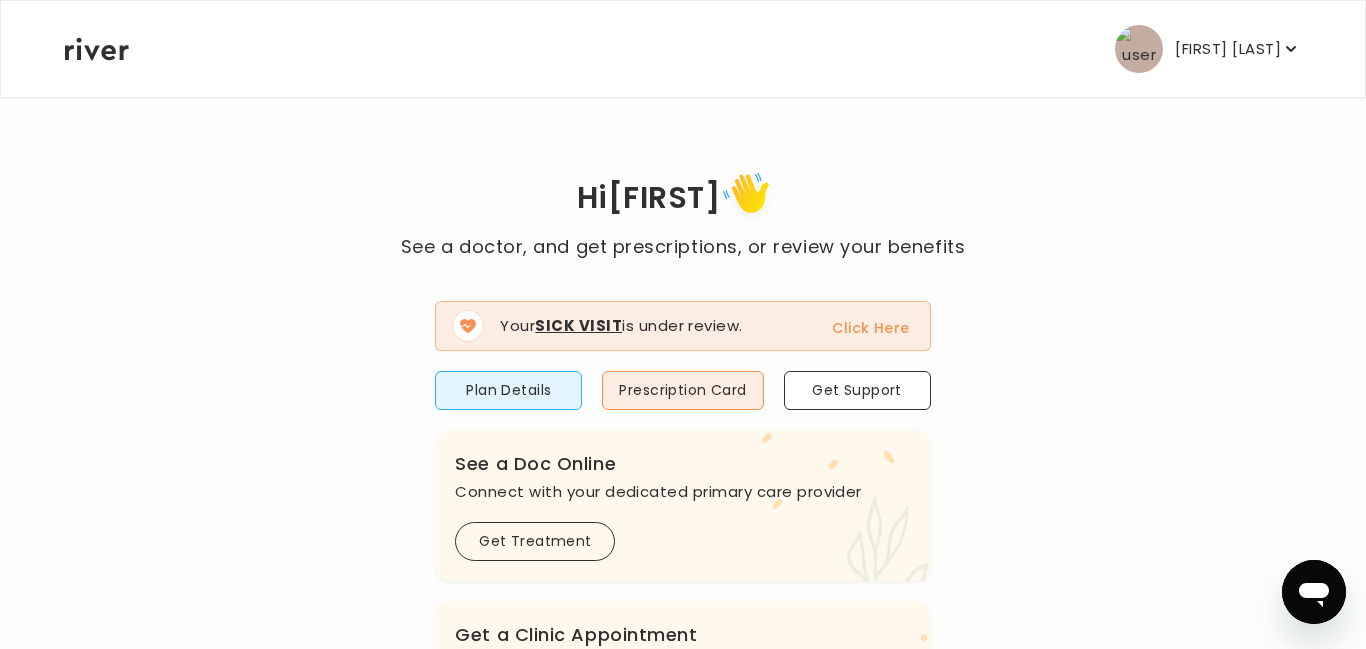 click on "Your  Sick Visit  is under review. Click Here" at bounding box center [682, 326] 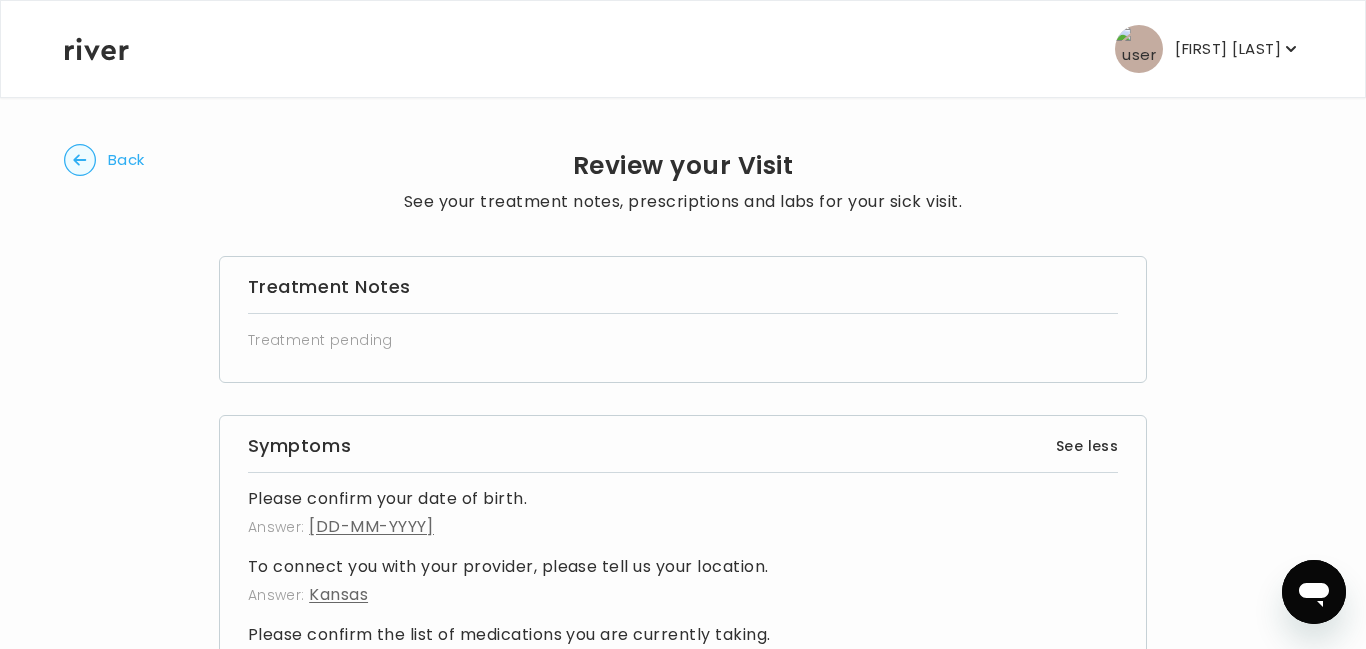 click 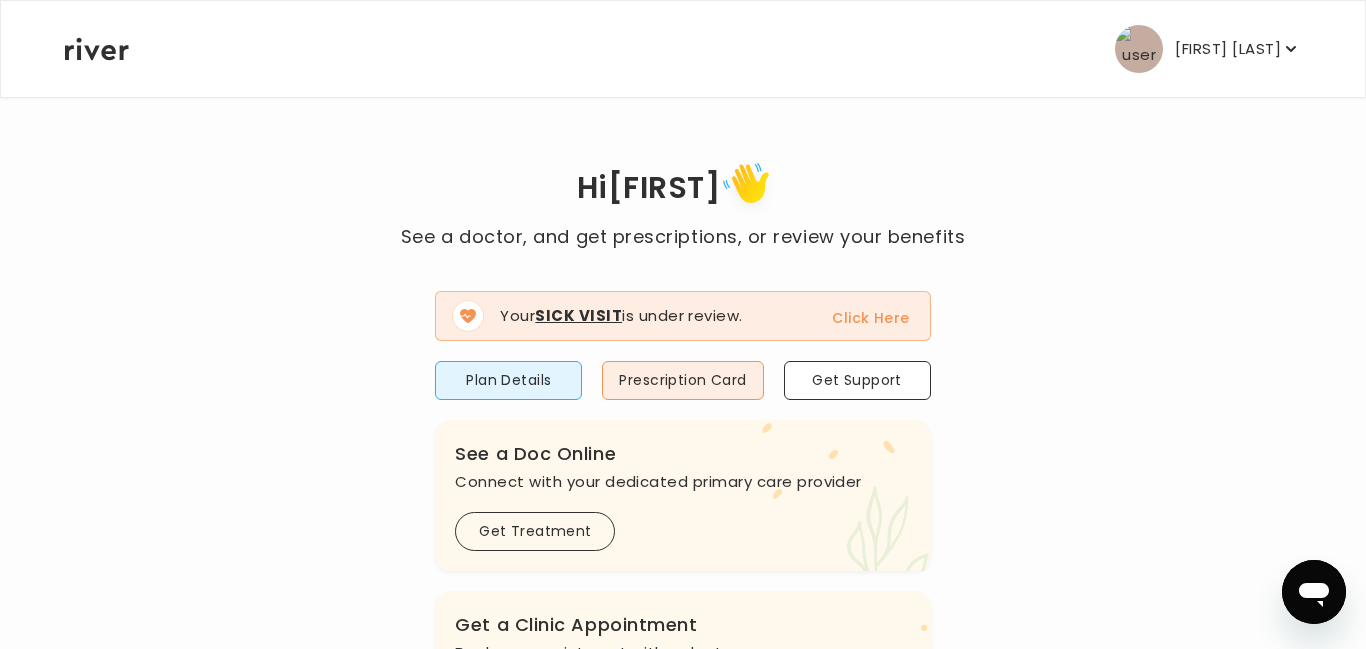 scroll, scrollTop: 0, scrollLeft: 0, axis: both 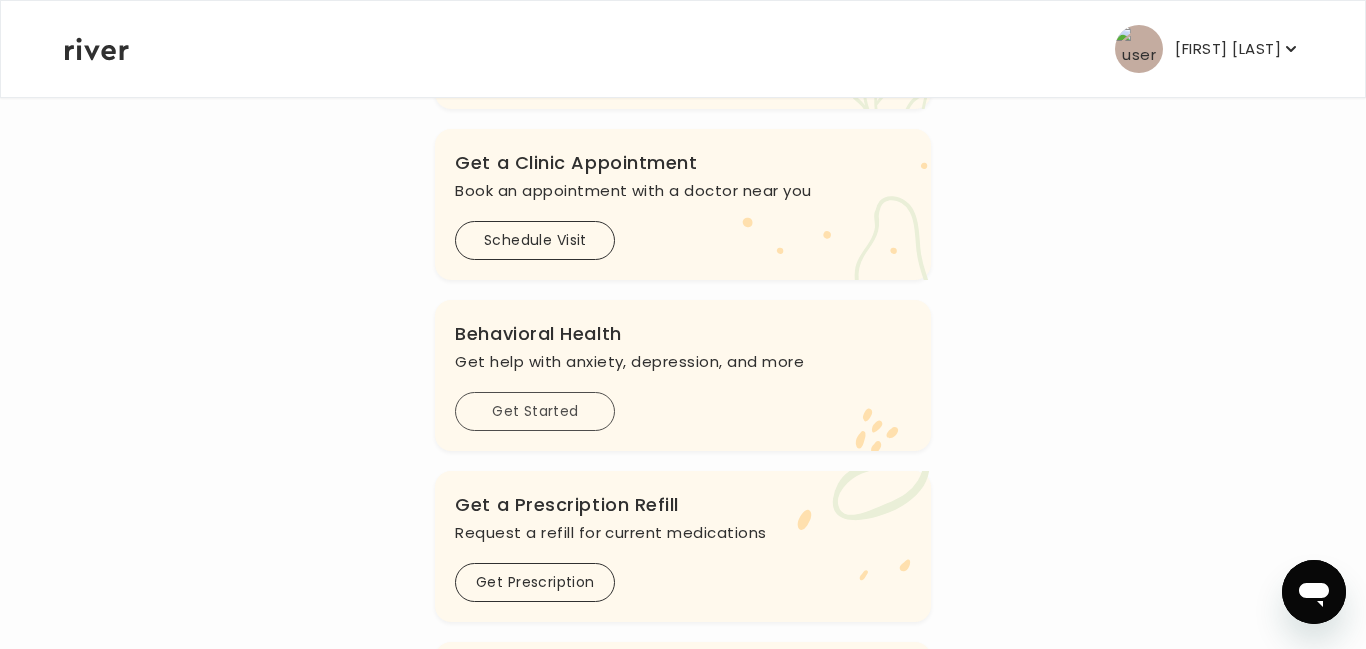 click on "Get Started" at bounding box center (535, 411) 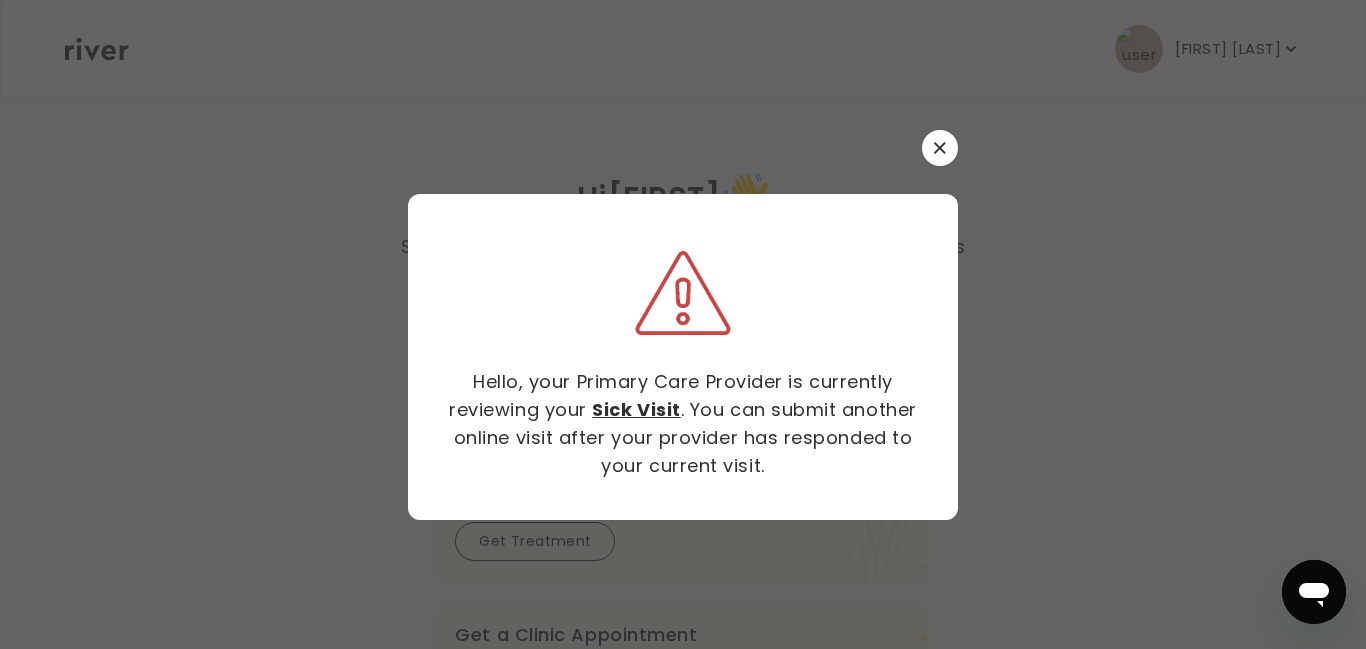 scroll, scrollTop: 0, scrollLeft: 0, axis: both 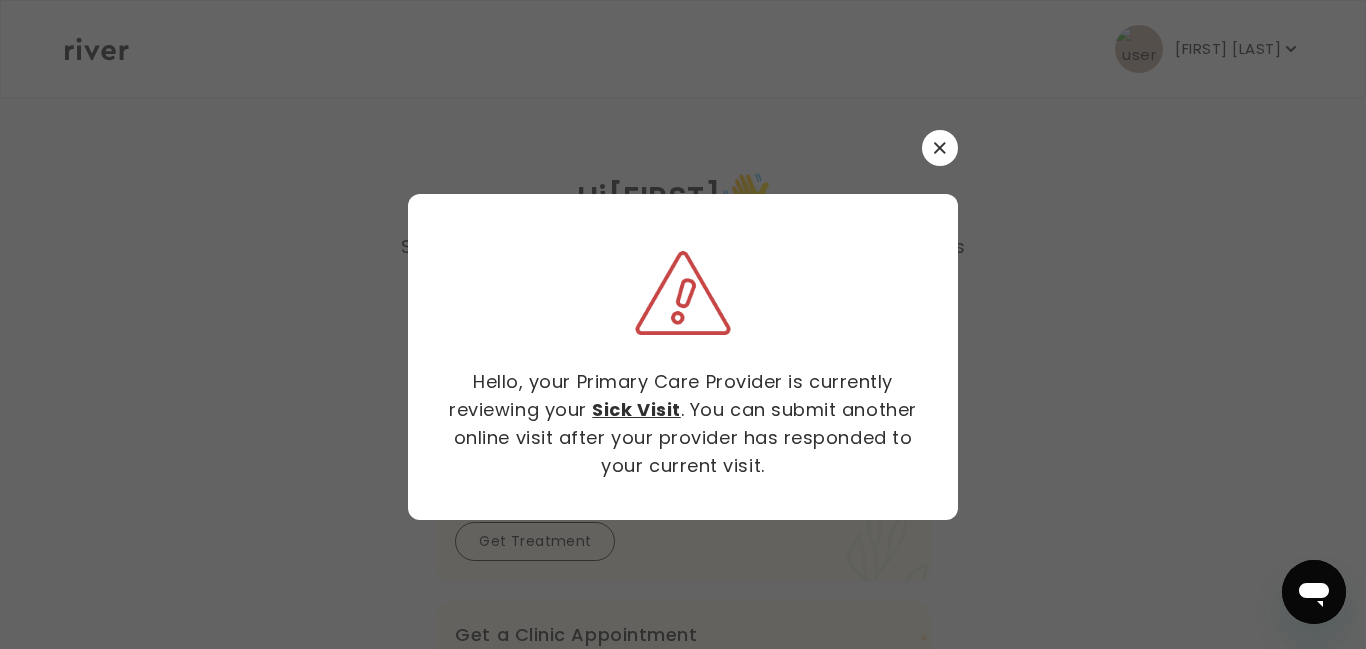 click at bounding box center (940, 148) 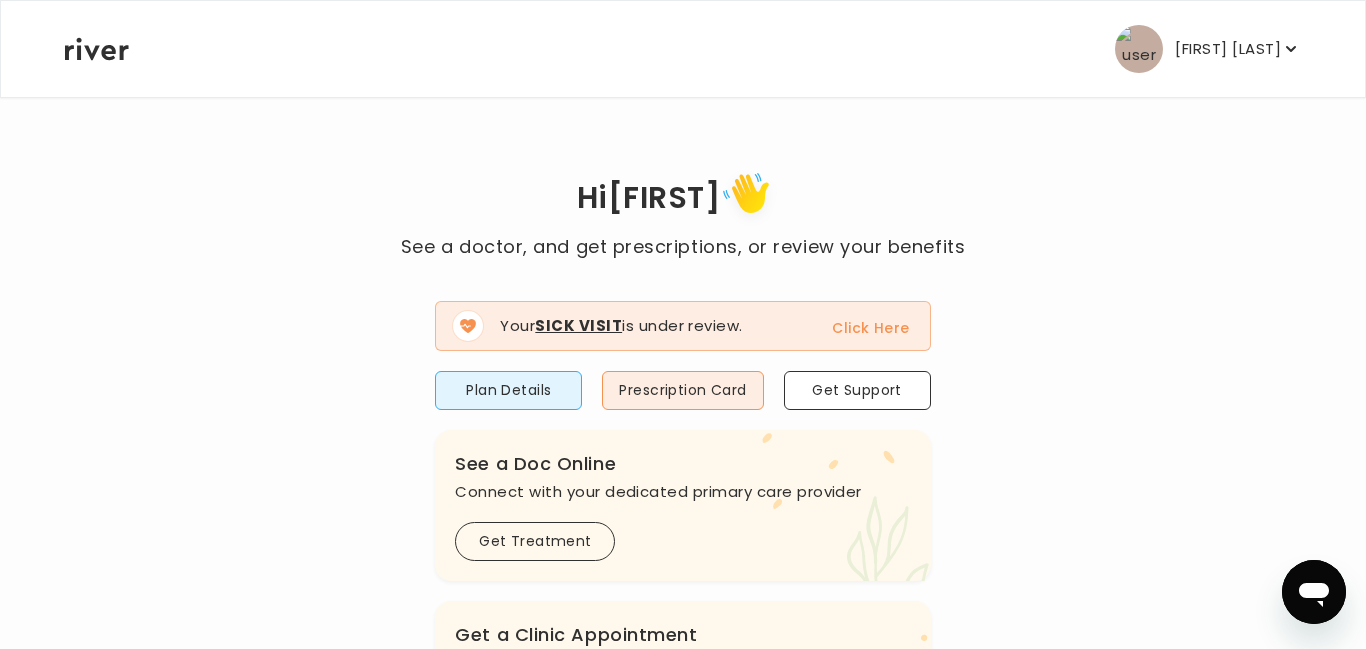 click on "Click Here" at bounding box center [870, 328] 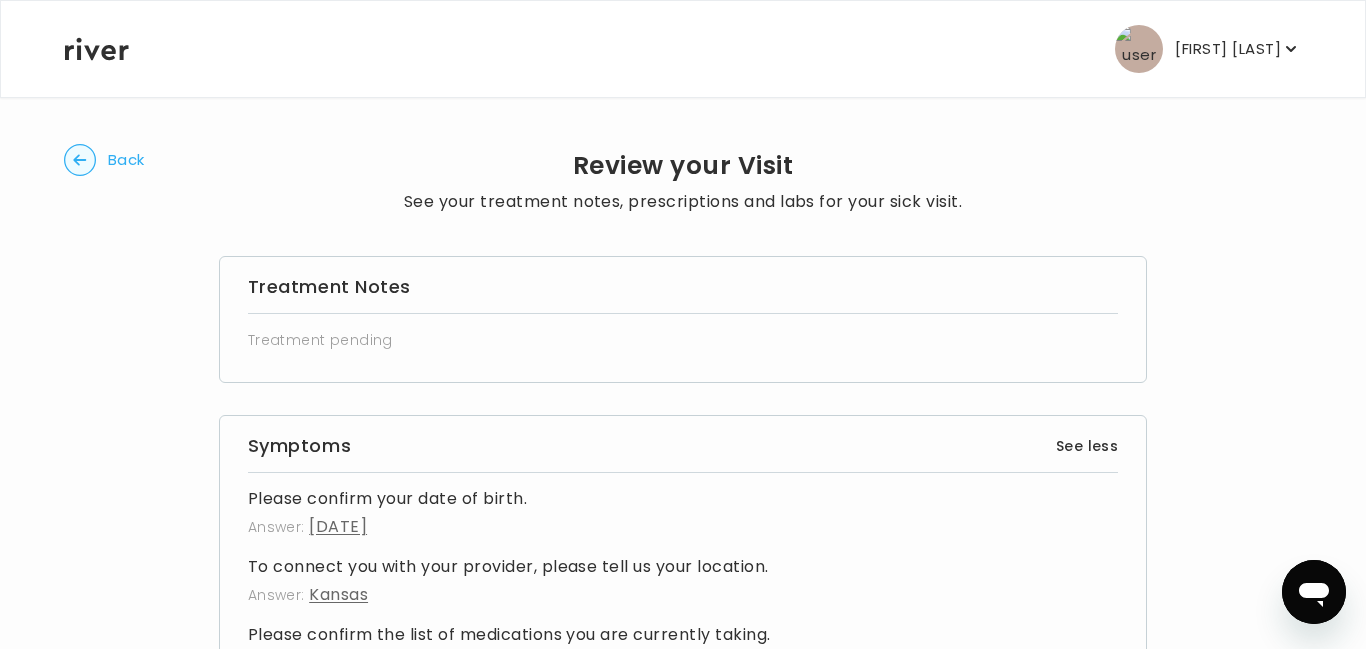 click 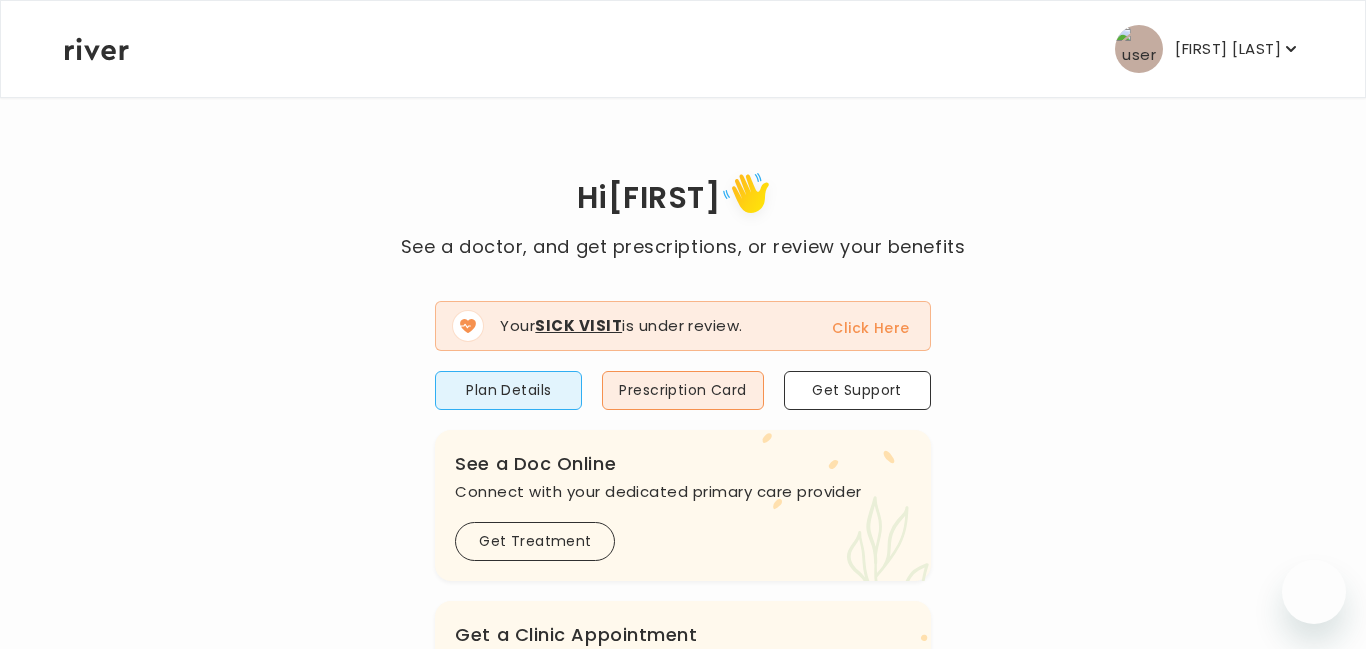 scroll, scrollTop: 0, scrollLeft: 0, axis: both 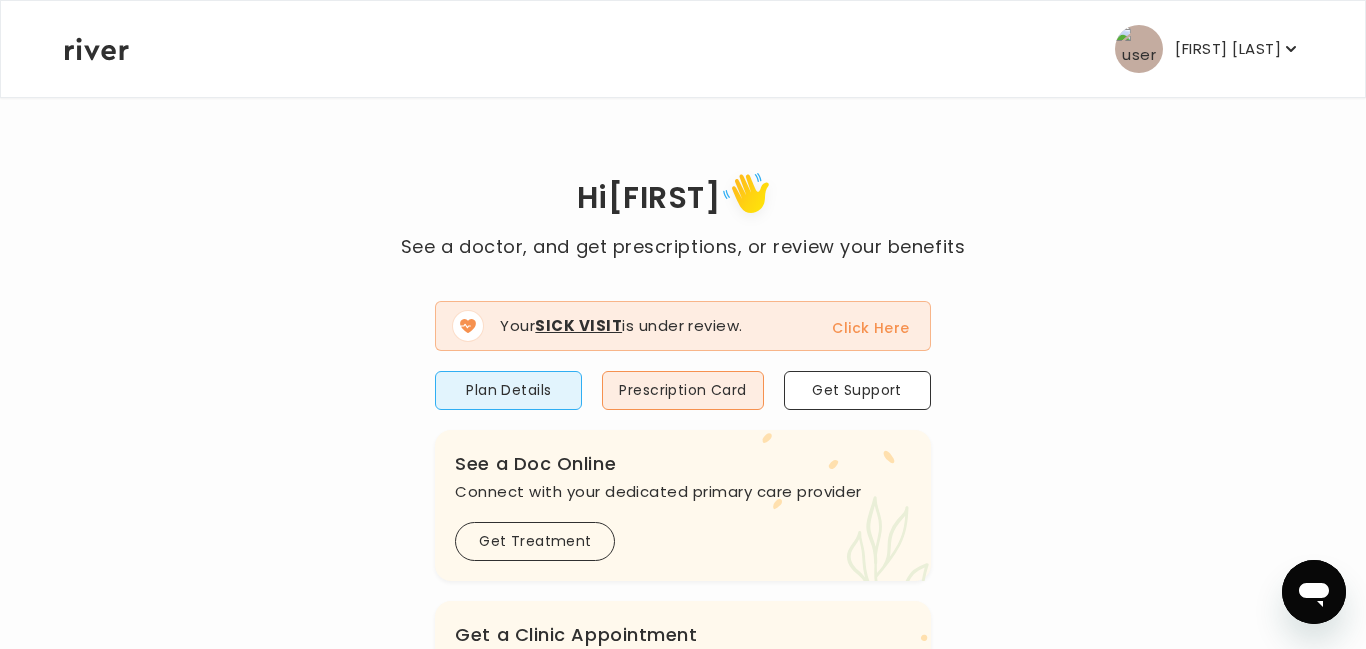 click on "Click Here" at bounding box center (870, 328) 